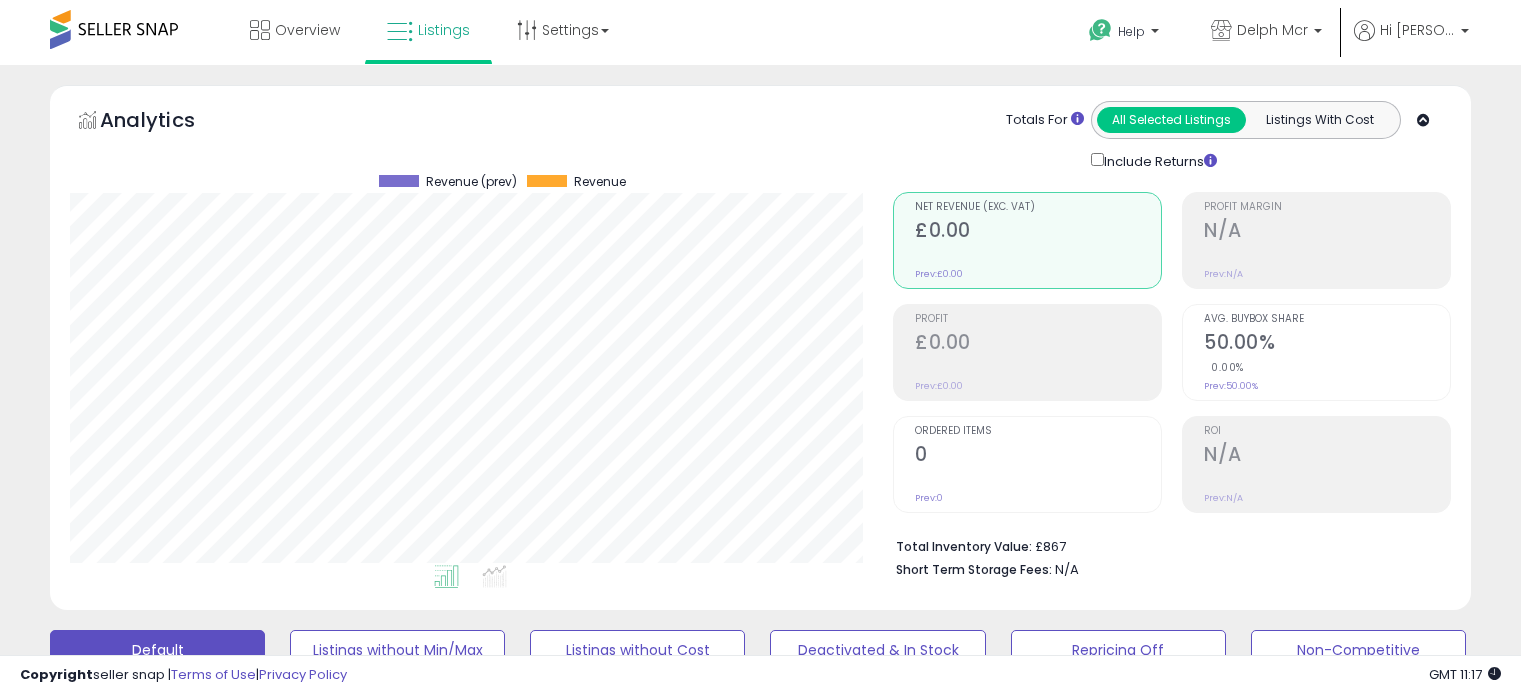 scroll, scrollTop: 744, scrollLeft: 0, axis: vertical 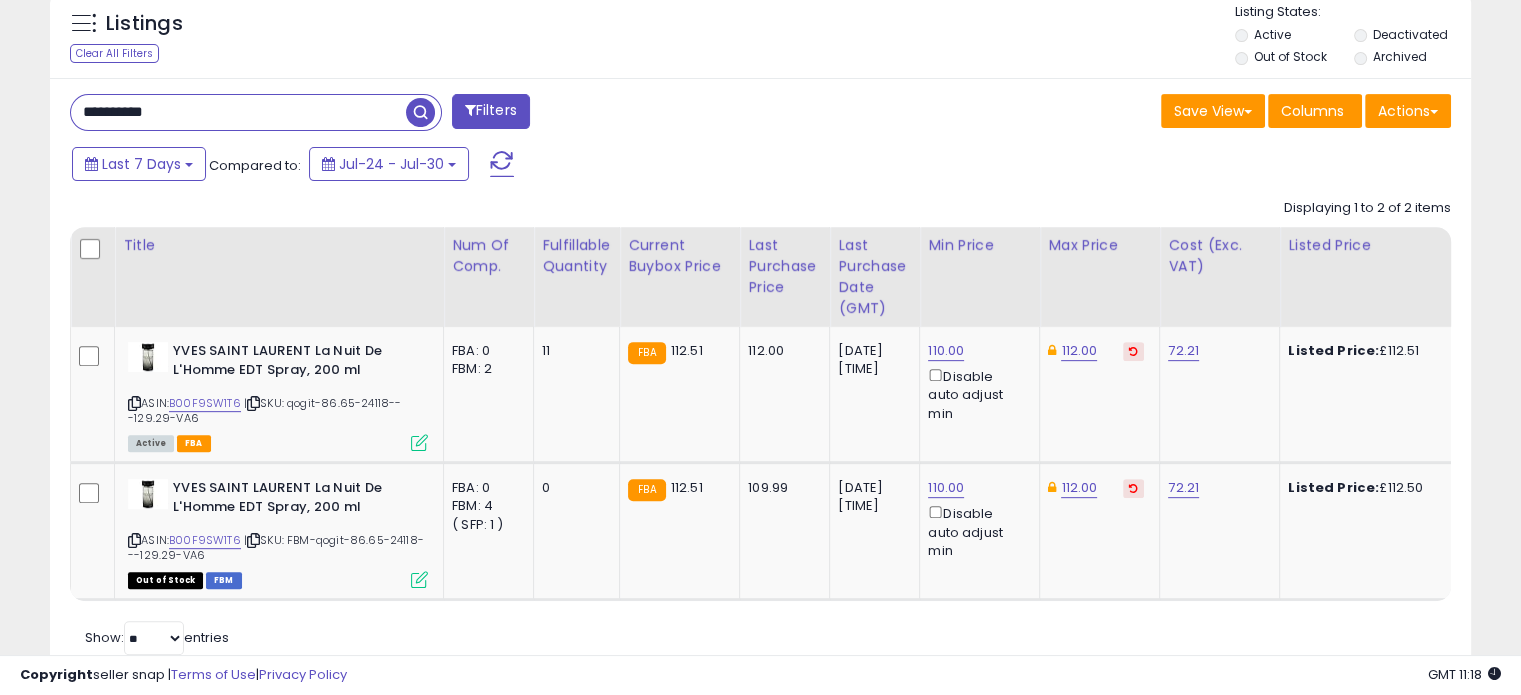 click on "**********" at bounding box center [238, 112] 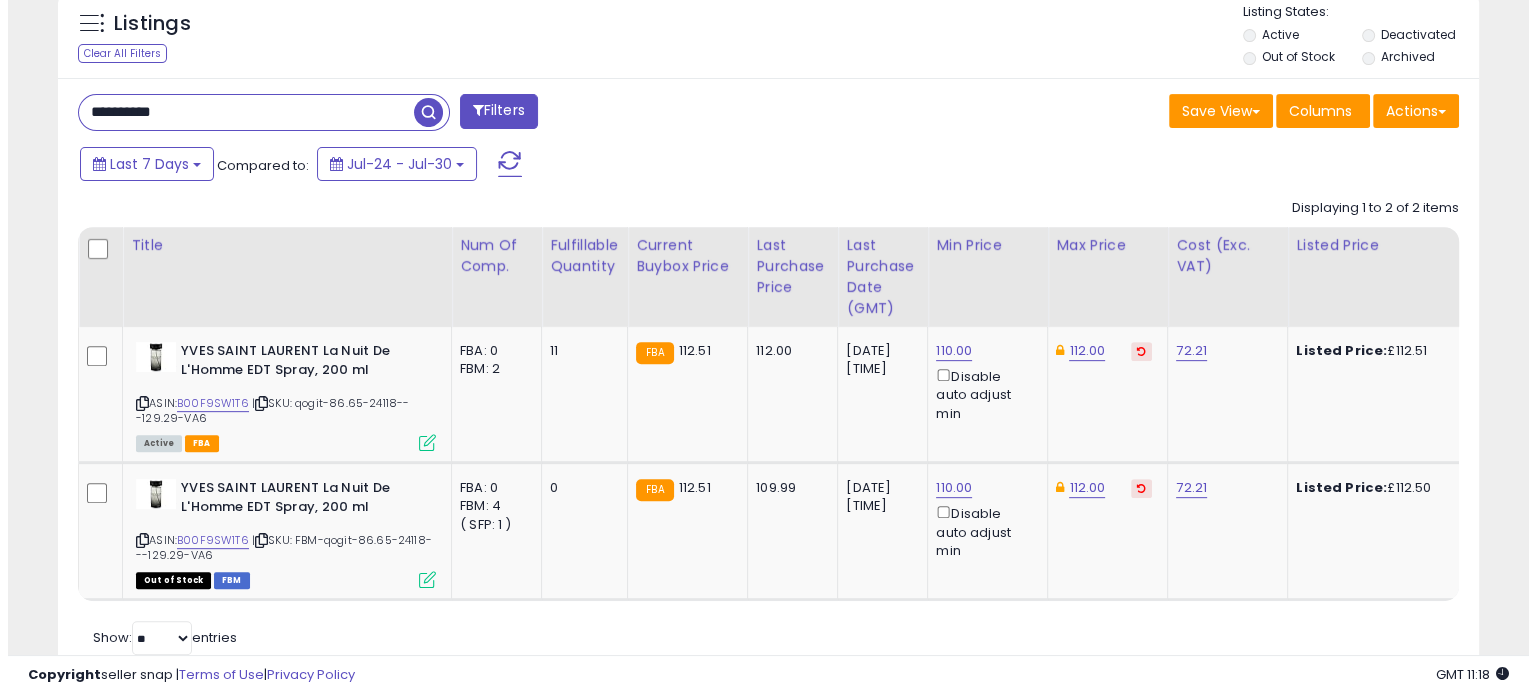 scroll, scrollTop: 544, scrollLeft: 0, axis: vertical 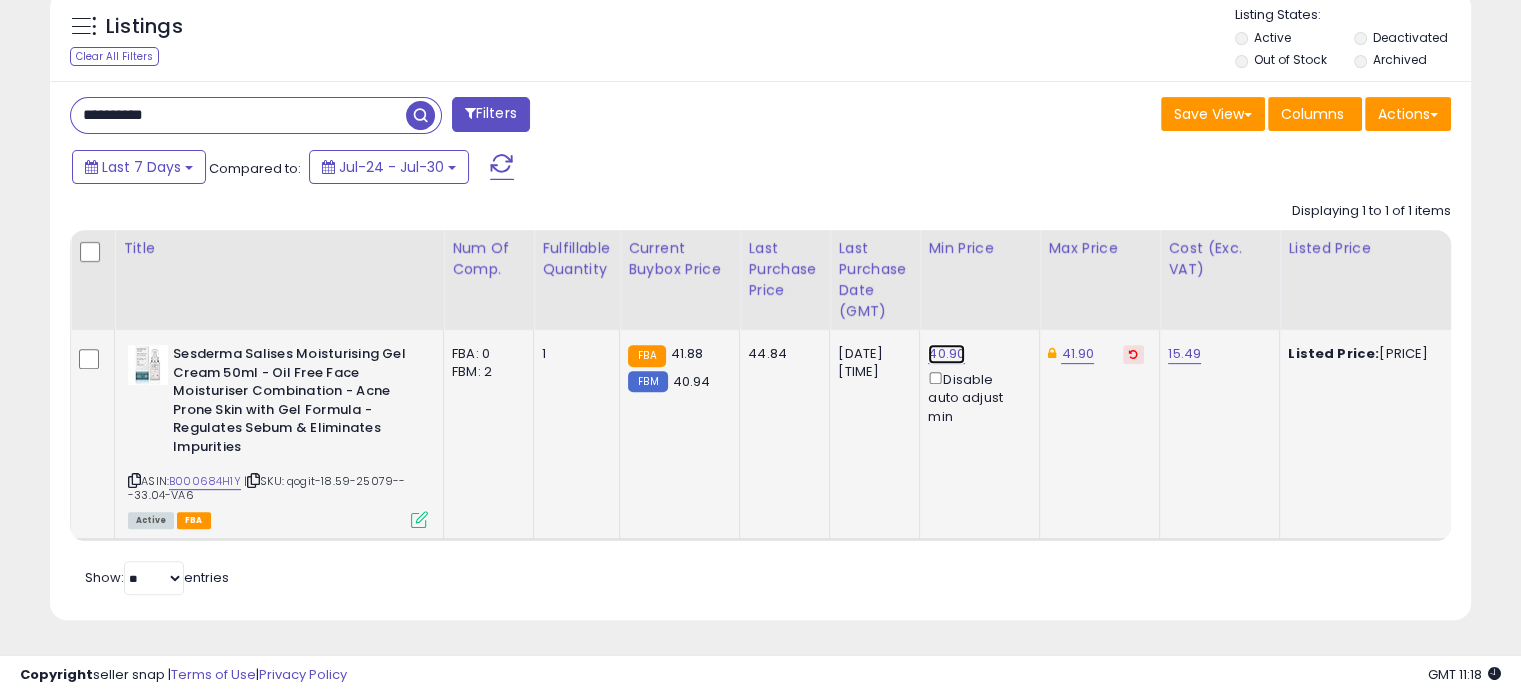 click on "40.90" at bounding box center [946, 354] 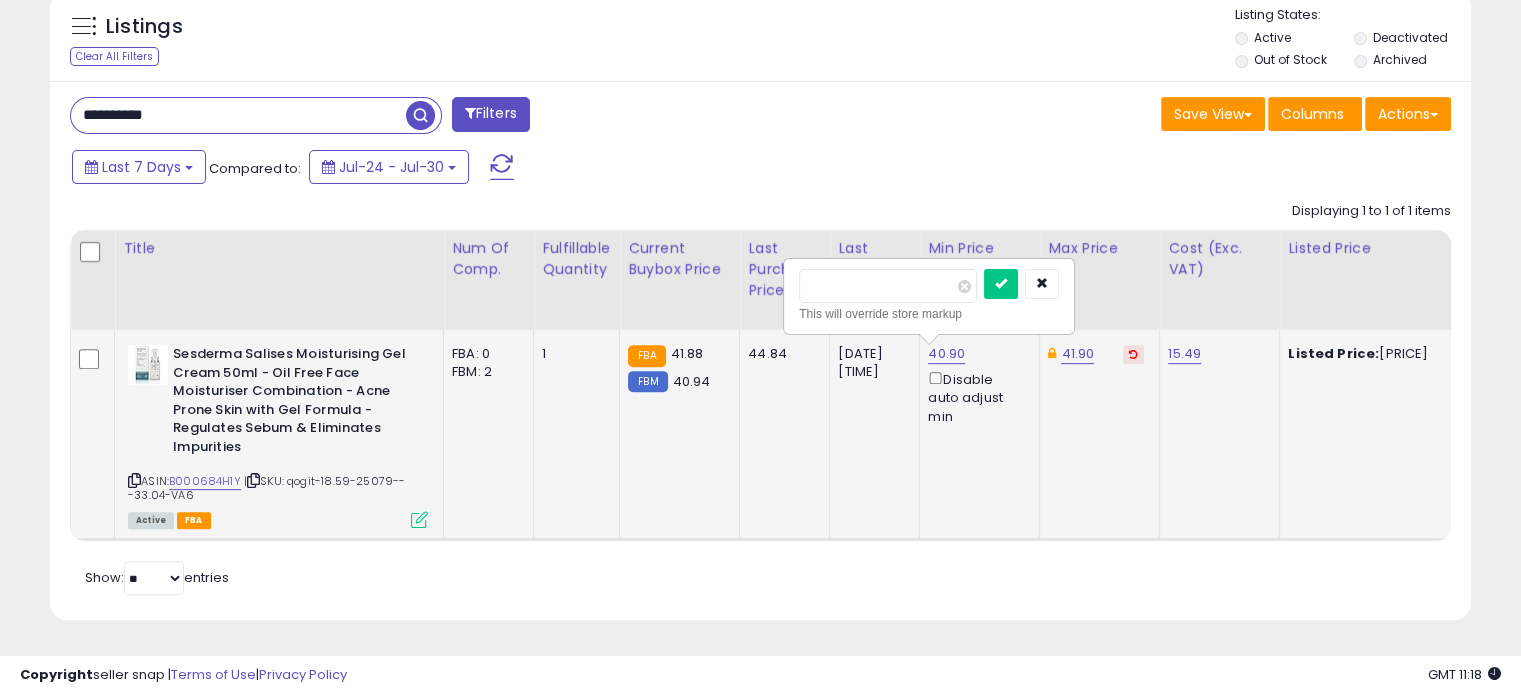 drag, startPoint x: 852, startPoint y: 277, endPoint x: 840, endPoint y: 279, distance: 12.165525 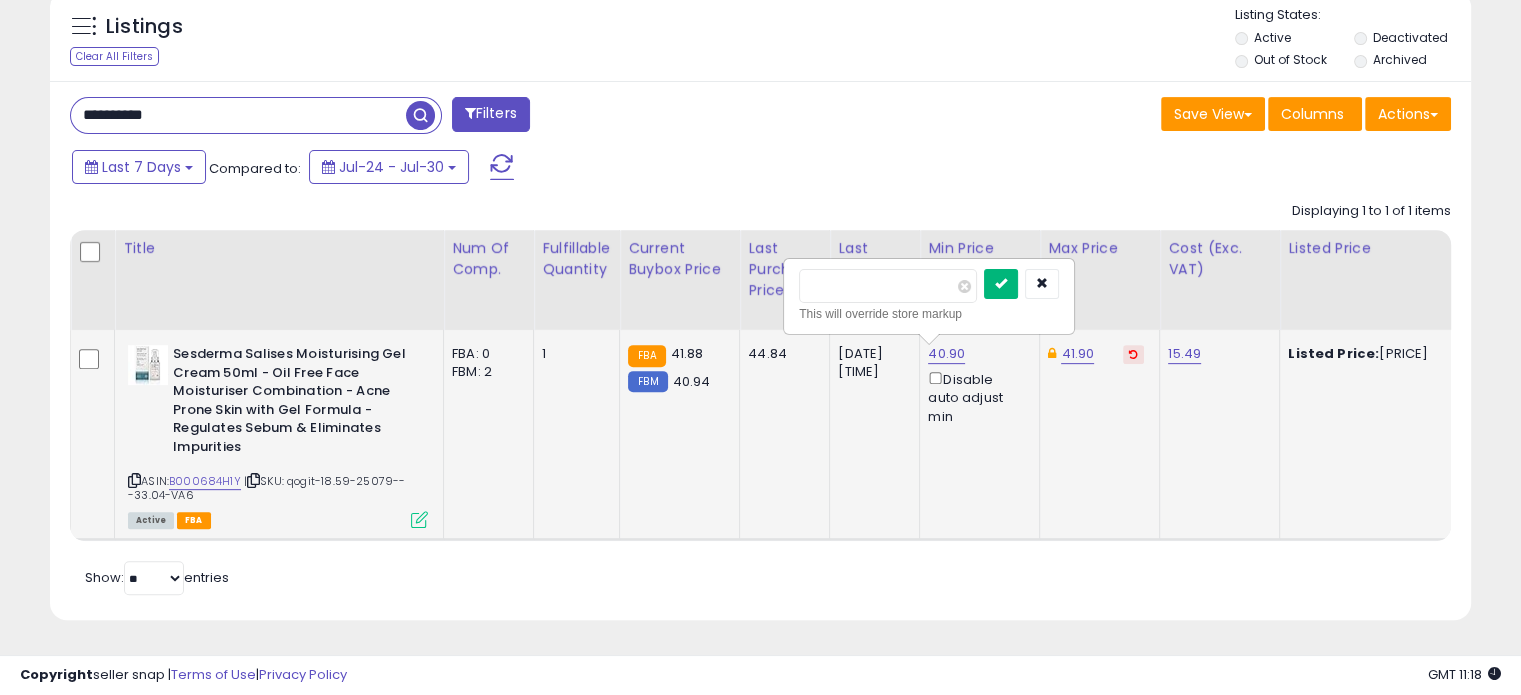 type on "*****" 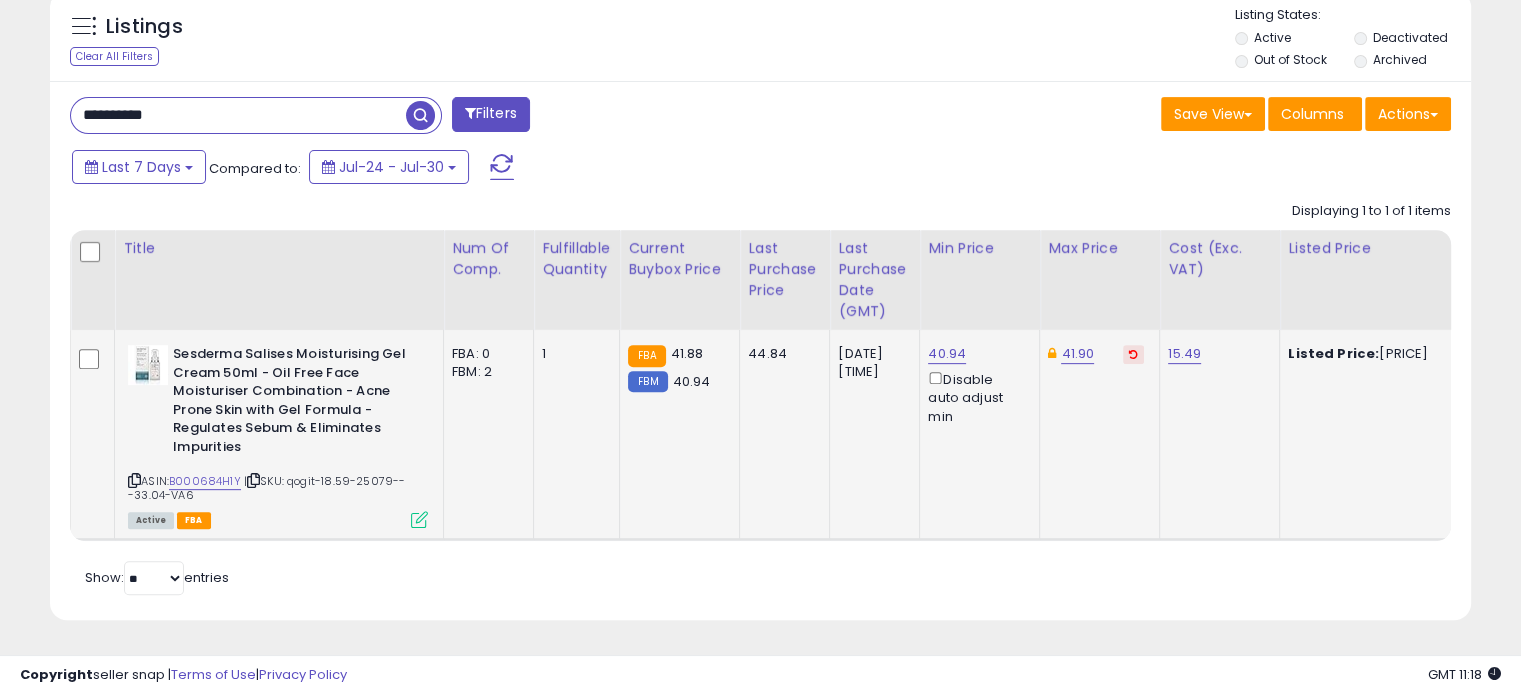 click on "**********" at bounding box center (238, 115) 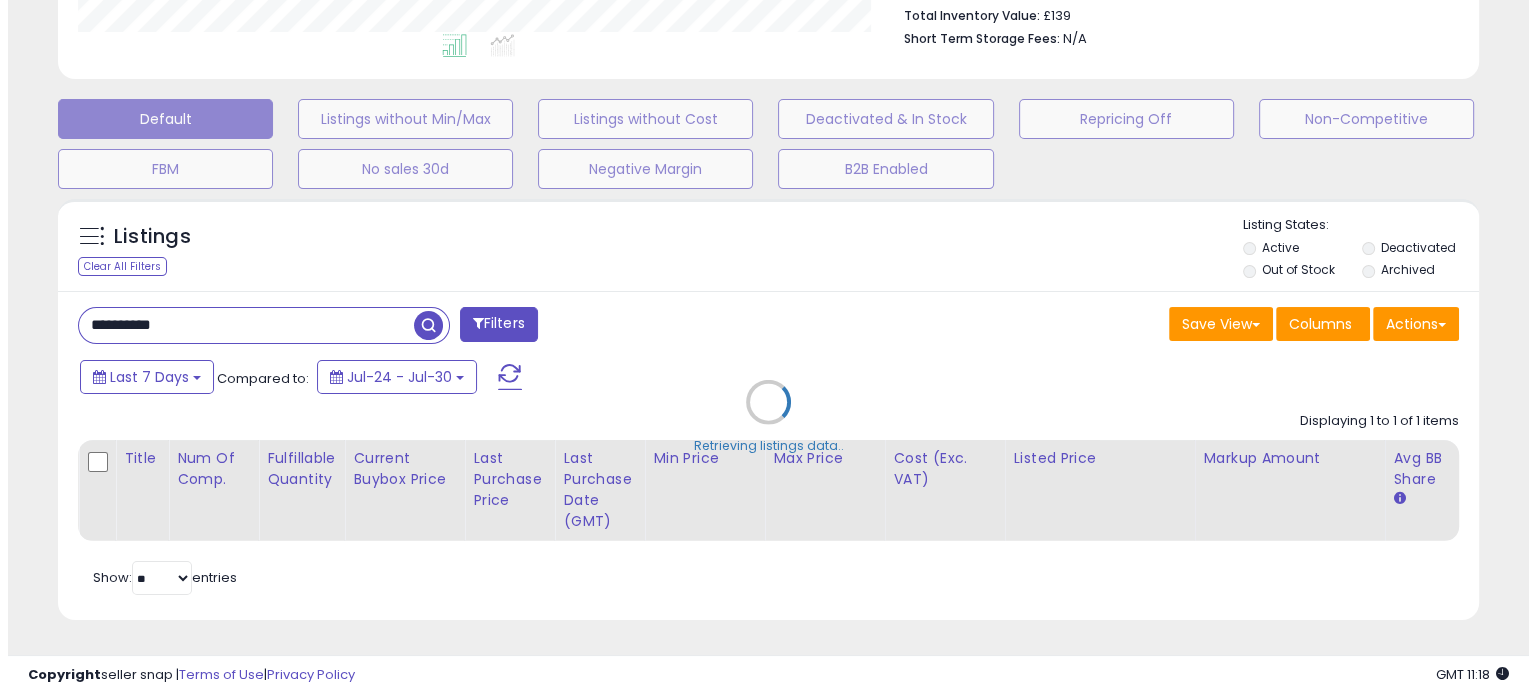 scroll, scrollTop: 544, scrollLeft: 0, axis: vertical 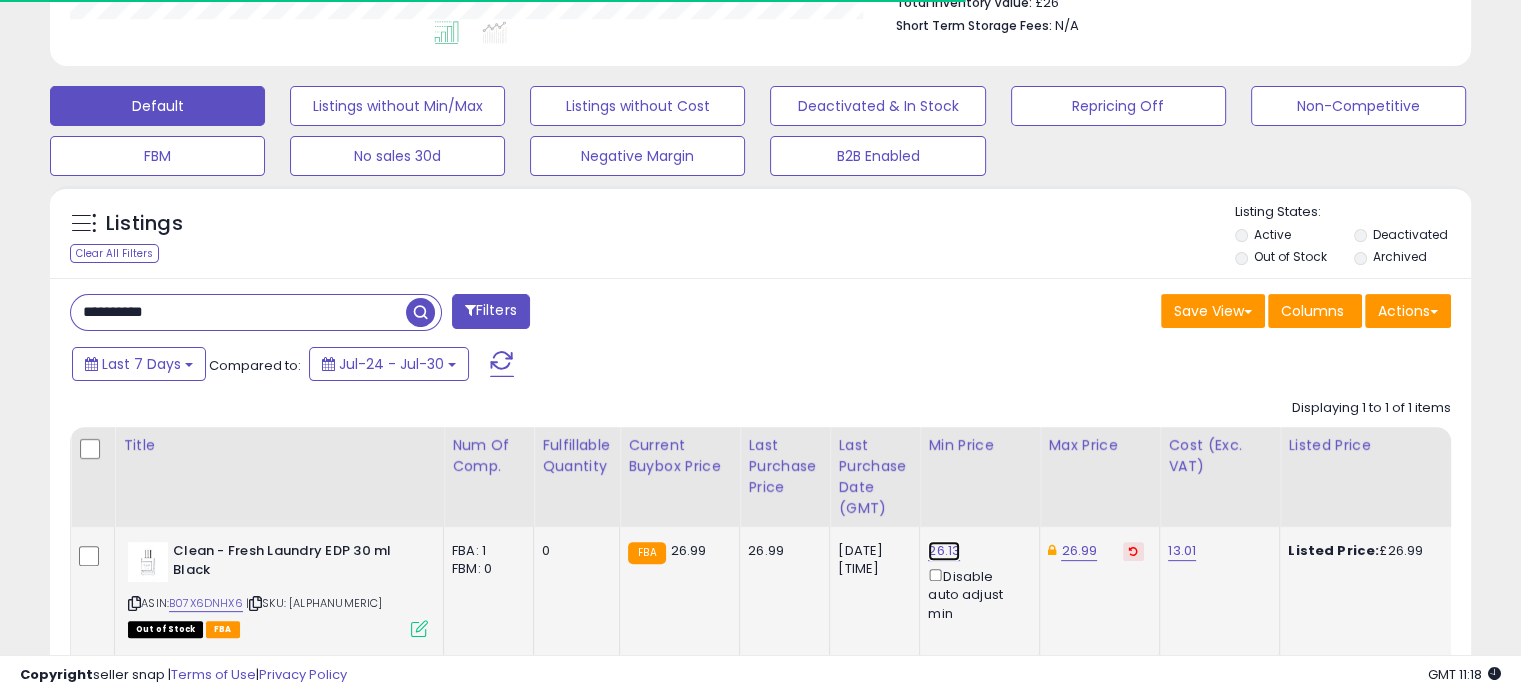 click on "26.13" at bounding box center [944, 551] 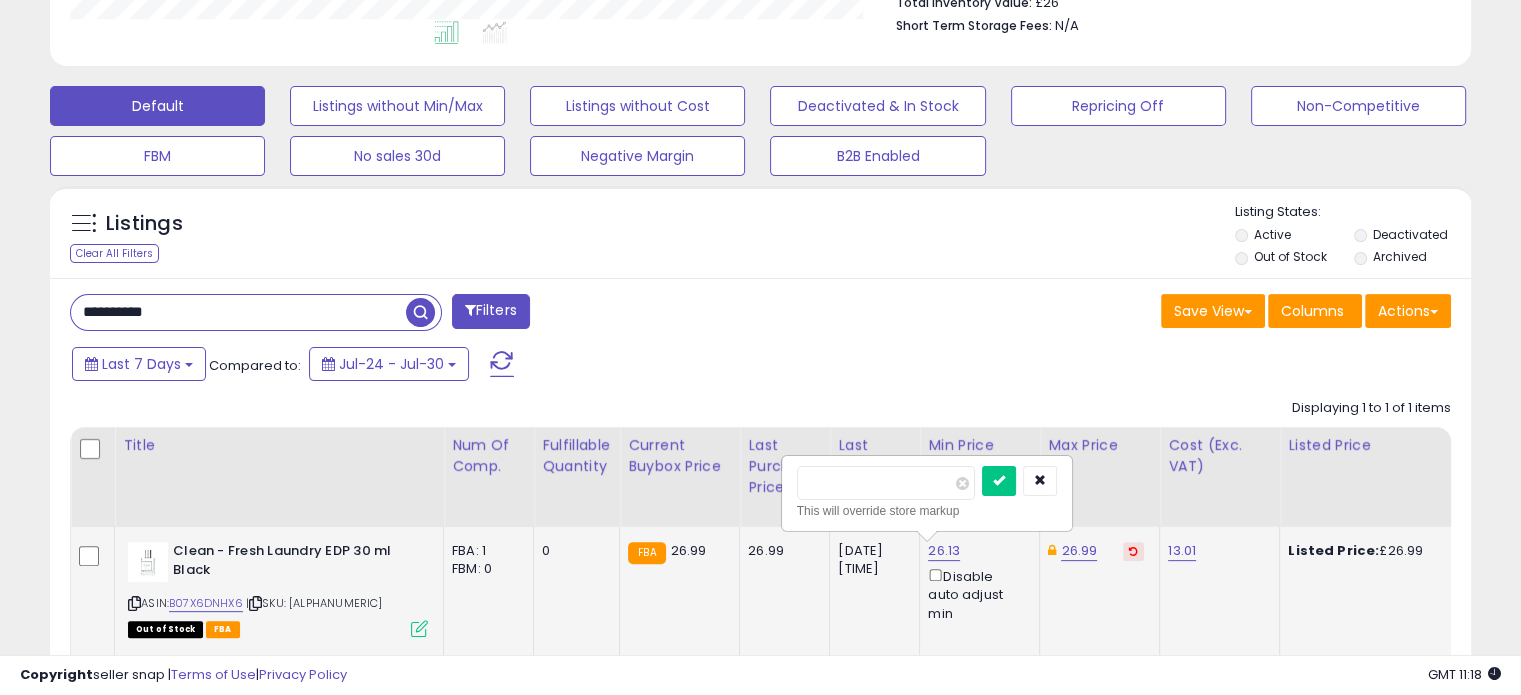 scroll, scrollTop: 999589, scrollLeft: 999176, axis: both 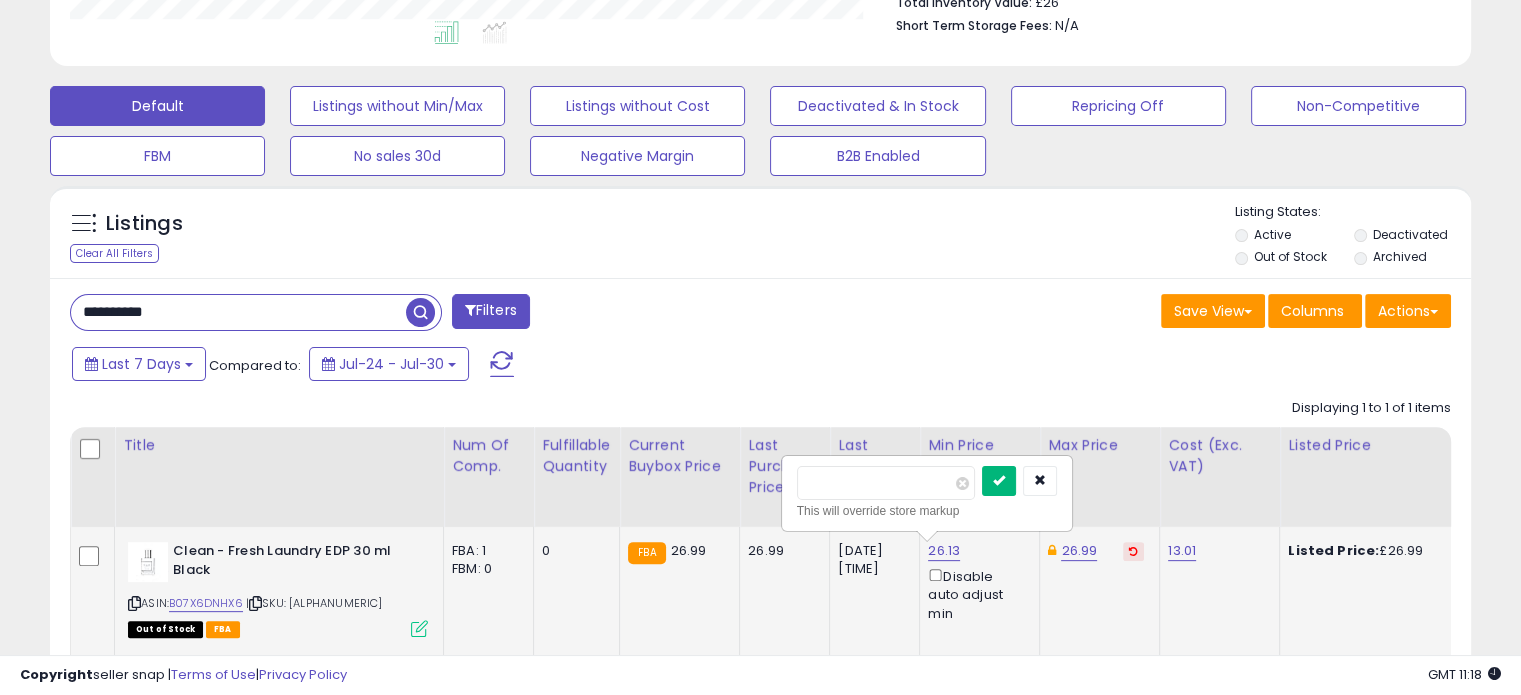type on "*****" 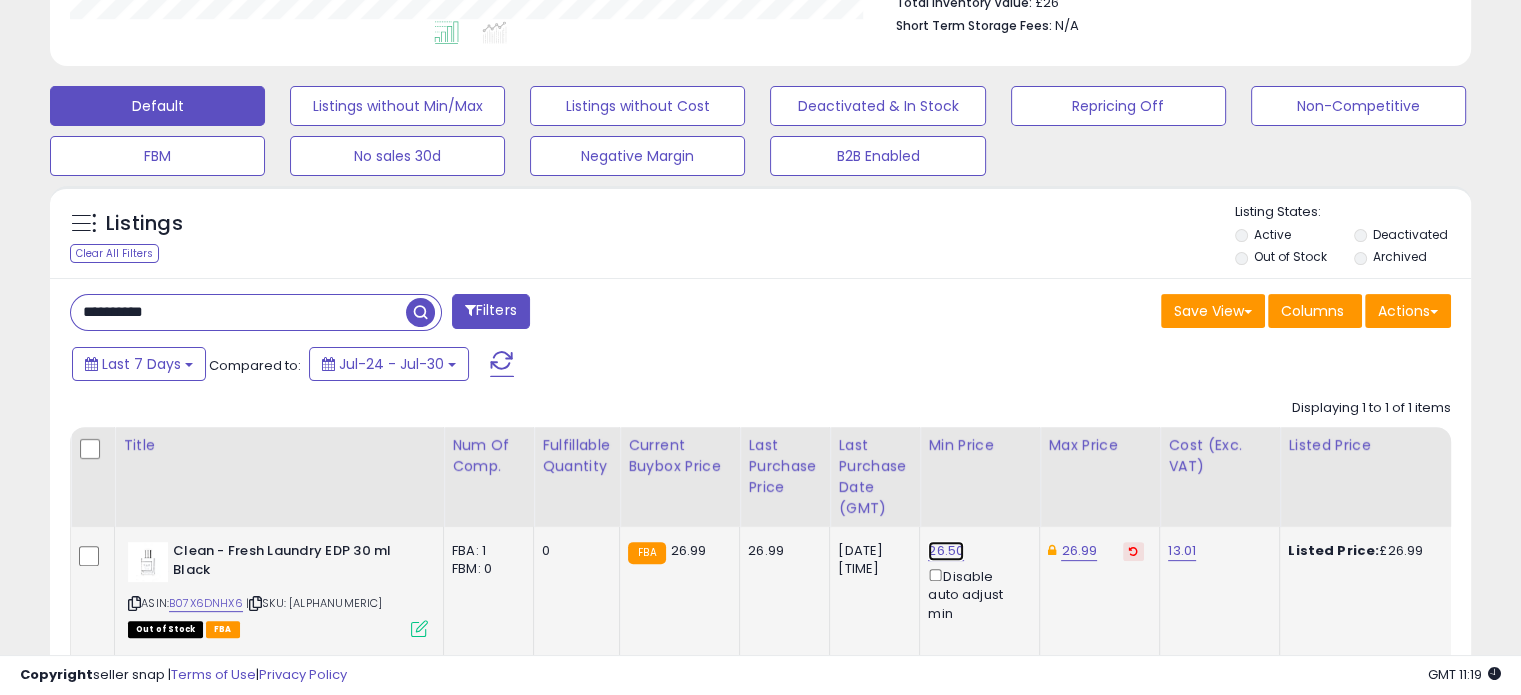 click on "26.50" at bounding box center [946, 551] 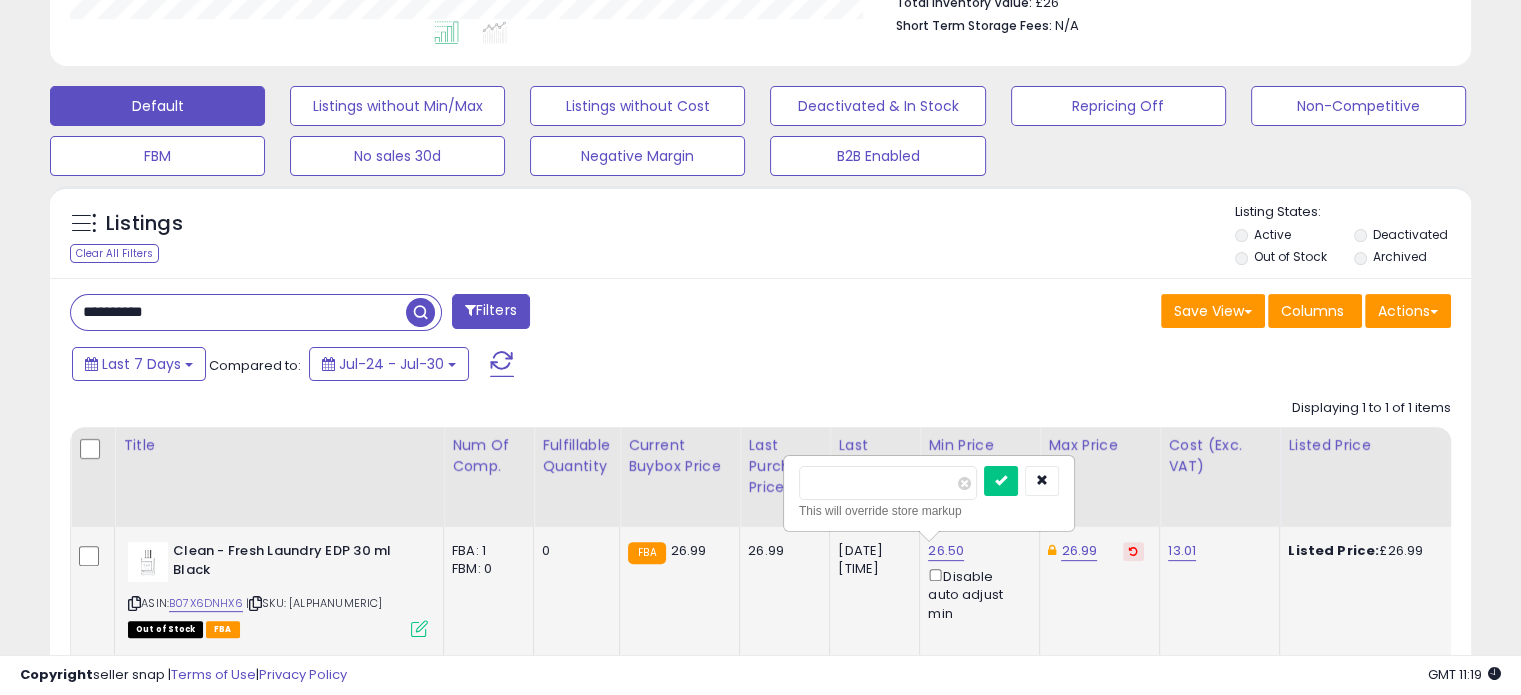 drag, startPoint x: 846, startPoint y: 486, endPoint x: 835, endPoint y: 484, distance: 11.18034 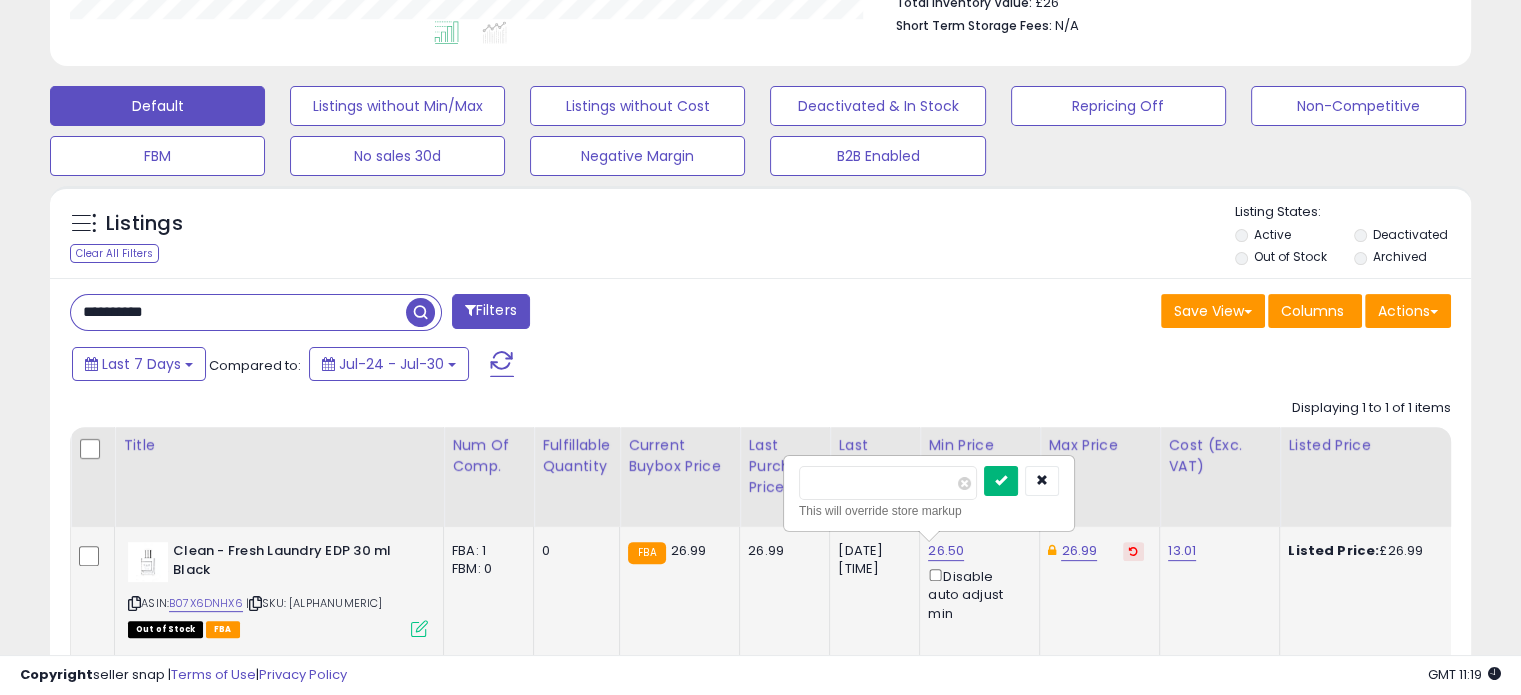 type on "*****" 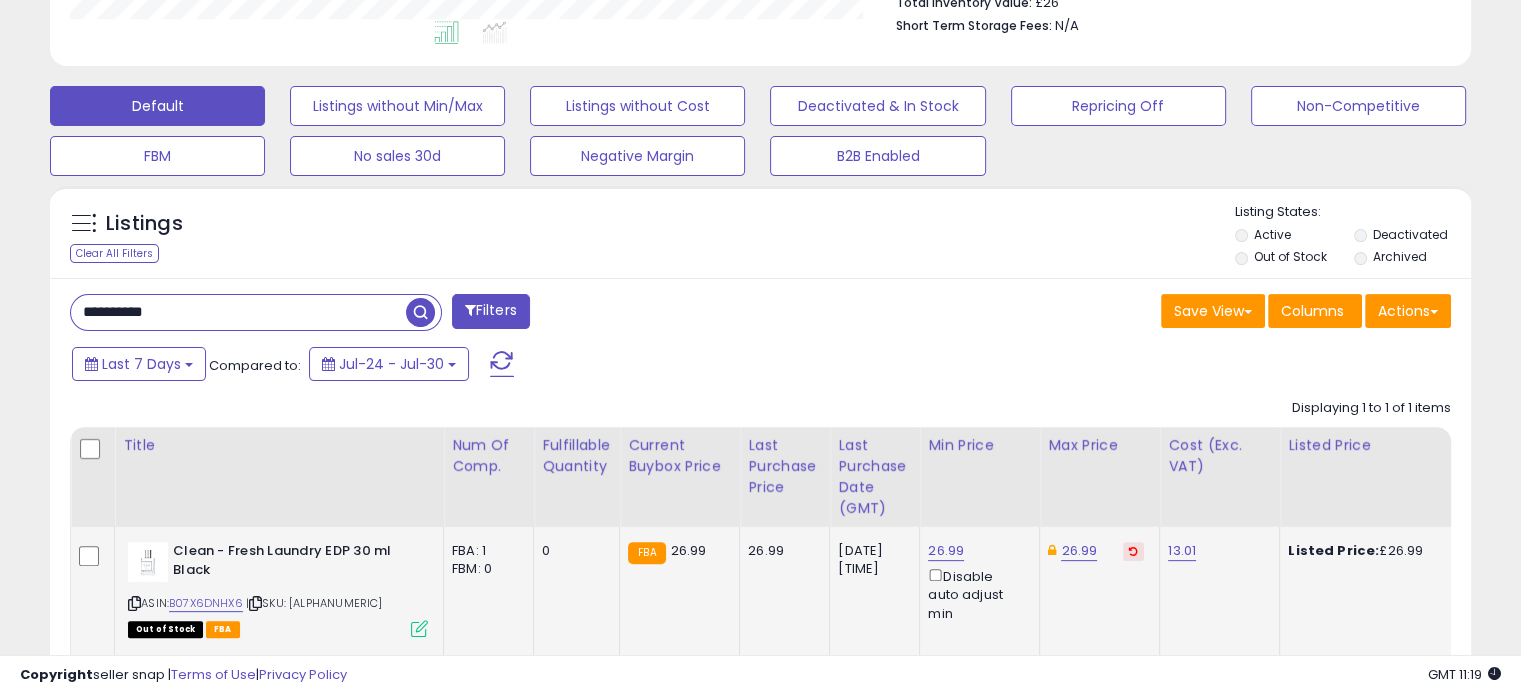 scroll, scrollTop: 644, scrollLeft: 0, axis: vertical 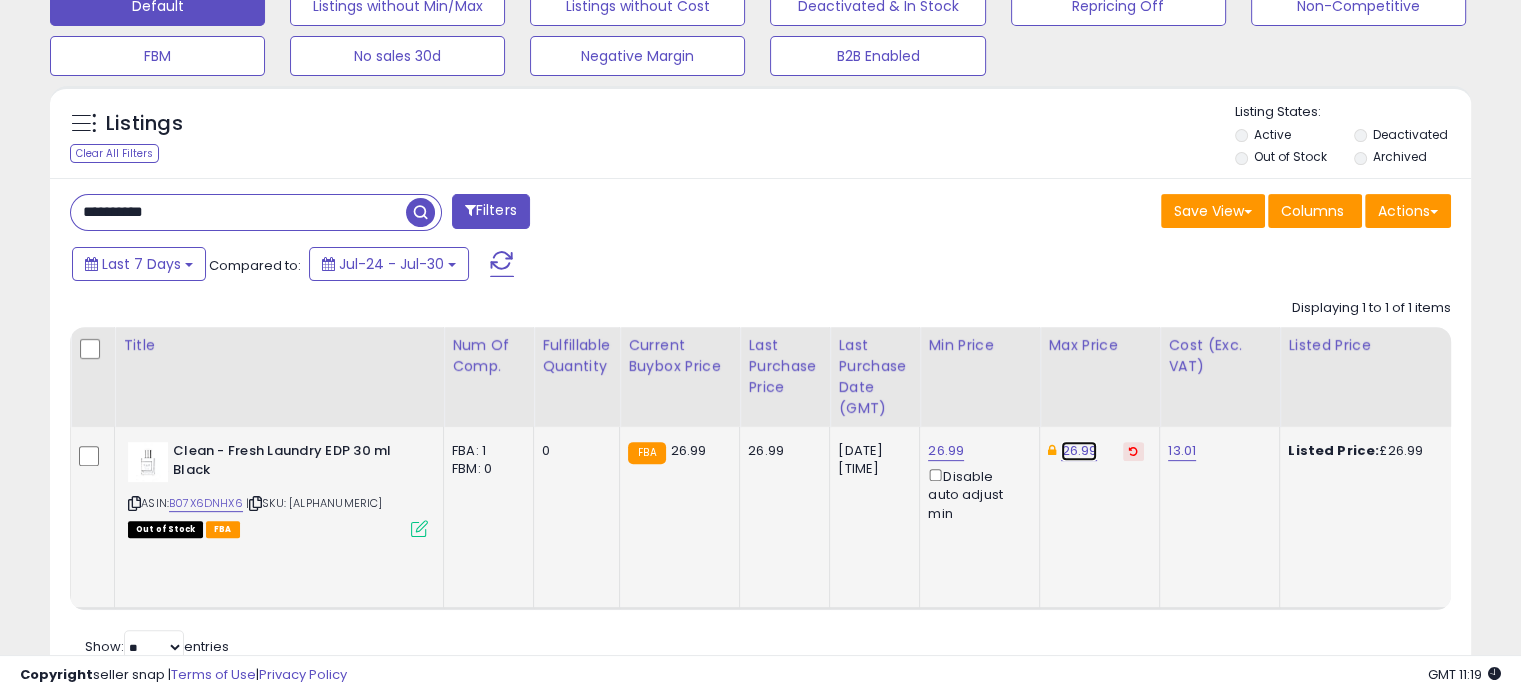 click on "26.99" at bounding box center (1079, 451) 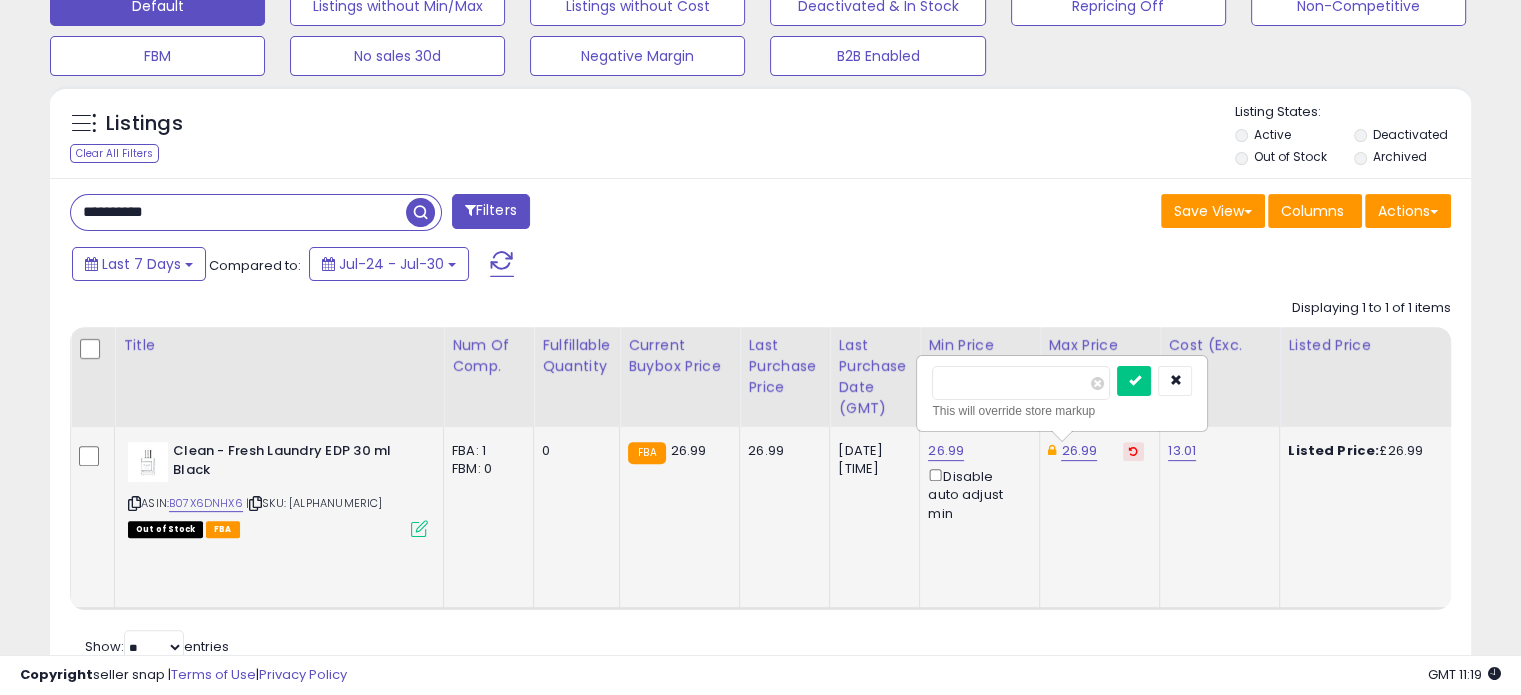drag, startPoint x: 992, startPoint y: 379, endPoint x: 950, endPoint y: 378, distance: 42.0119 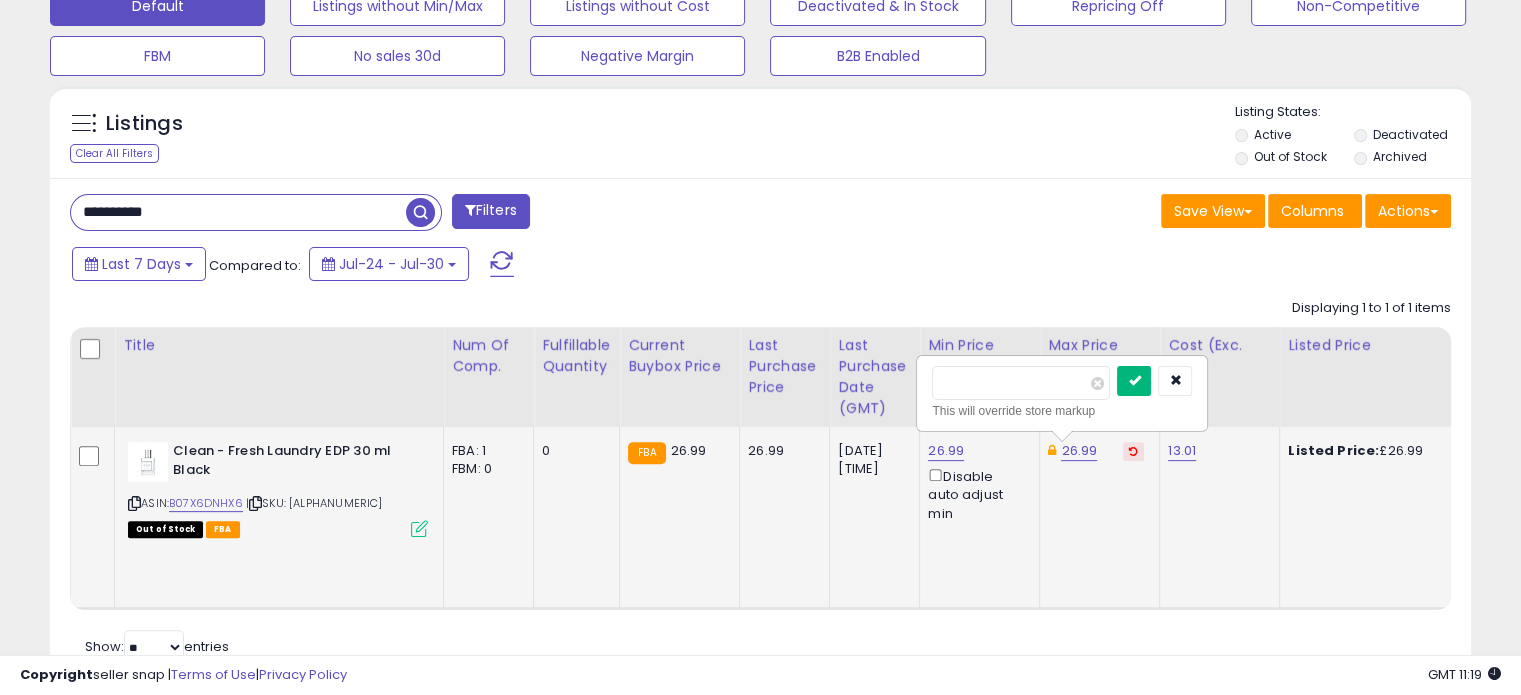 type on "*****" 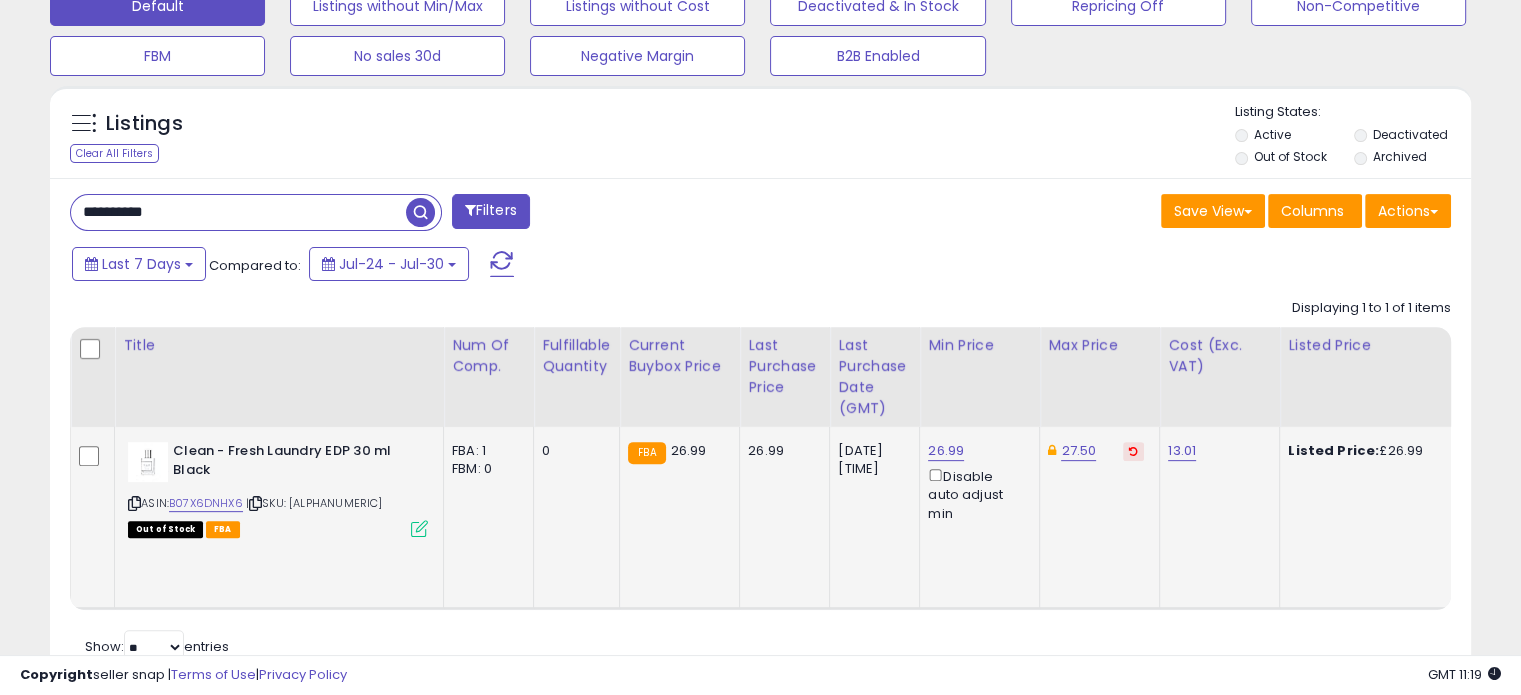 click on "**********" at bounding box center (238, 212) 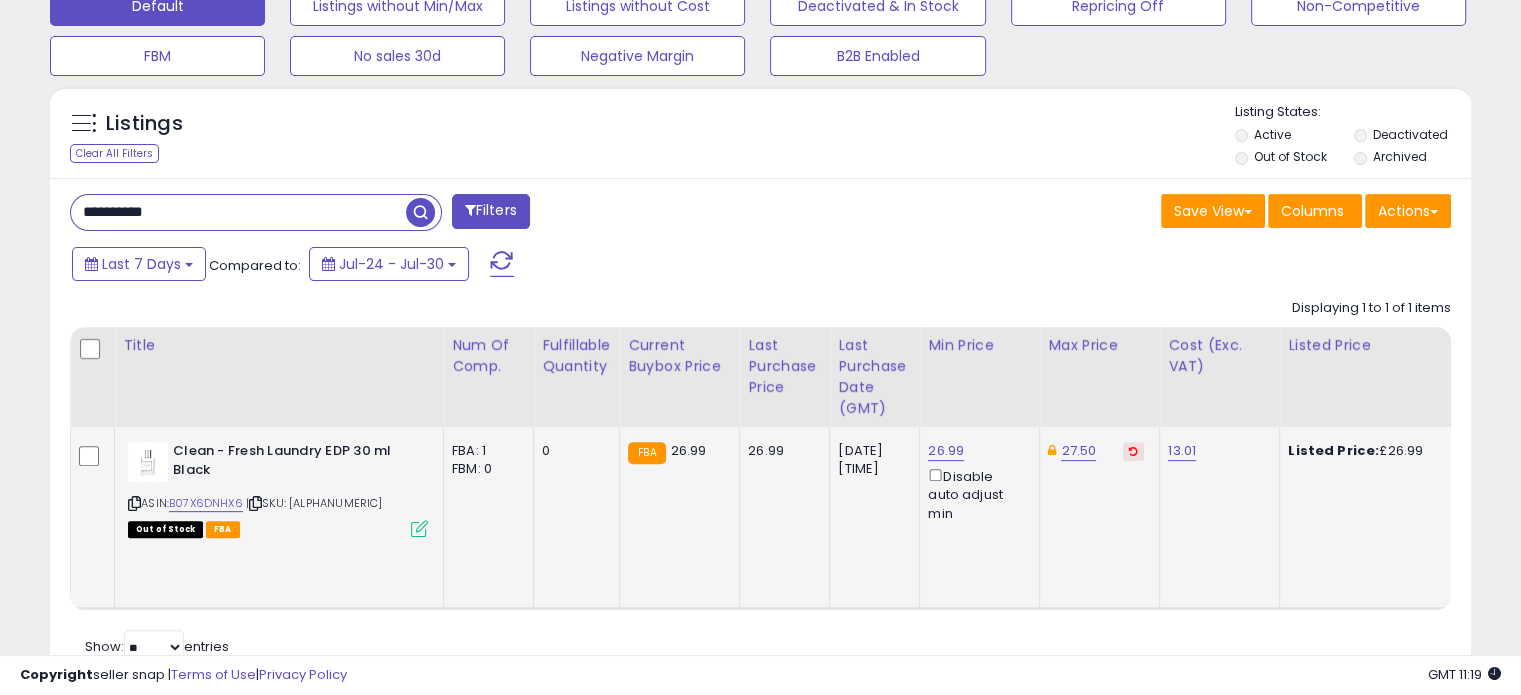paste 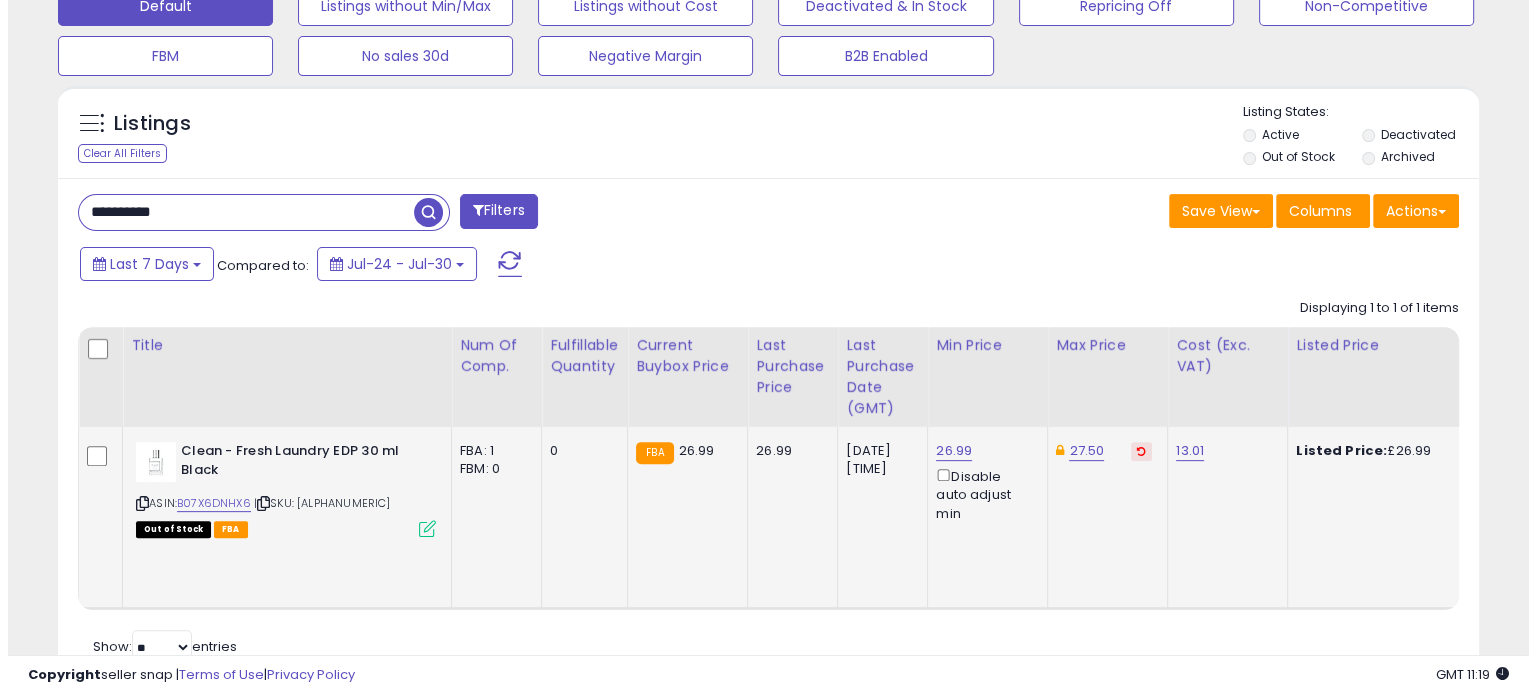 scroll, scrollTop: 544, scrollLeft: 0, axis: vertical 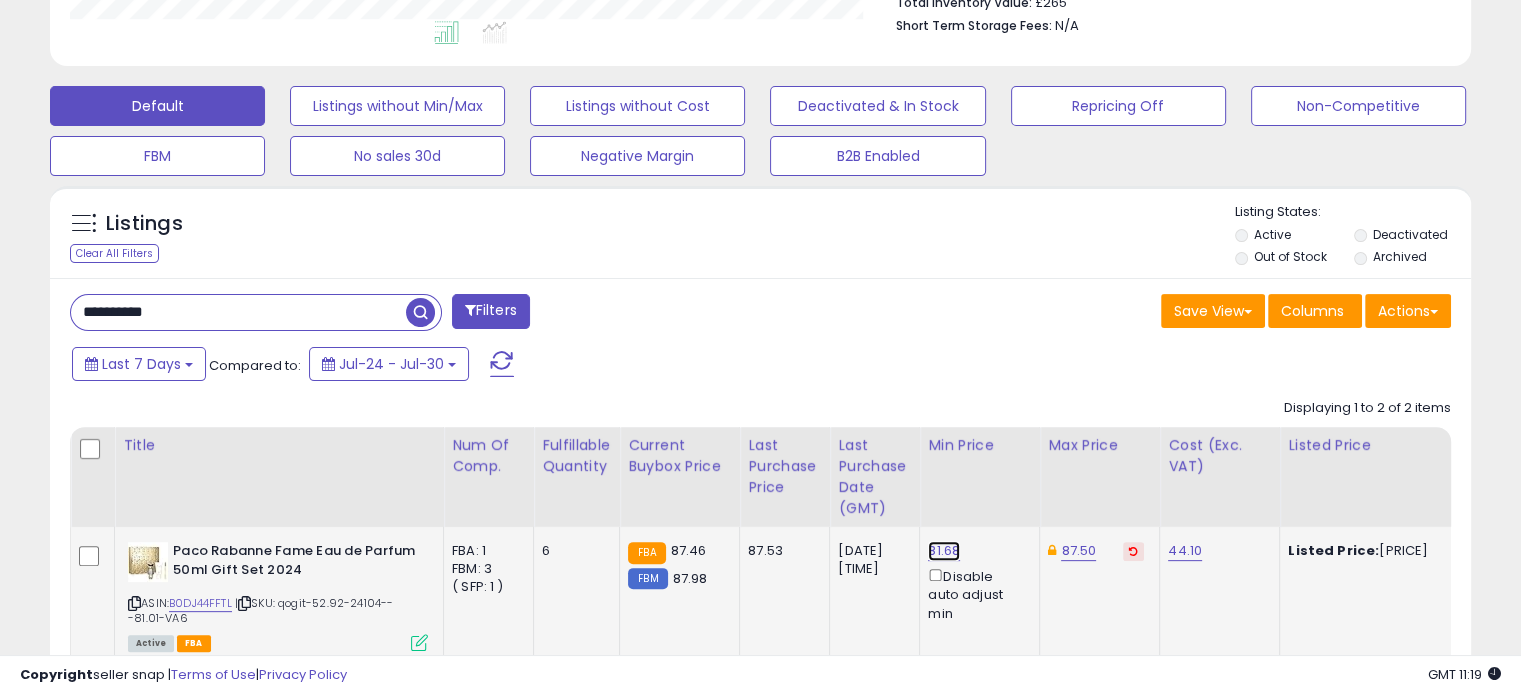 click on "81.68" at bounding box center (944, 551) 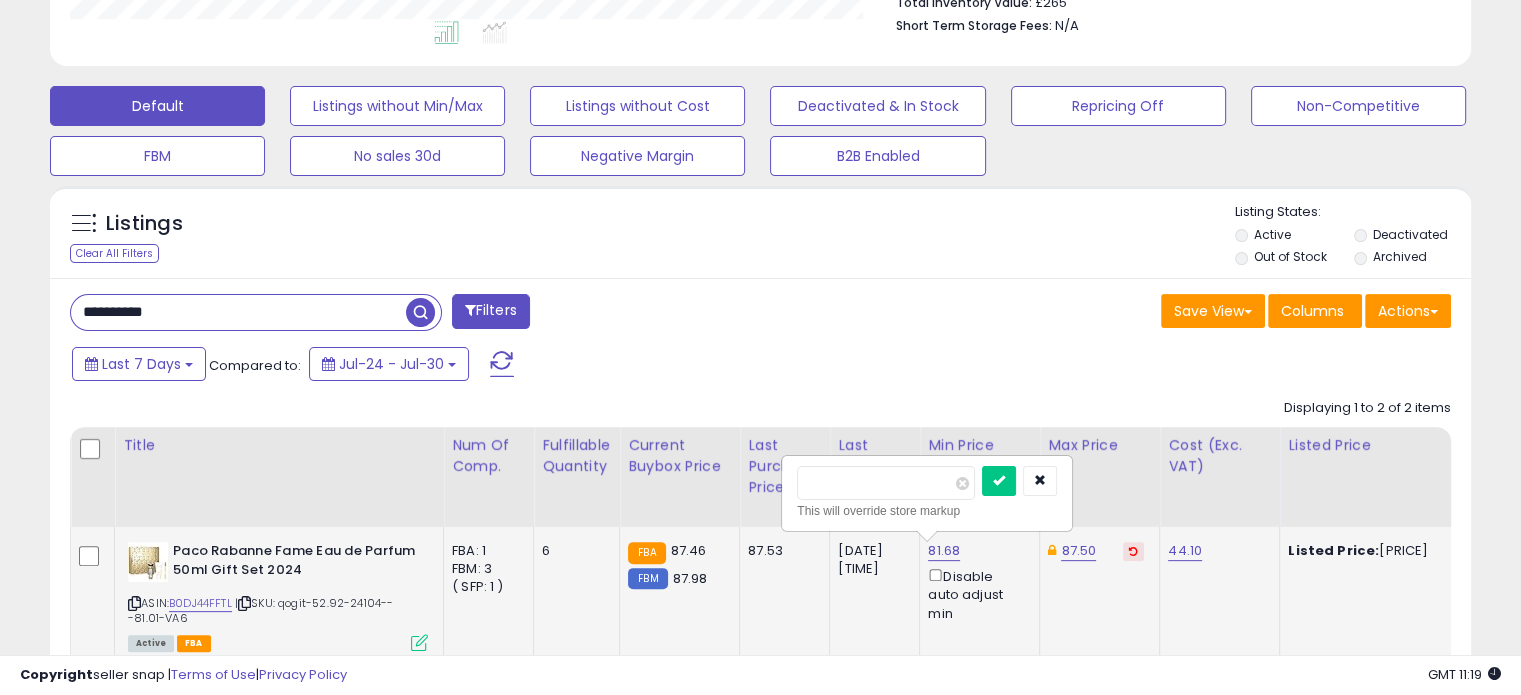drag, startPoint x: 856, startPoint y: 481, endPoint x: 816, endPoint y: 479, distance: 40.04997 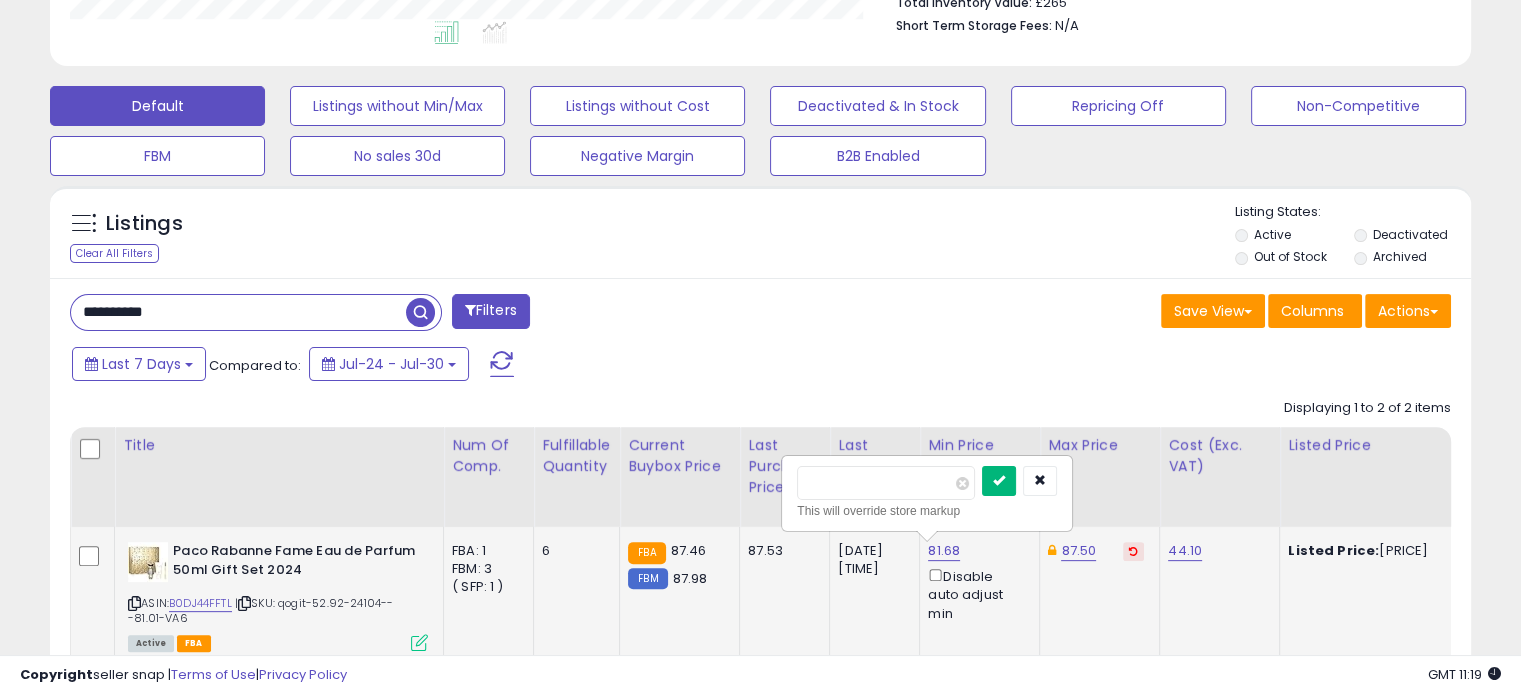 type on "*****" 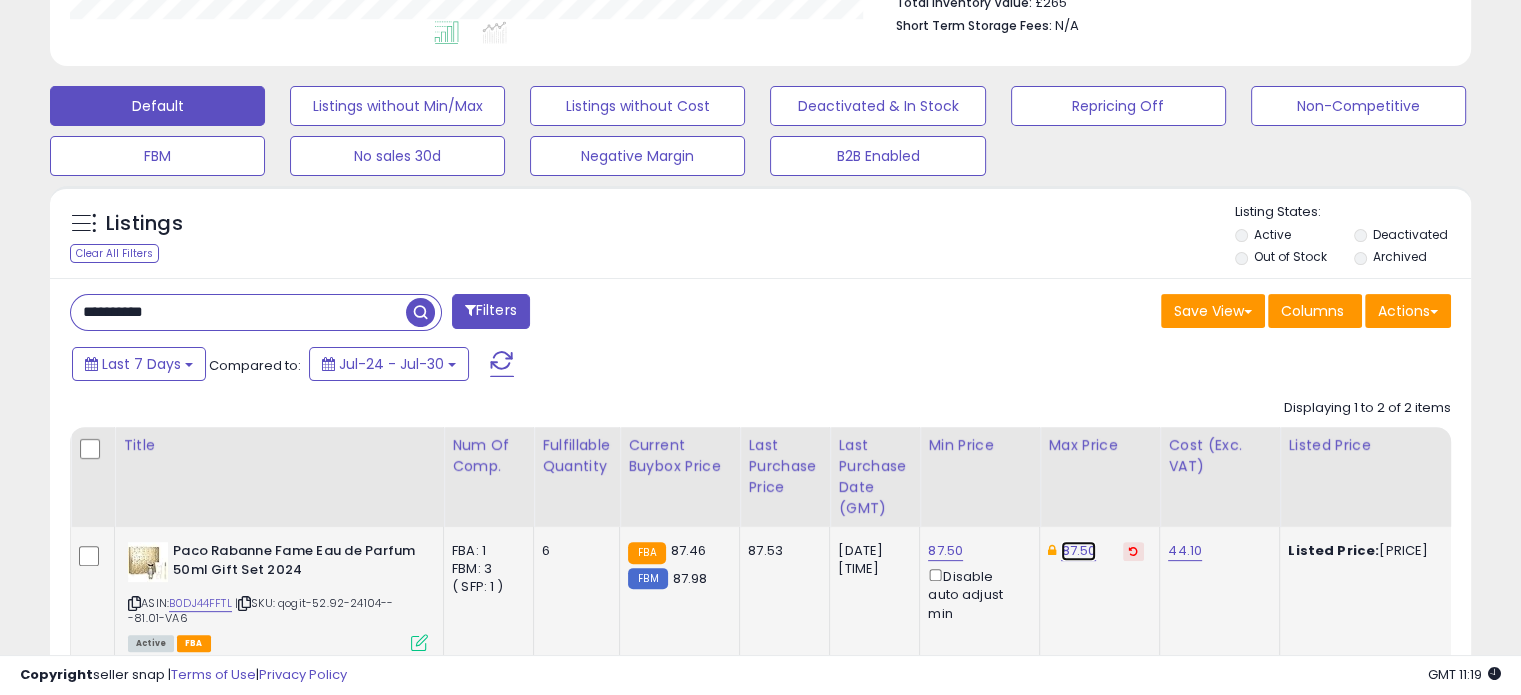 click on "87.50" at bounding box center [1078, 551] 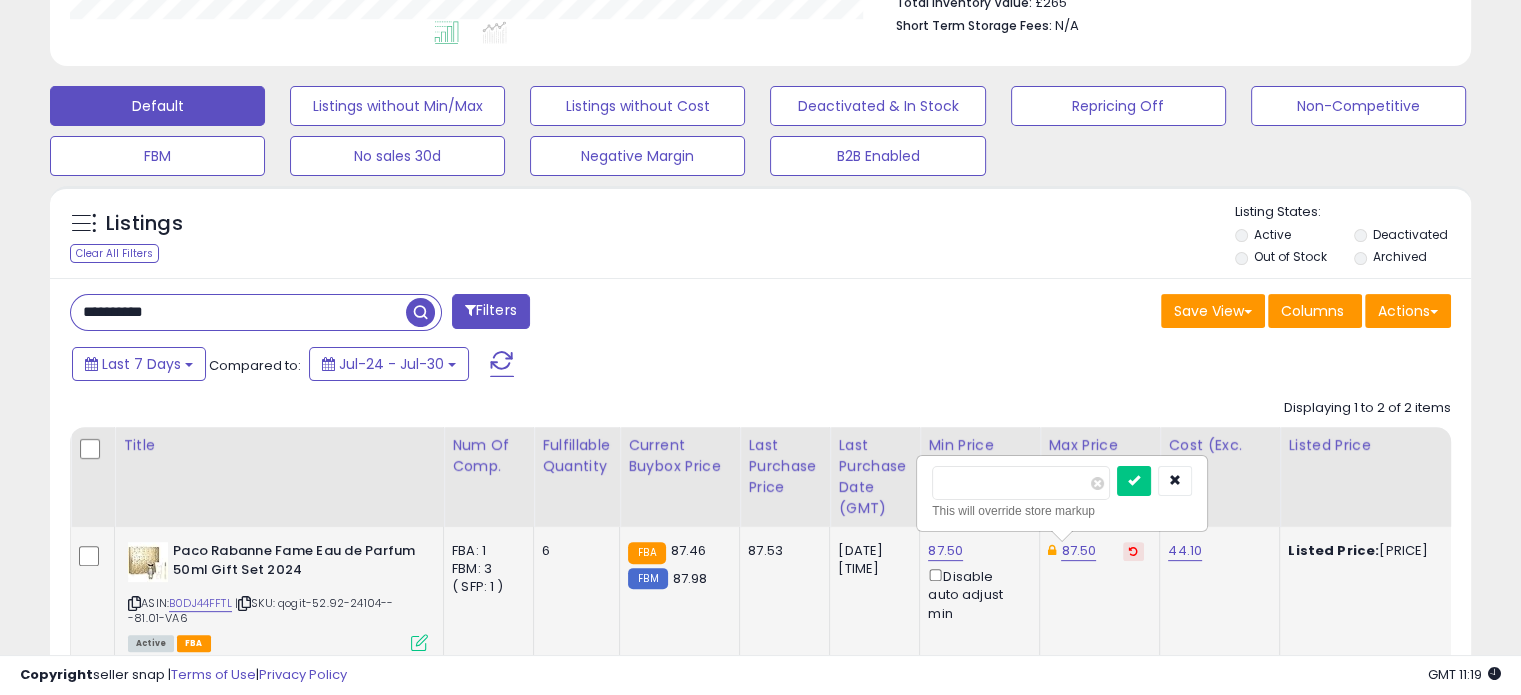 drag, startPoint x: 984, startPoint y: 478, endPoint x: 946, endPoint y: 479, distance: 38.013157 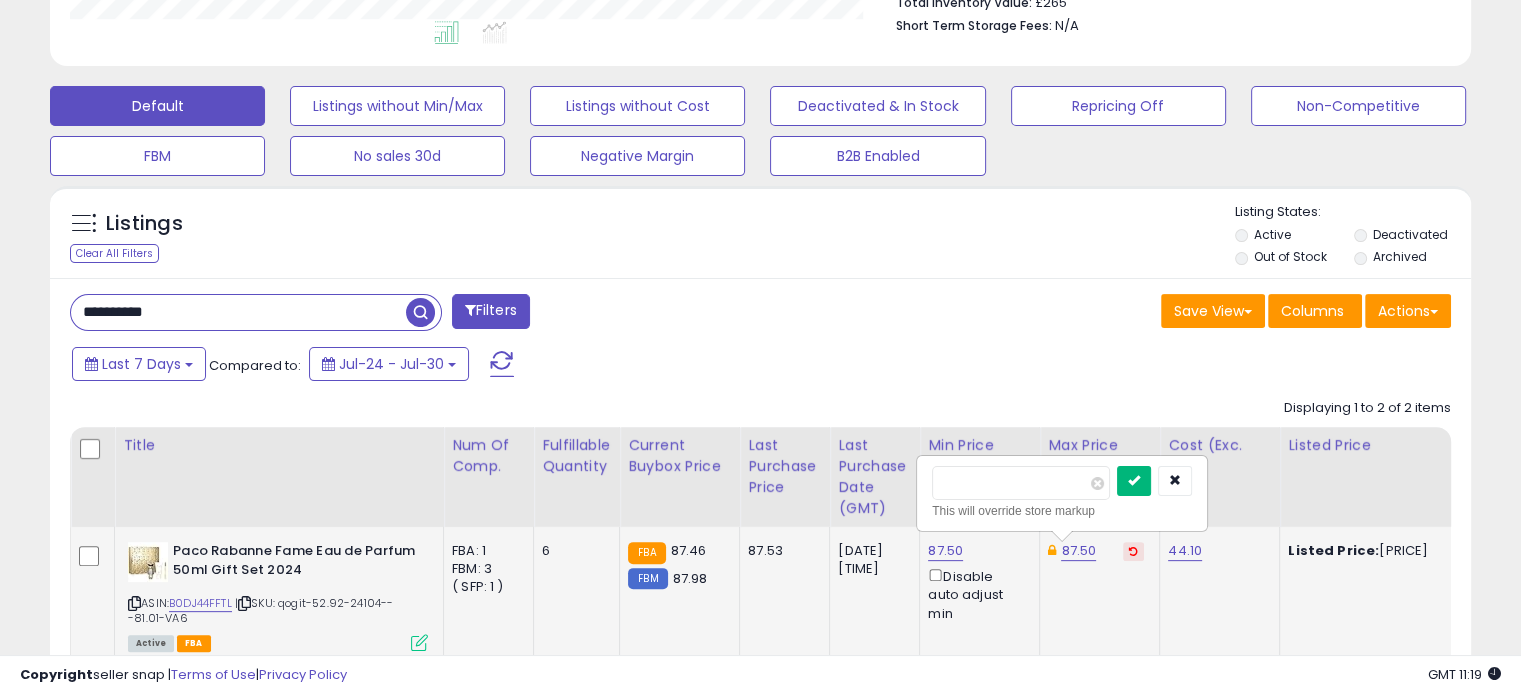 type on "**" 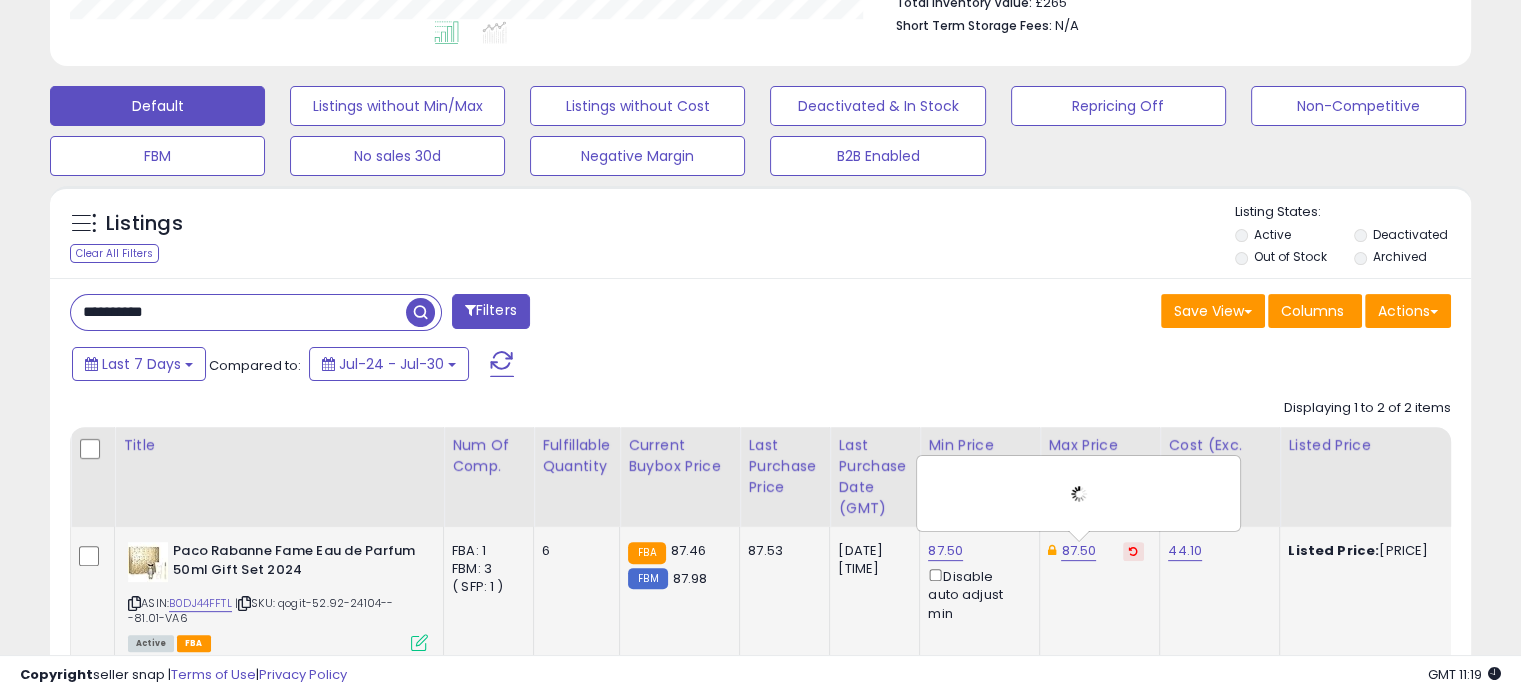 click on "** [NUMBER]   ** This will override store markup" 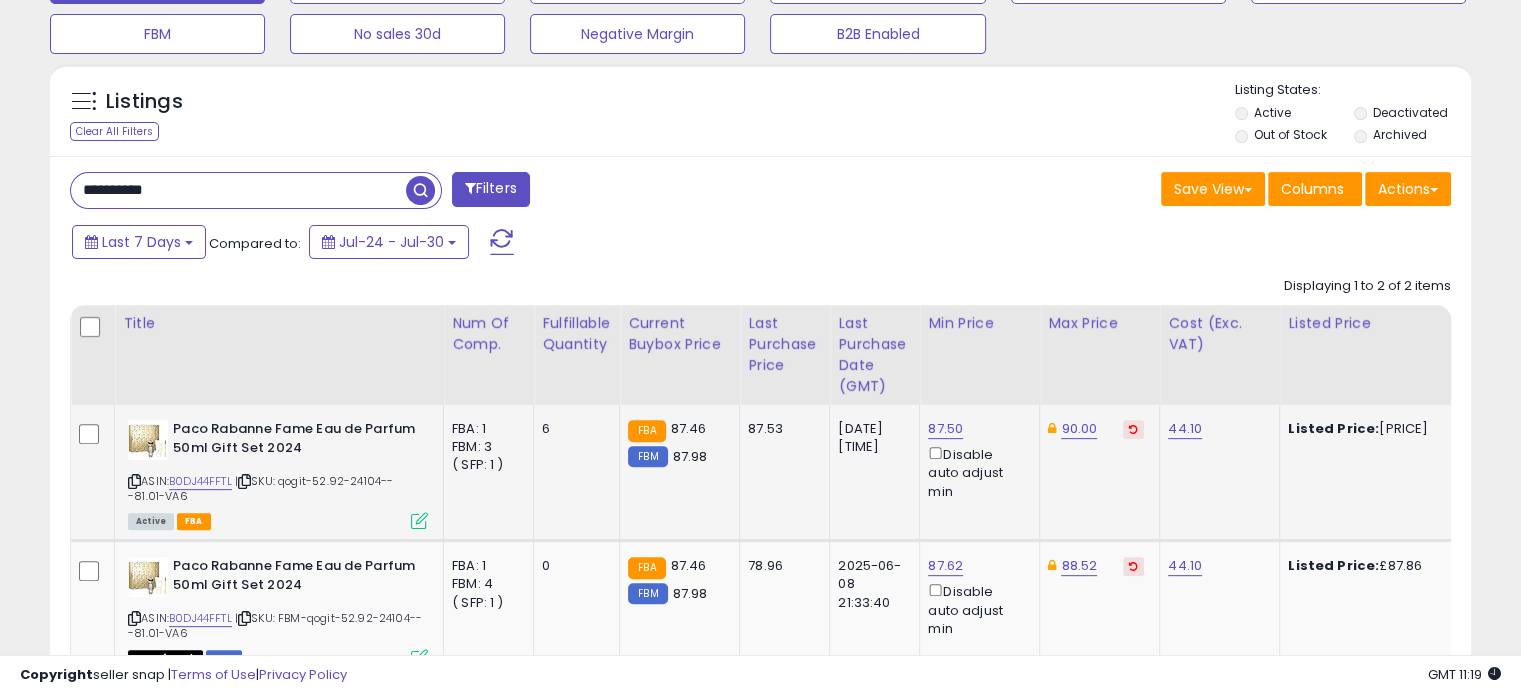 scroll, scrollTop: 817, scrollLeft: 0, axis: vertical 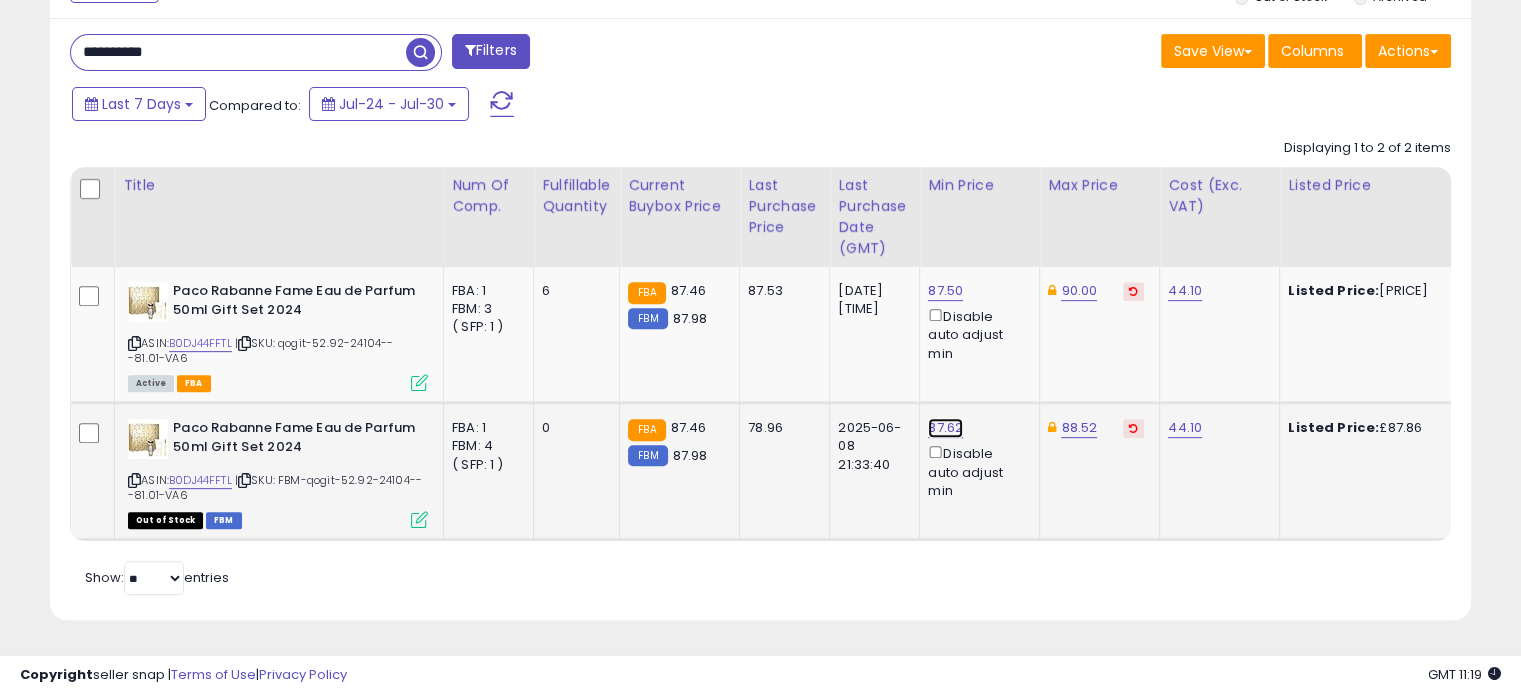 click on "87.62" at bounding box center [945, 291] 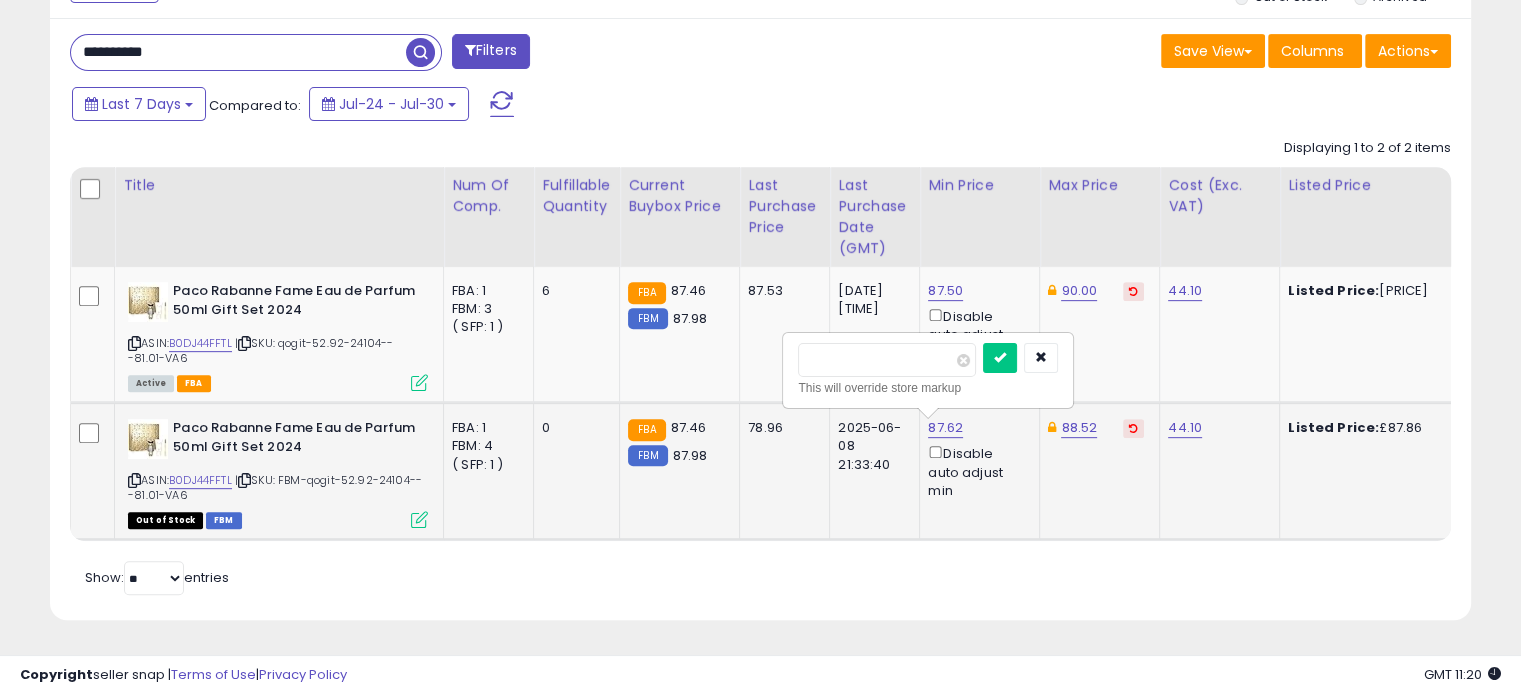 drag, startPoint x: 847, startPoint y: 348, endPoint x: 833, endPoint y: 349, distance: 14.035668 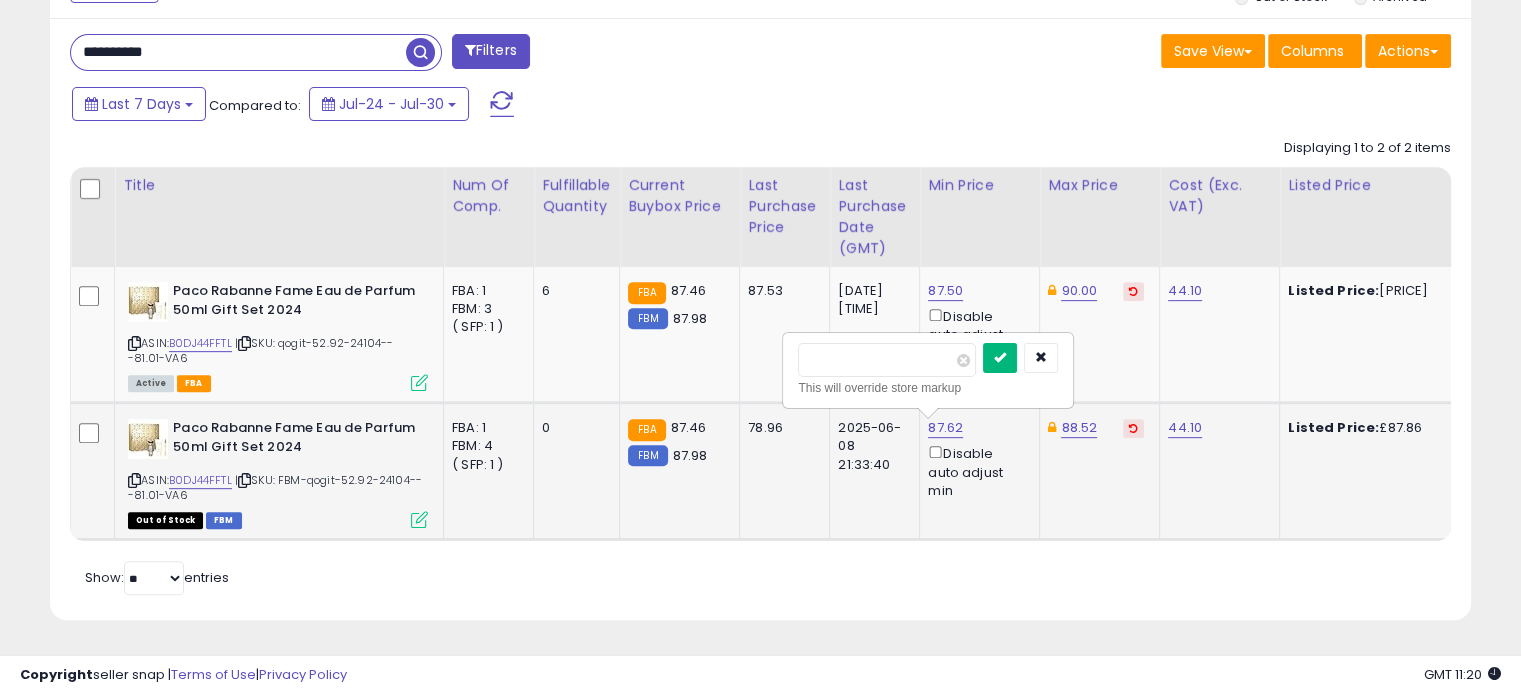 type on "*****" 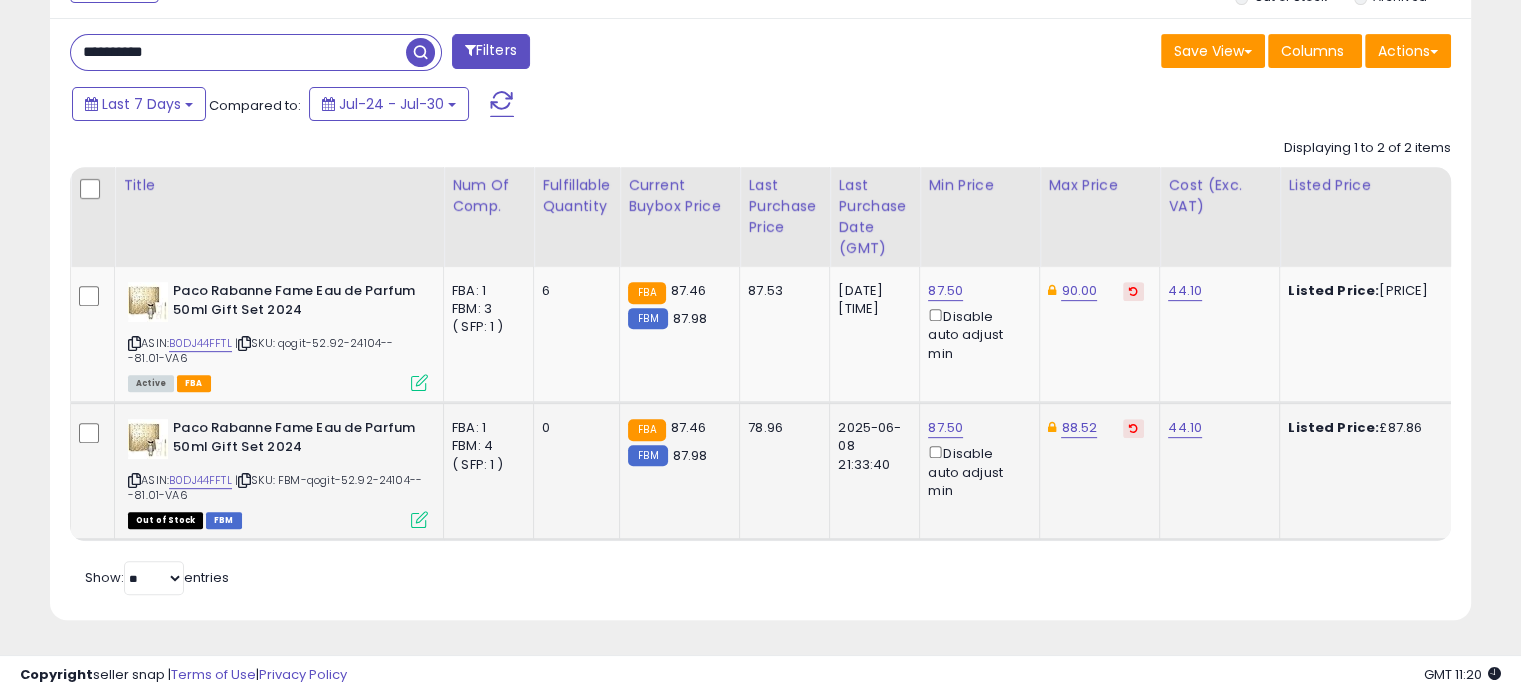 click on "88.52" 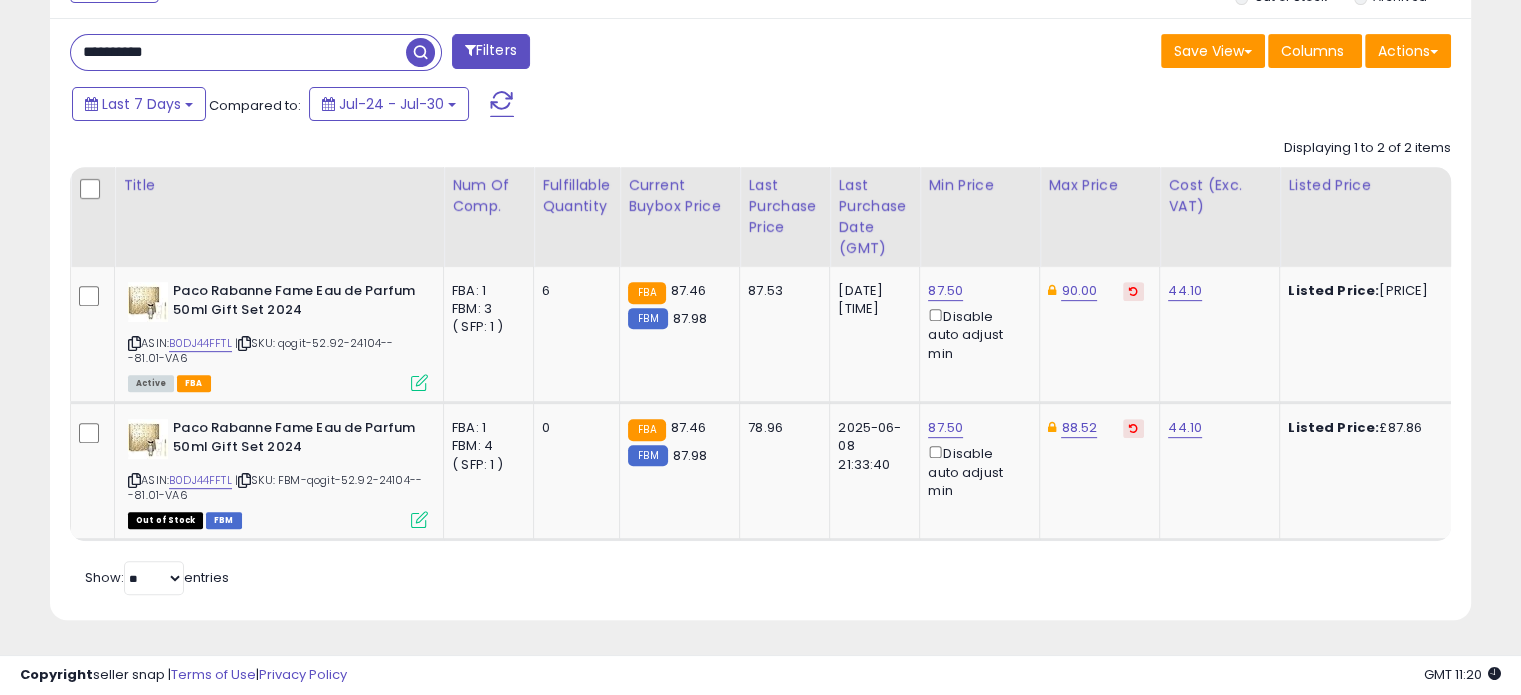 click on "**********" at bounding box center [238, 52] 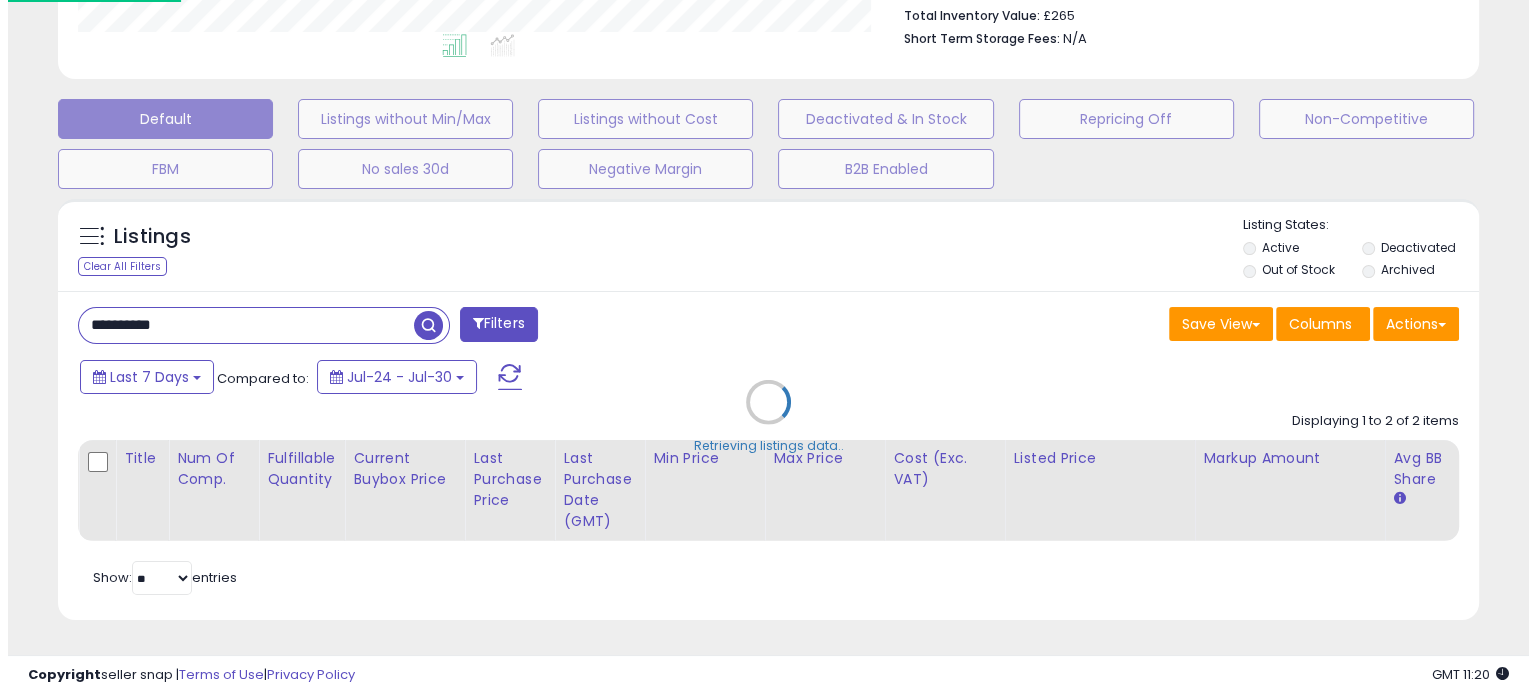 scroll, scrollTop: 544, scrollLeft: 0, axis: vertical 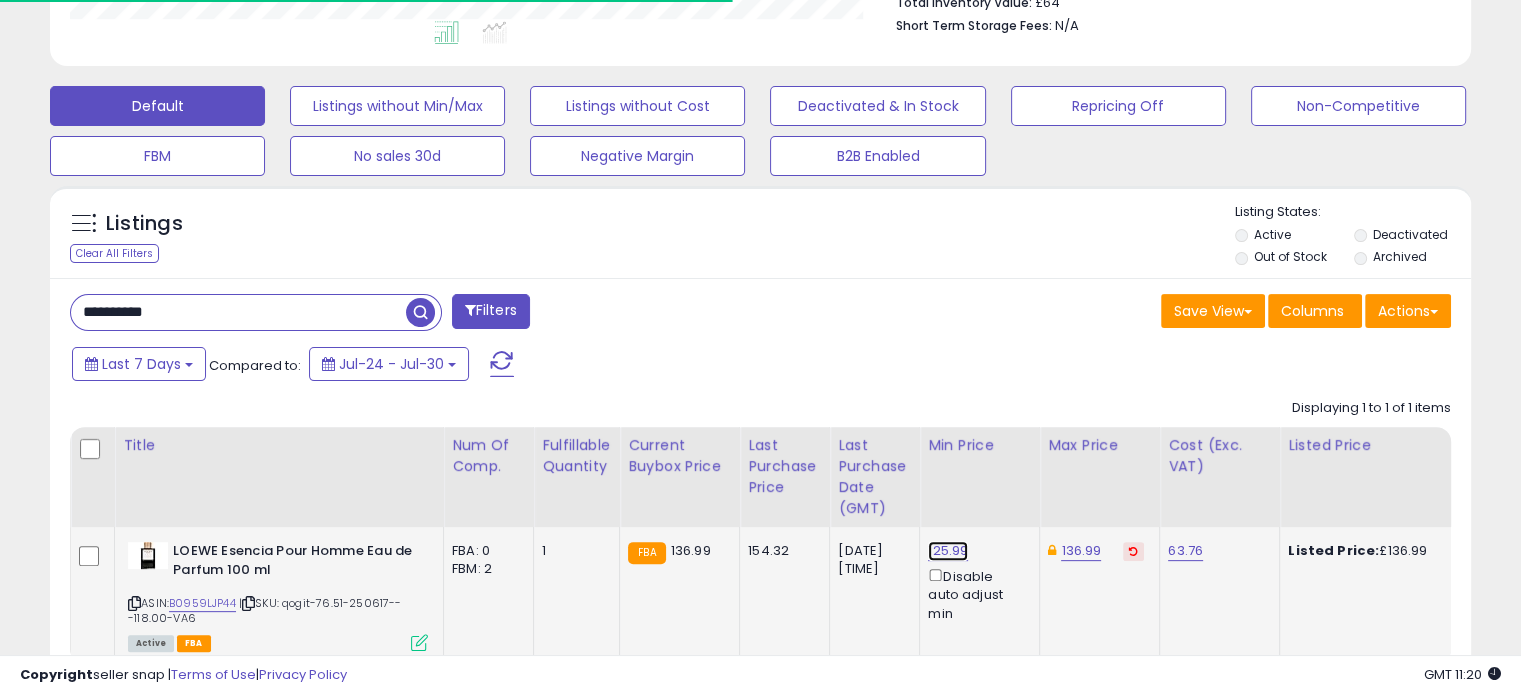 click on "125.99" at bounding box center (948, 551) 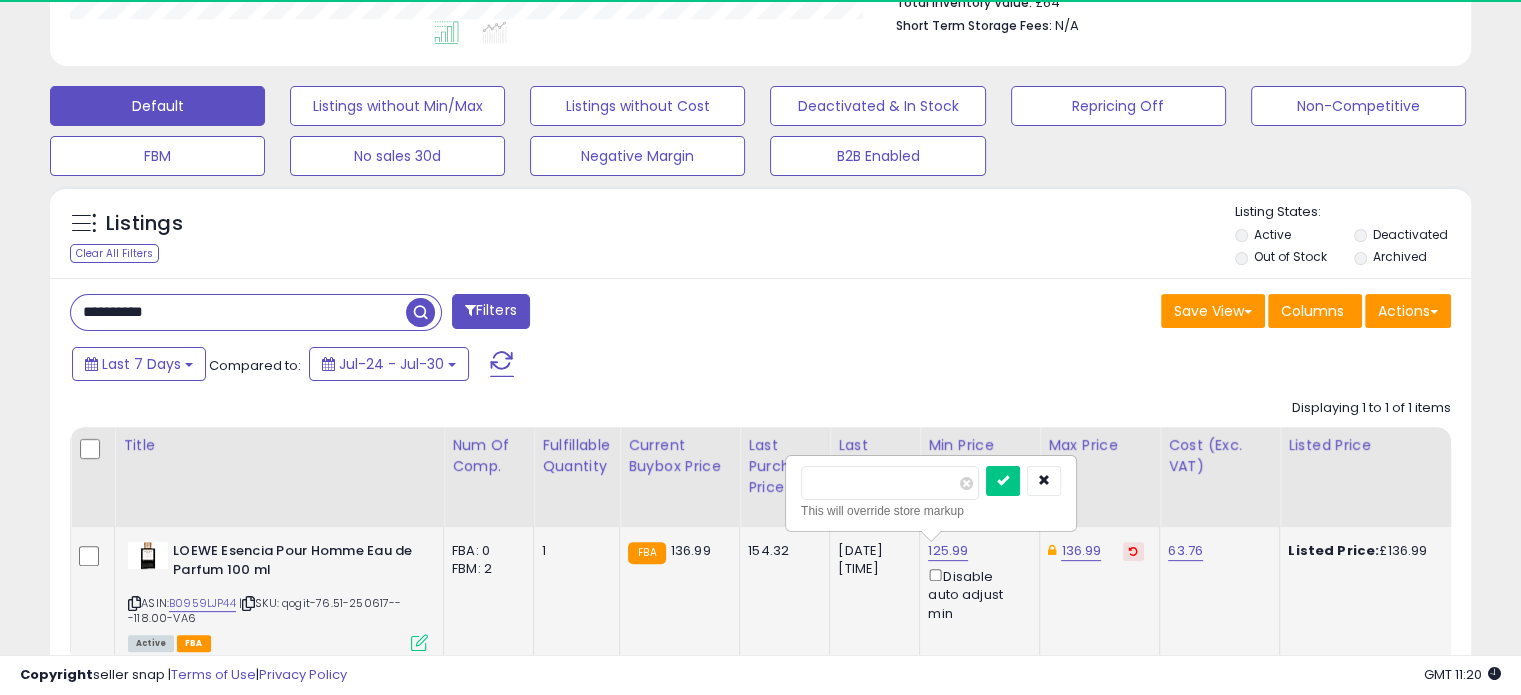 scroll, scrollTop: 999589, scrollLeft: 999176, axis: both 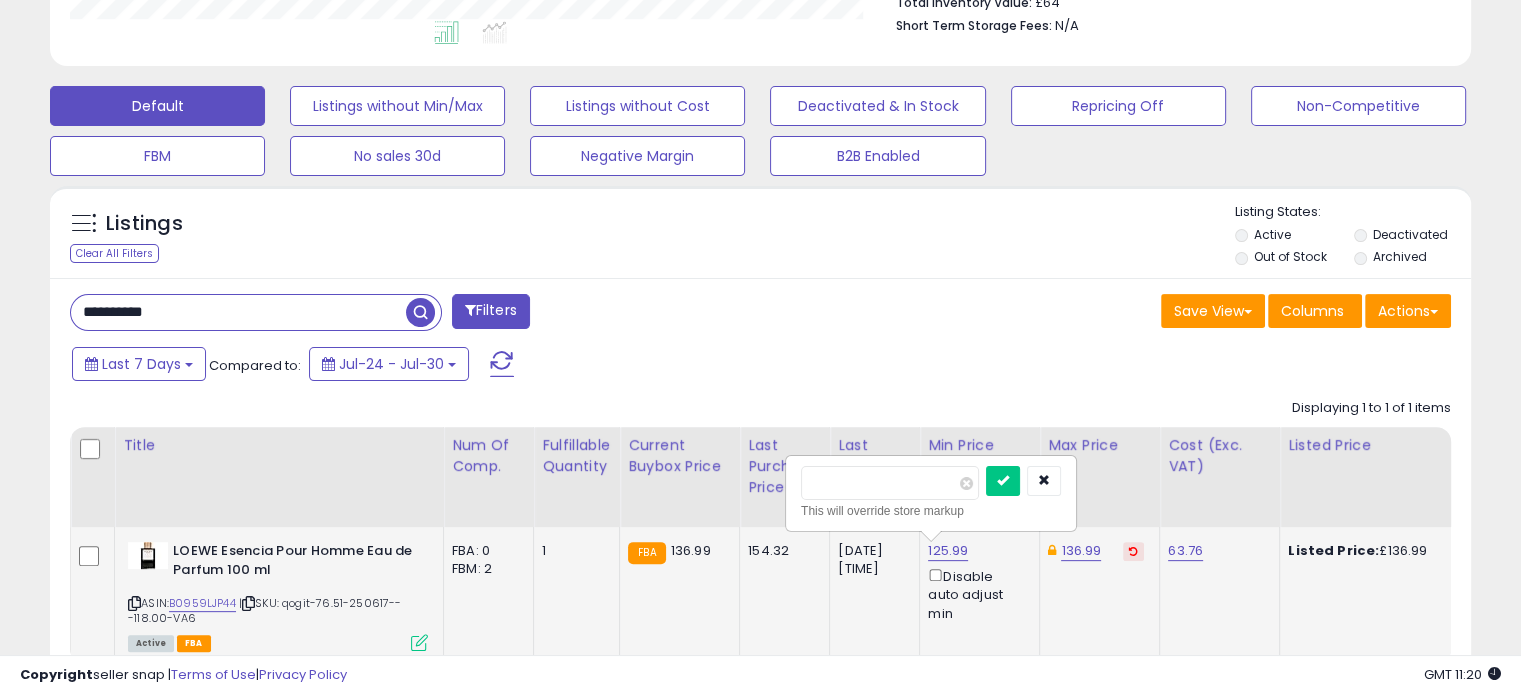click on "******" at bounding box center (890, 483) 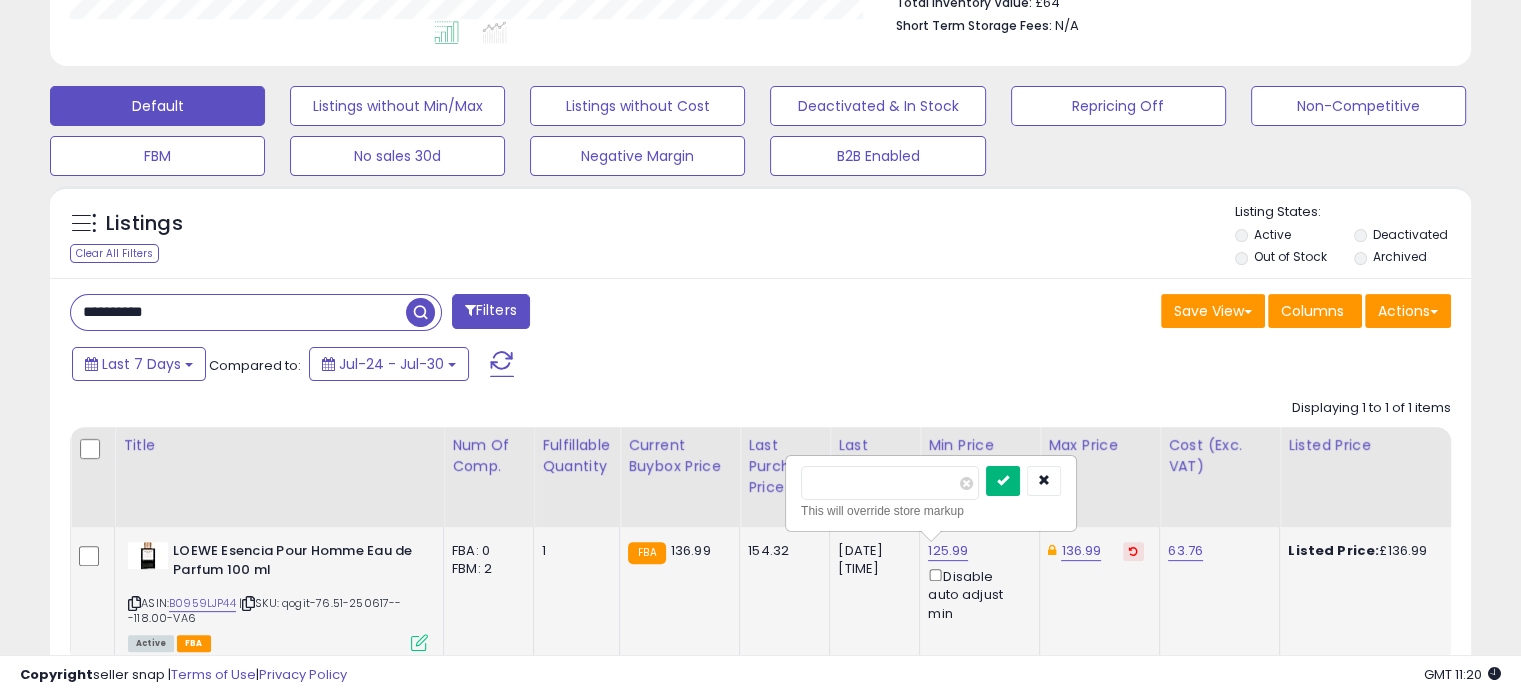 click at bounding box center [1003, 481] 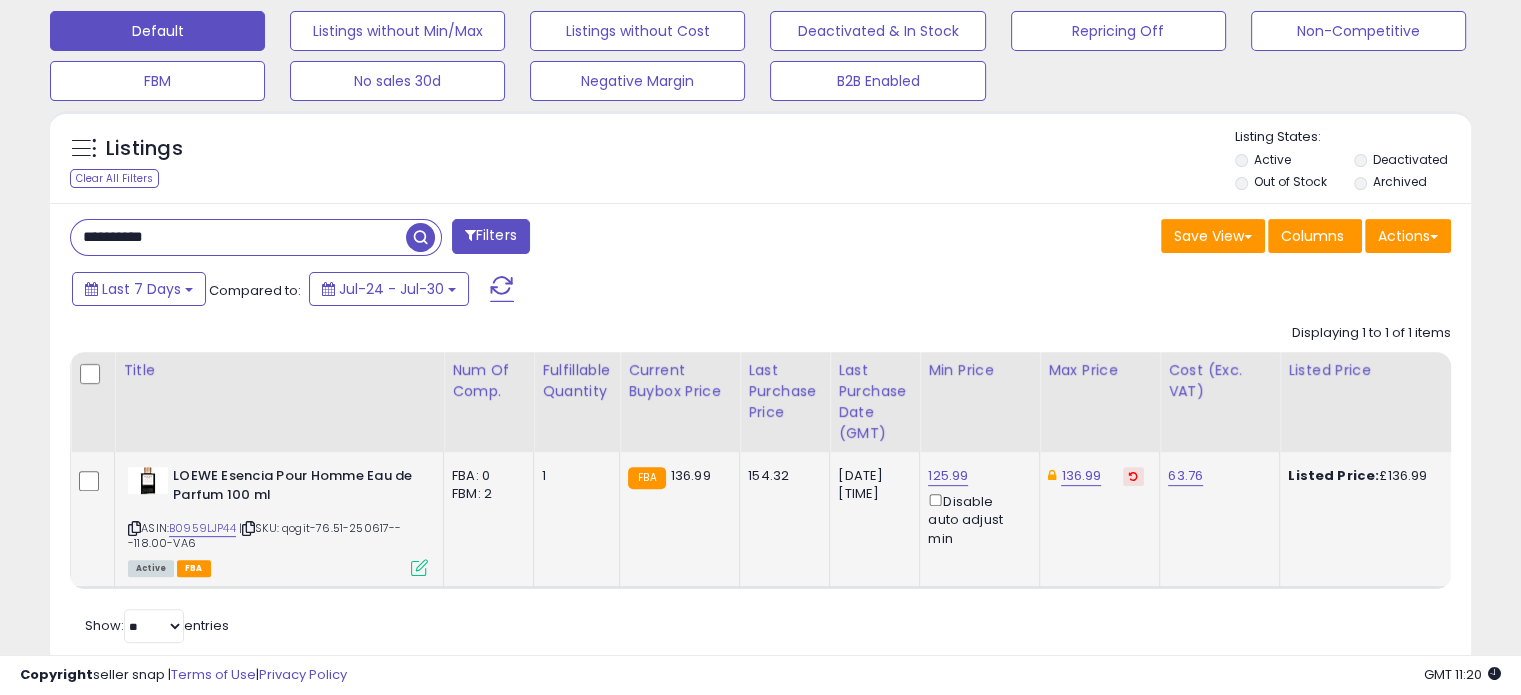 scroll, scrollTop: 680, scrollLeft: 0, axis: vertical 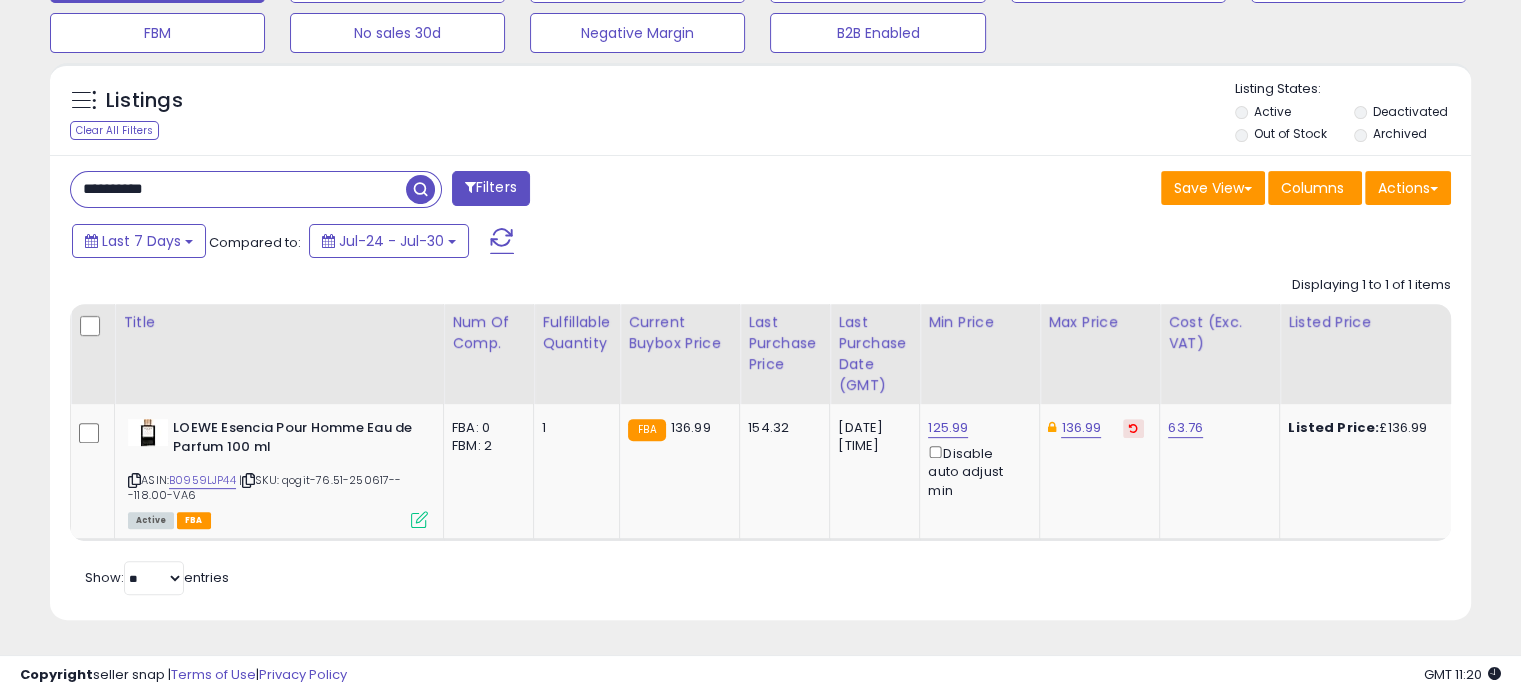 click on "**********" at bounding box center (238, 189) 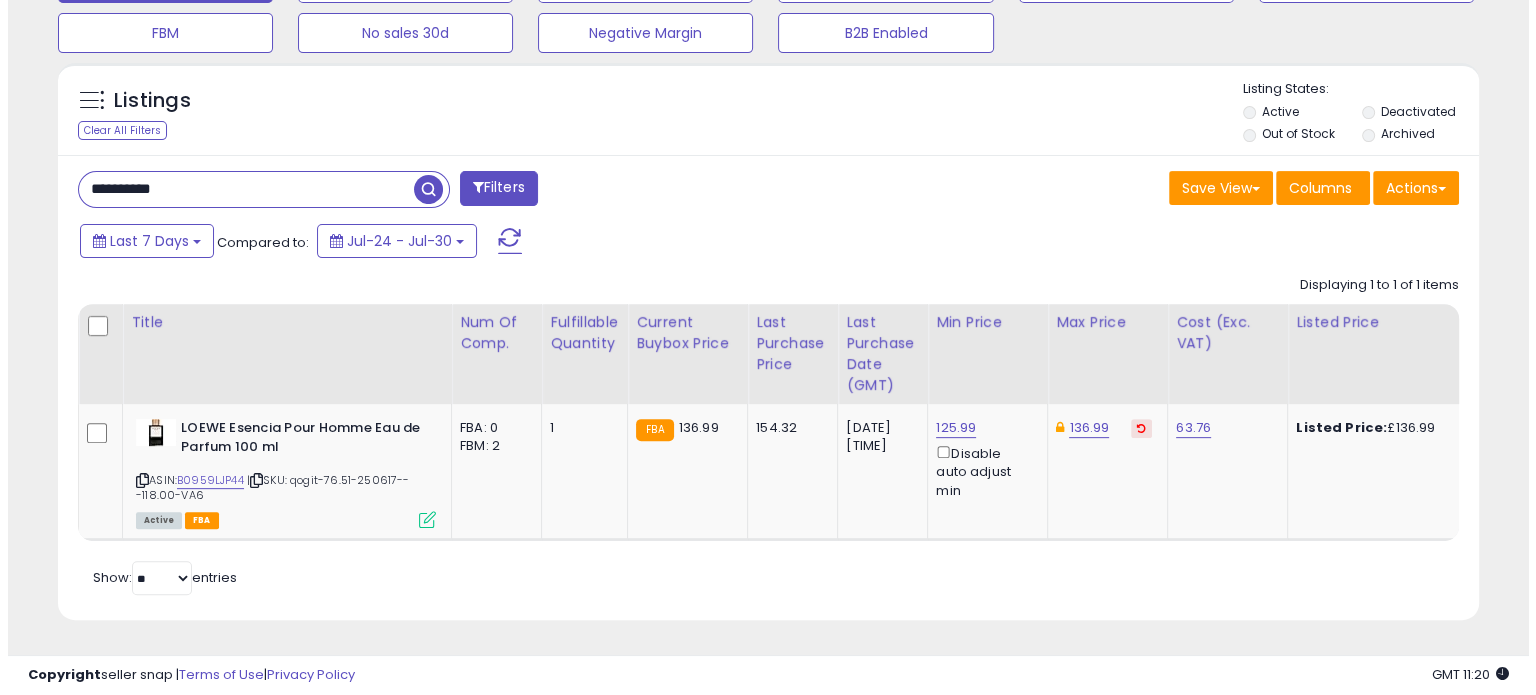 scroll, scrollTop: 544, scrollLeft: 0, axis: vertical 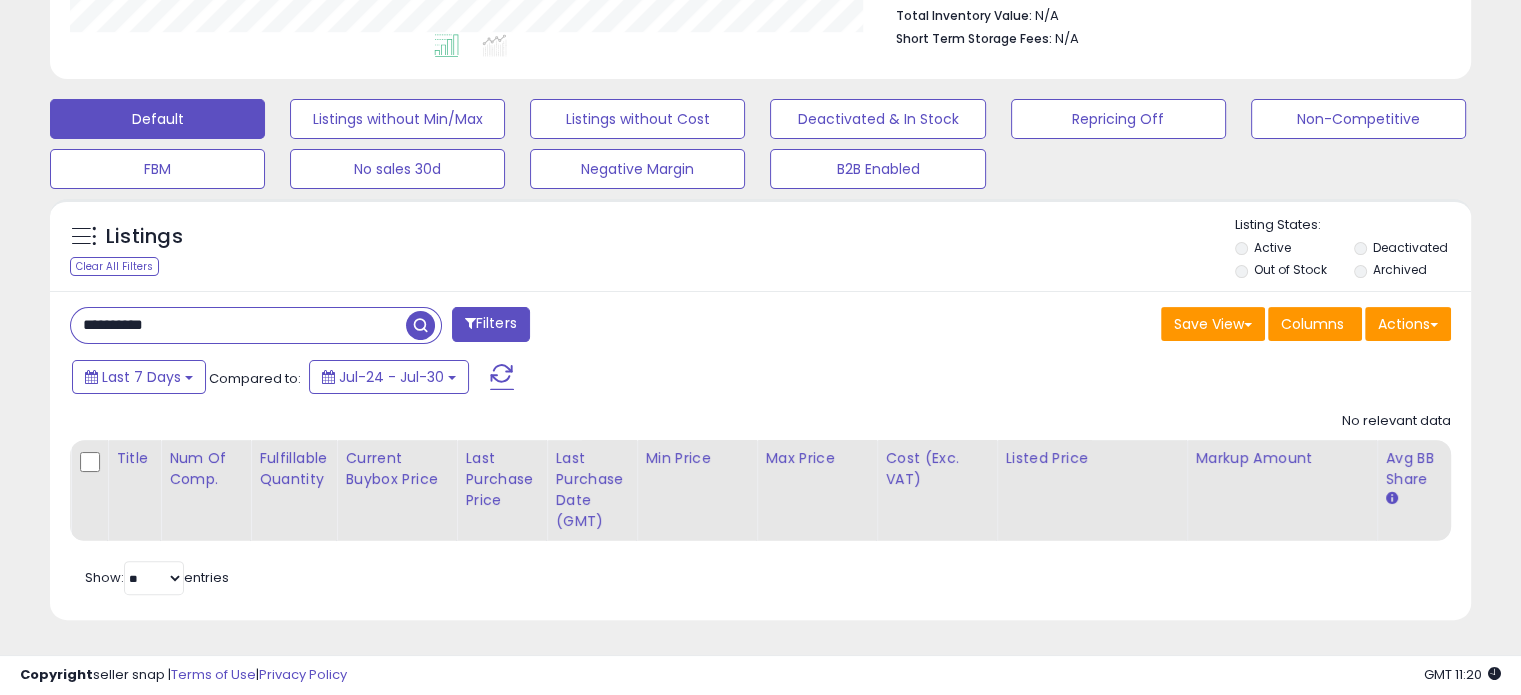 click on "**********" at bounding box center (238, 325) 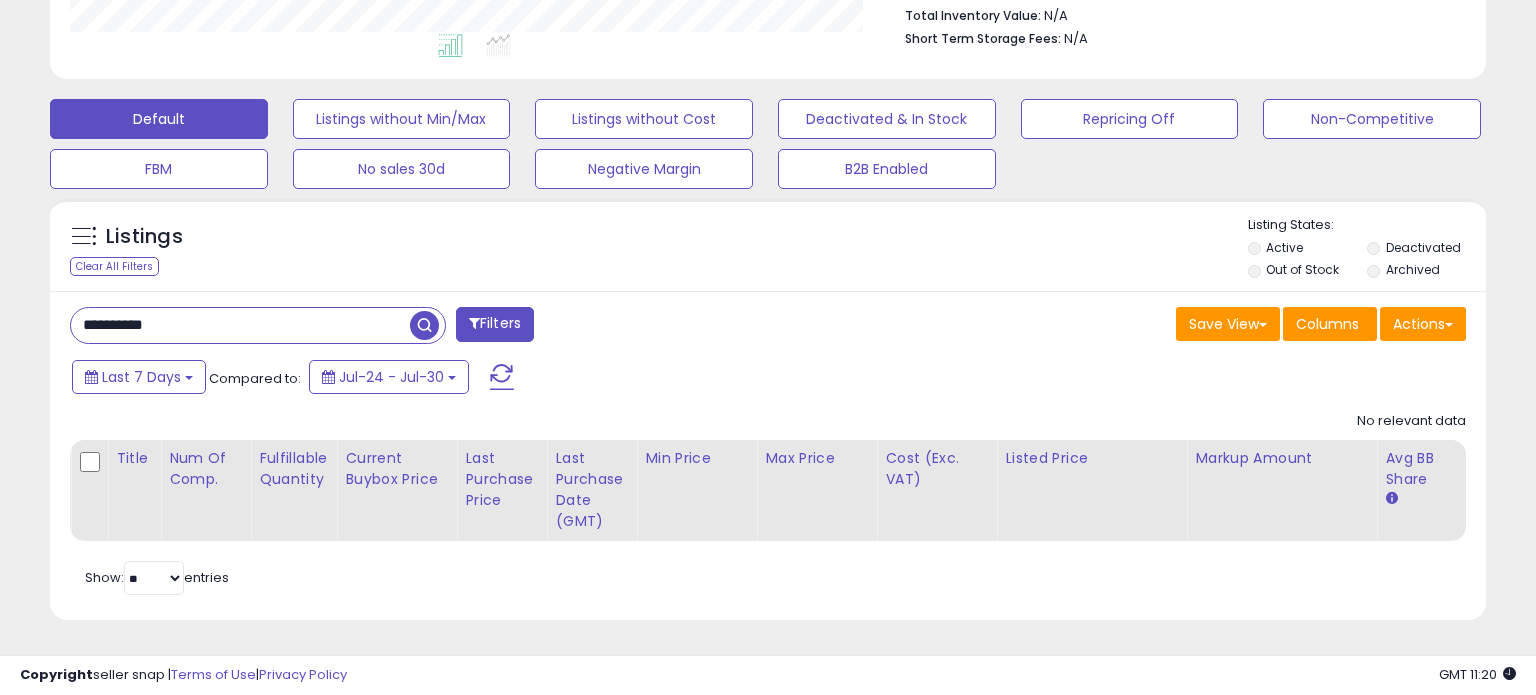 scroll, scrollTop: 999589, scrollLeft: 999168, axis: both 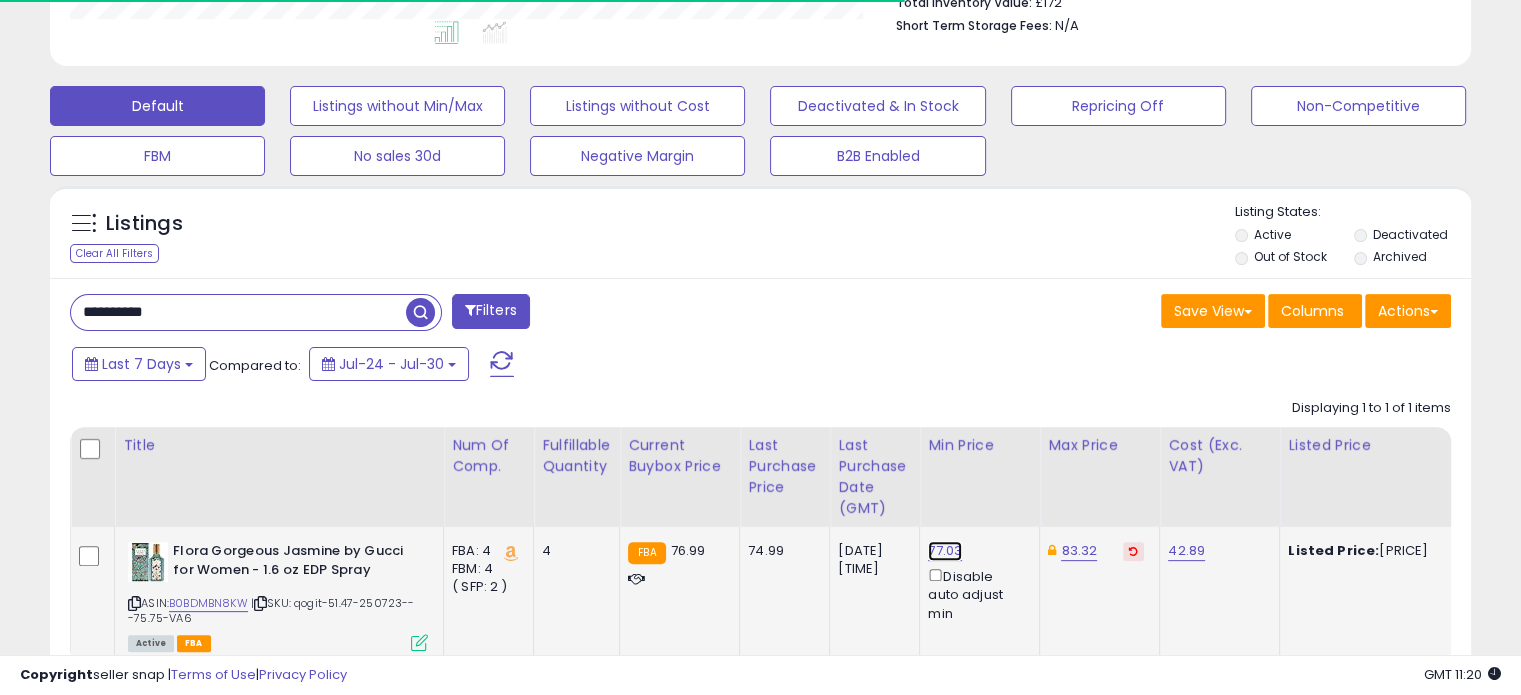 click on "77.03" at bounding box center (945, 551) 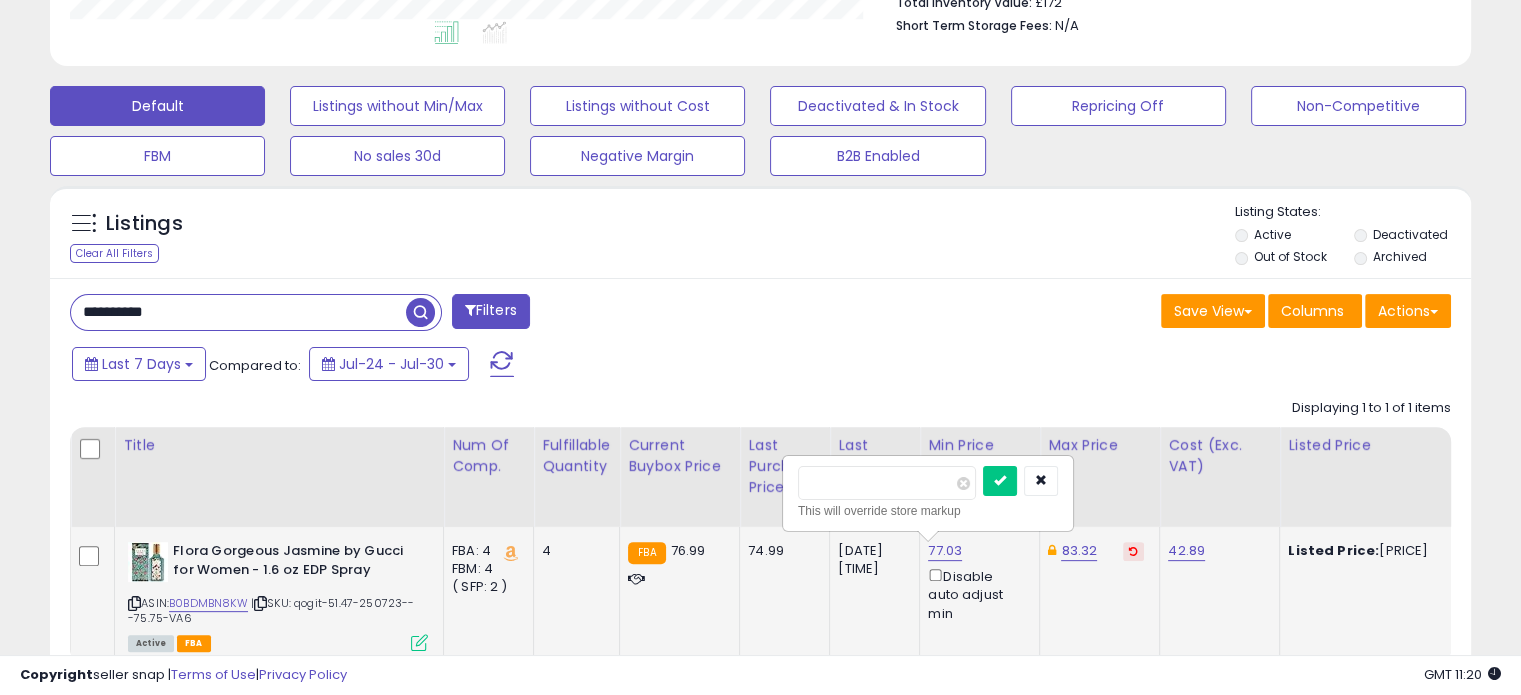 drag, startPoint x: 844, startPoint y: 481, endPoint x: 832, endPoint y: 479, distance: 12.165525 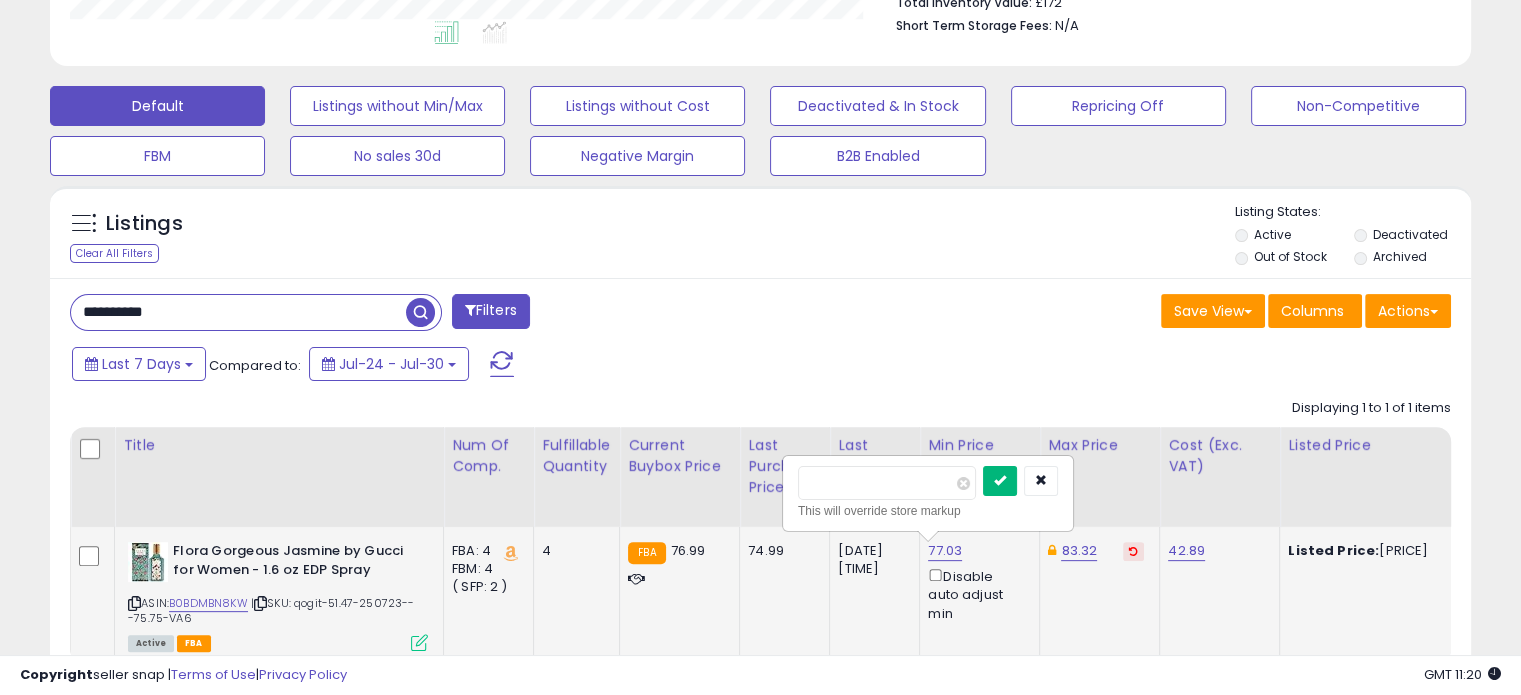 type on "**" 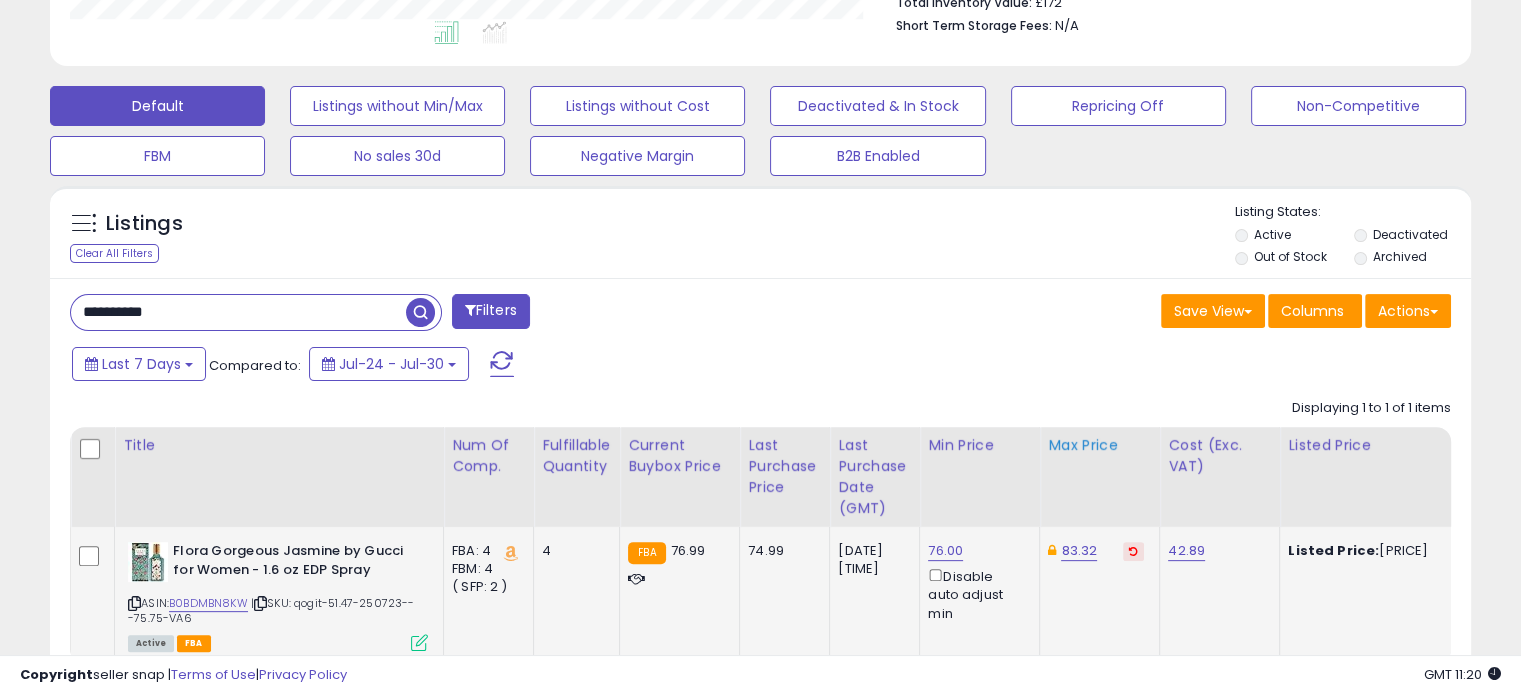 scroll, scrollTop: 644, scrollLeft: 0, axis: vertical 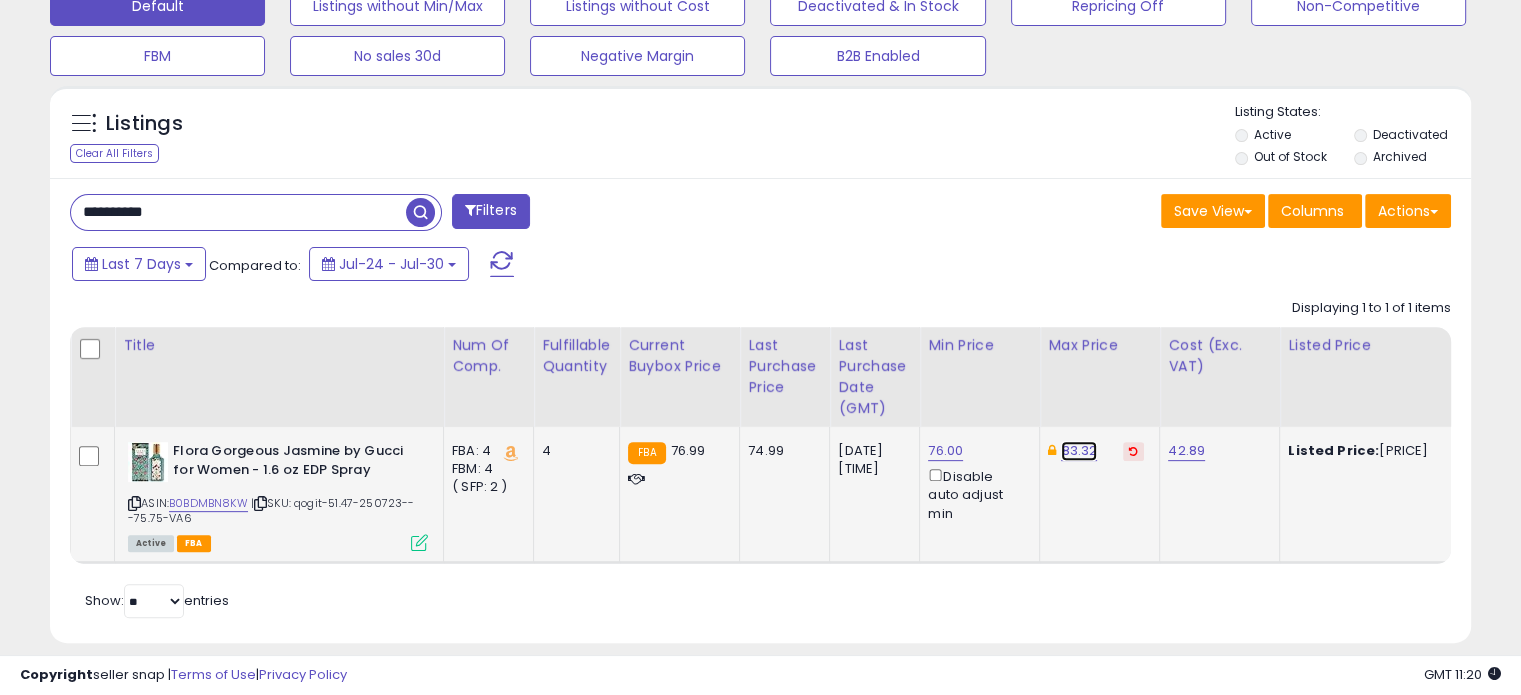 click on "83.32" at bounding box center [1079, 451] 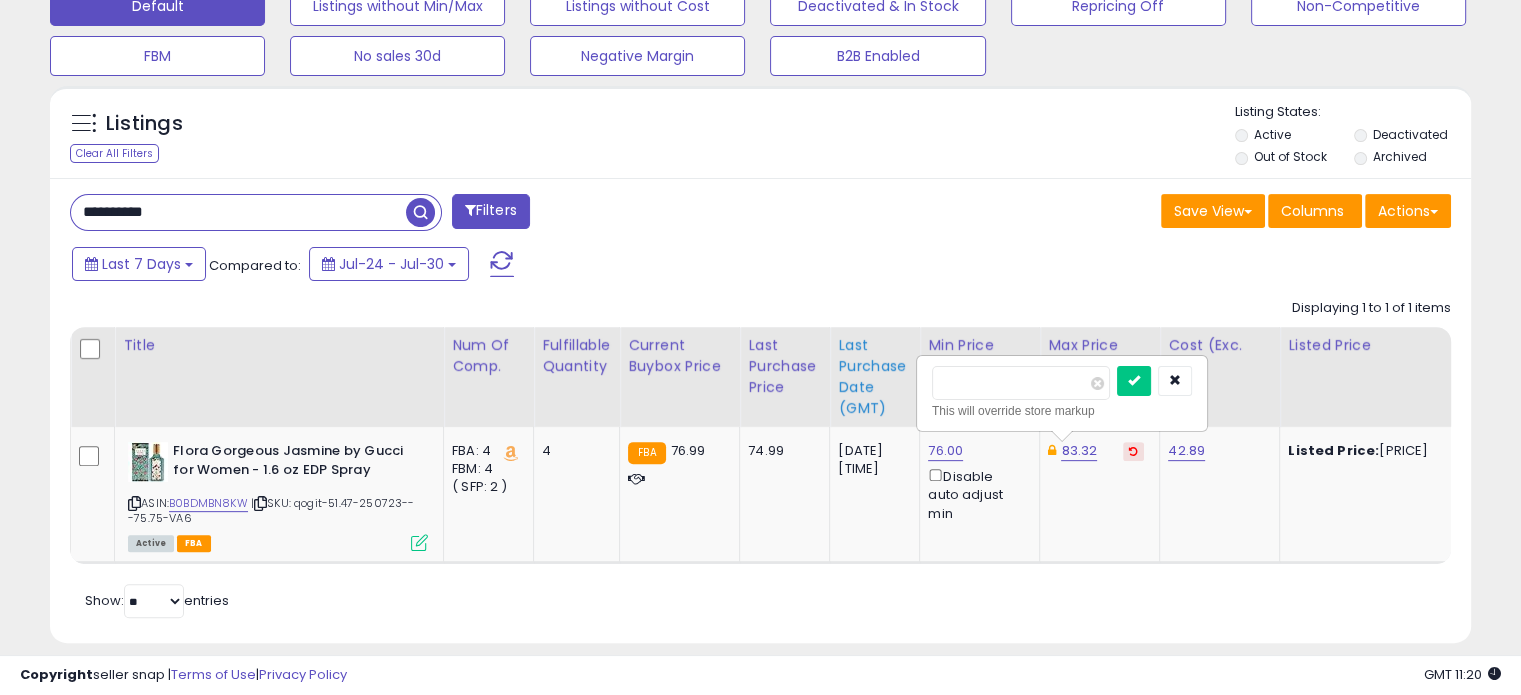 drag, startPoint x: 993, startPoint y: 380, endPoint x: 910, endPoint y: 380, distance: 83 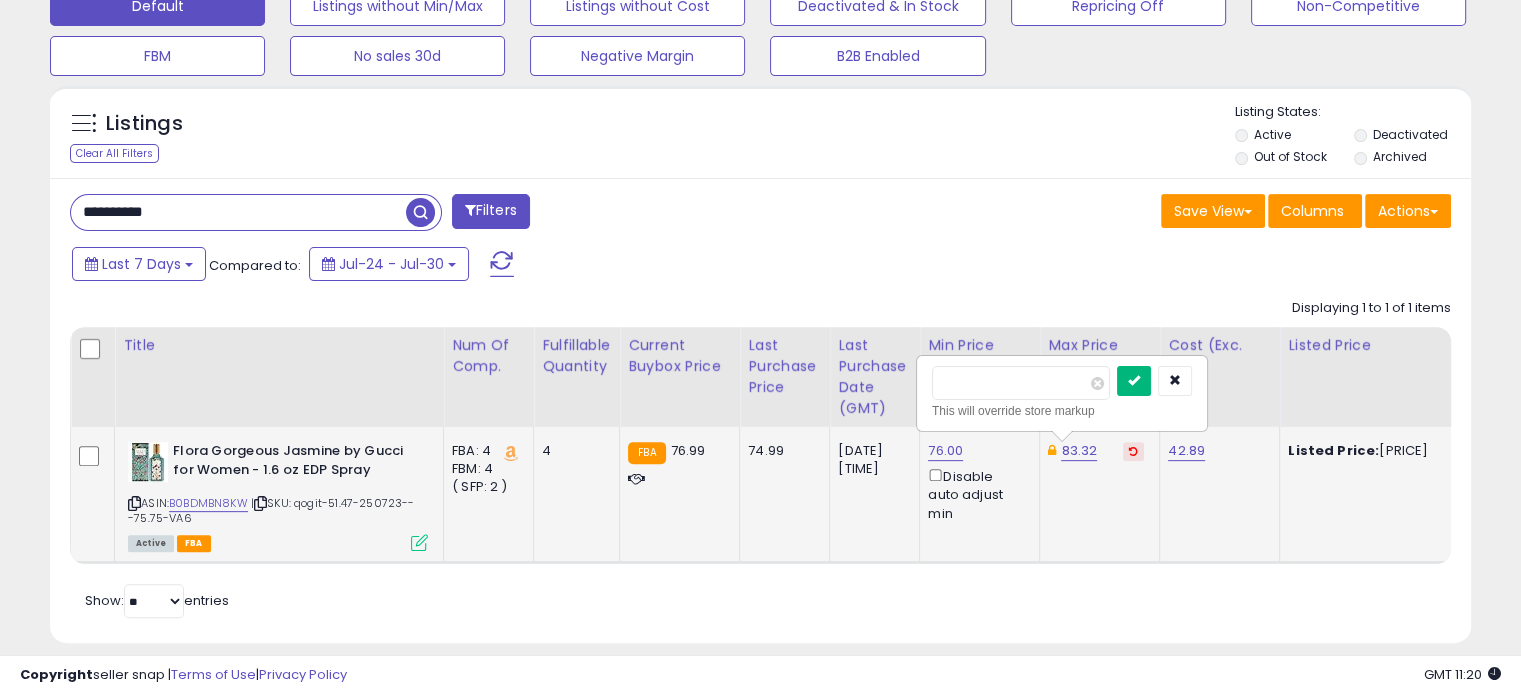 type on "**" 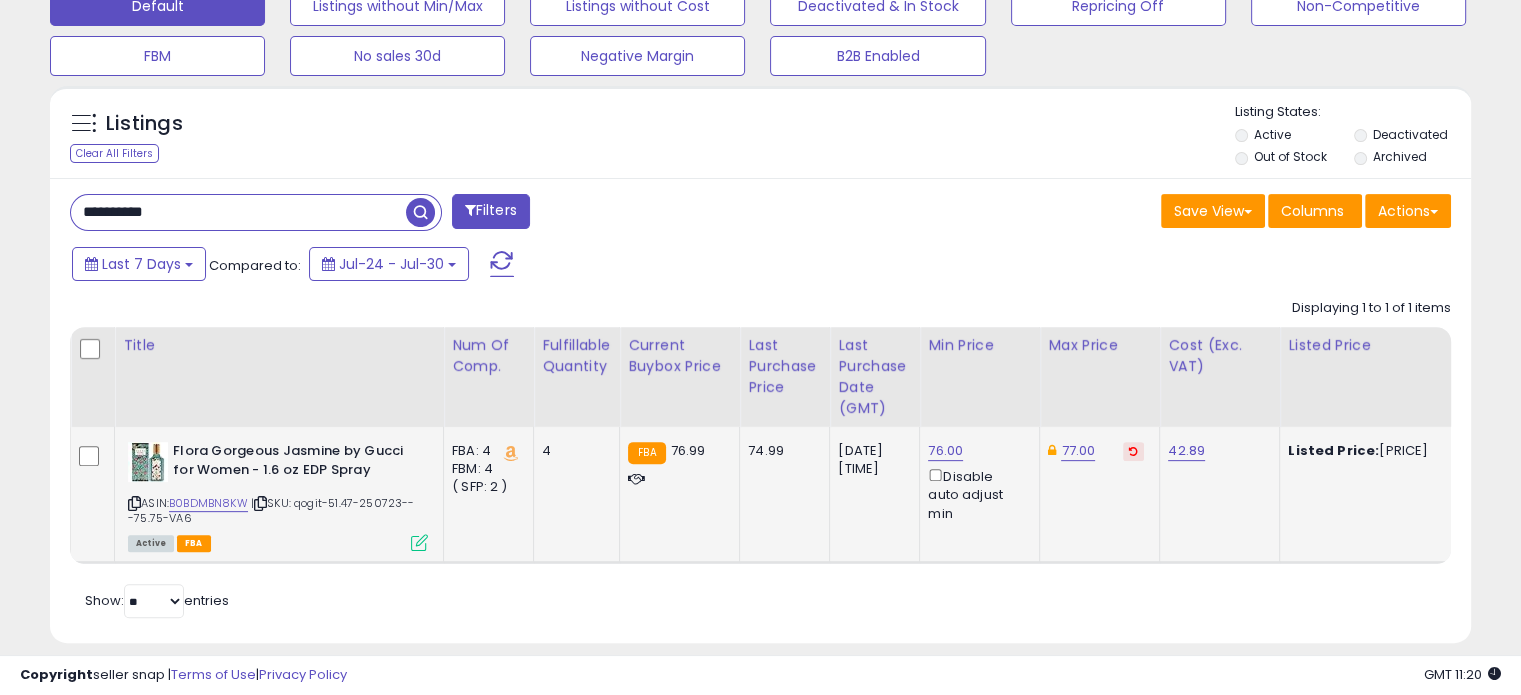 click on "[NUMBER]  Disable auto adjust min" at bounding box center [976, 482] 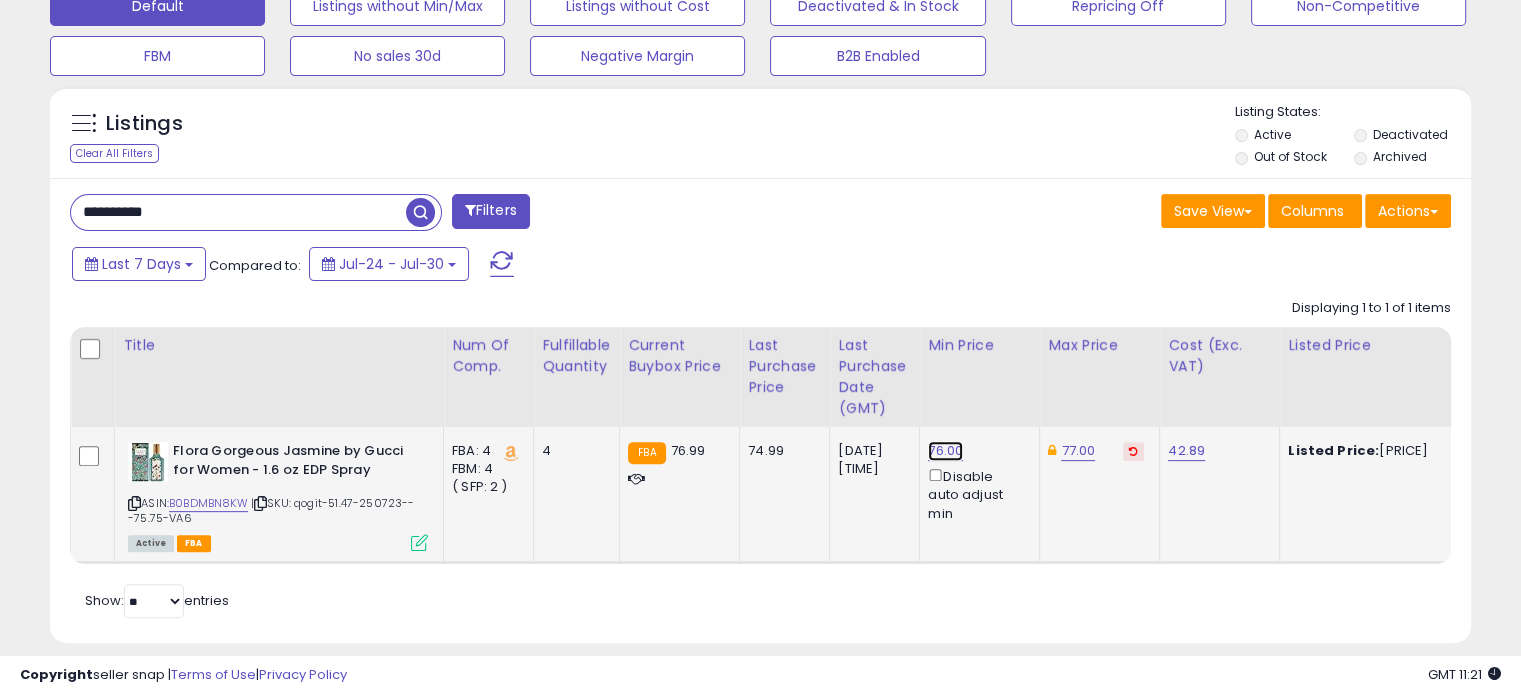 click on "76.00" at bounding box center (945, 451) 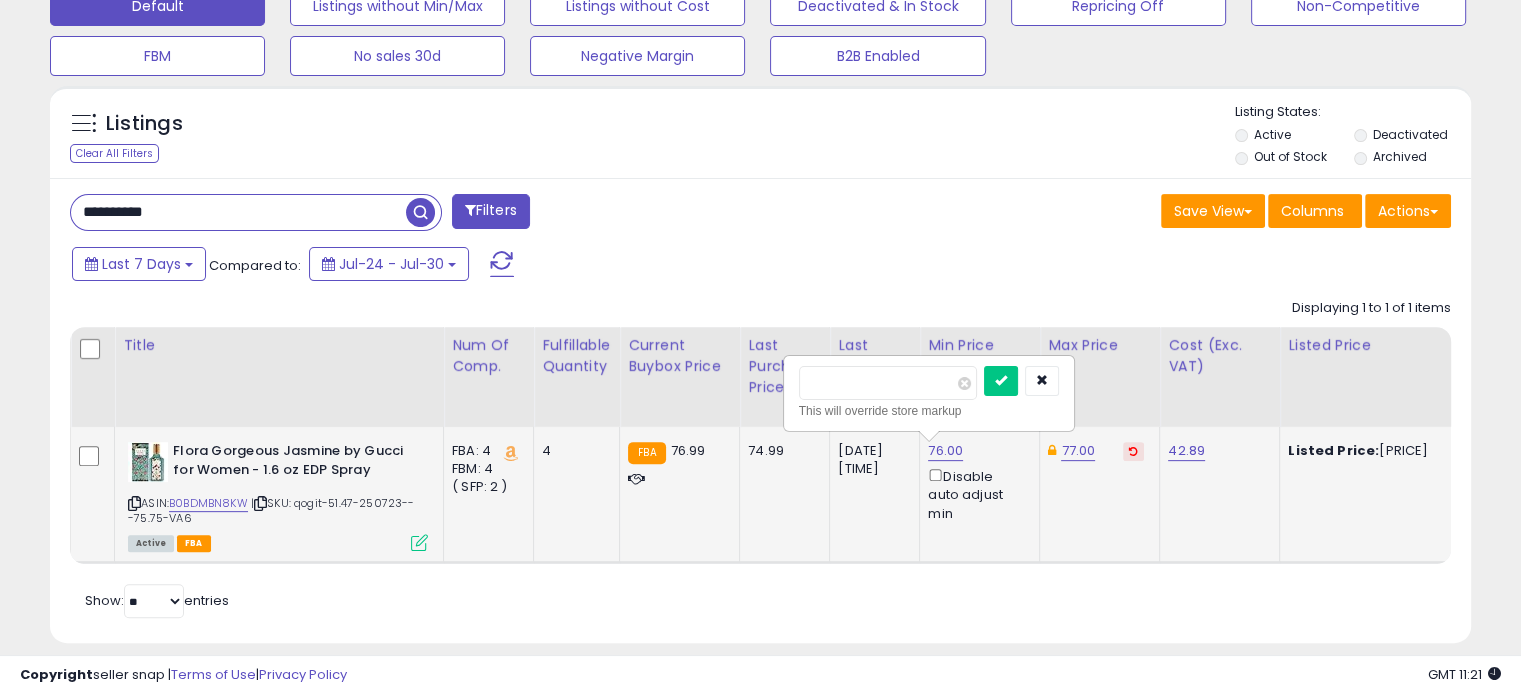 drag, startPoint x: 855, startPoint y: 379, endPoint x: 832, endPoint y: 382, distance: 23.194826 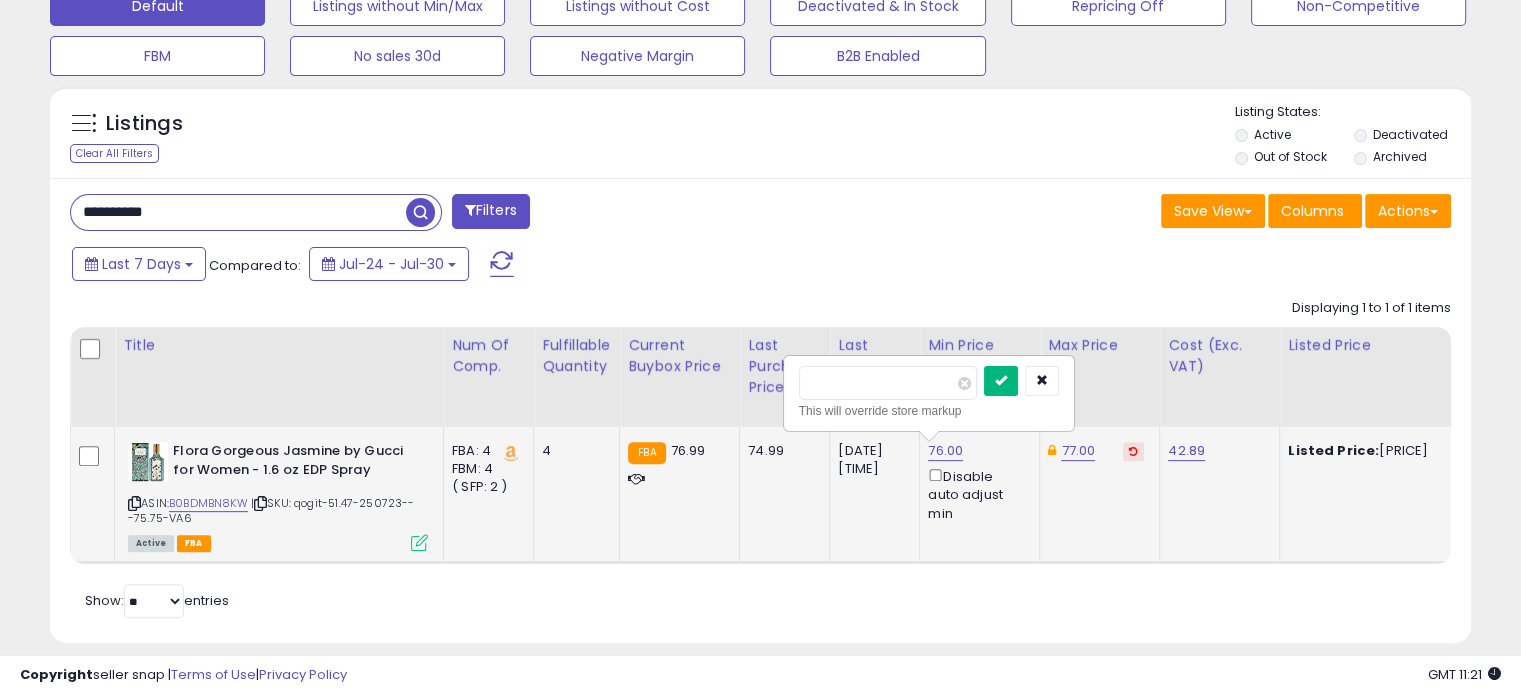 type on "*****" 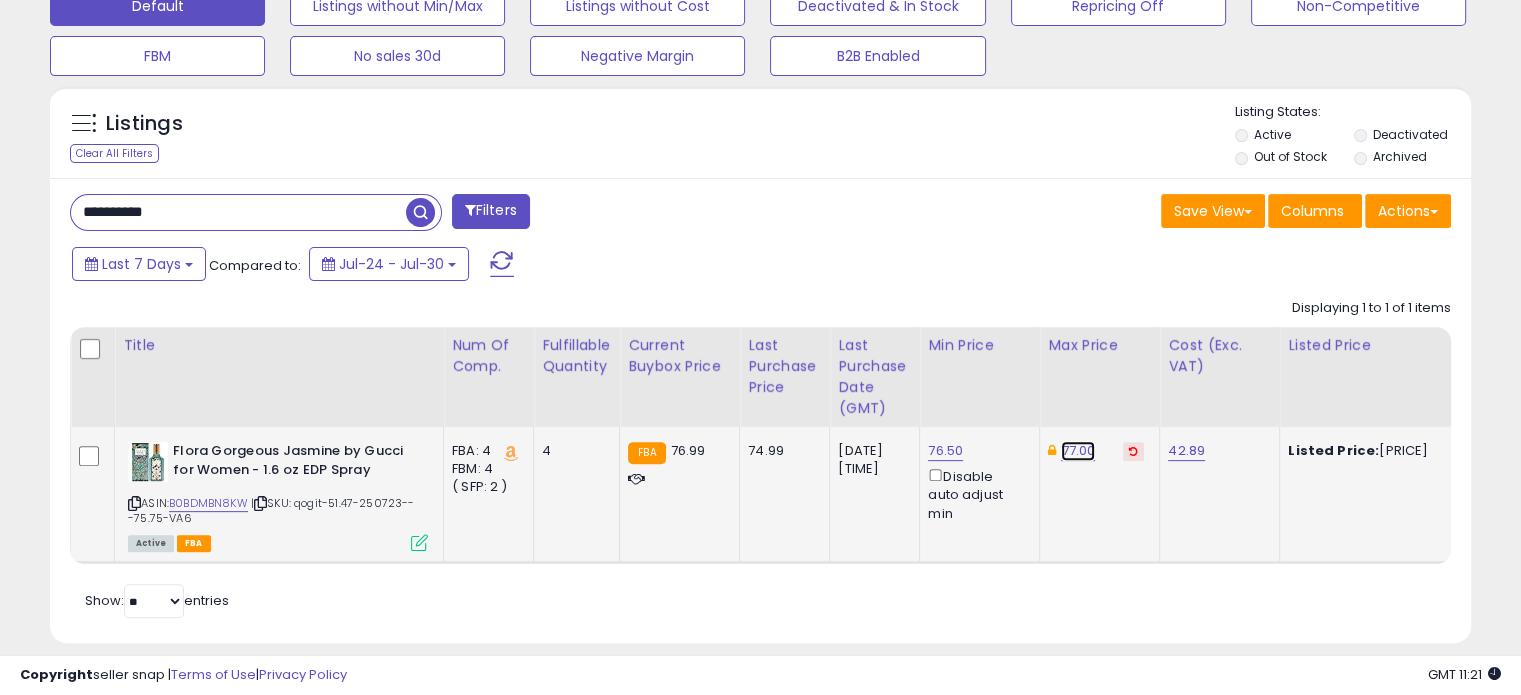 click on "77.00" at bounding box center [1078, 451] 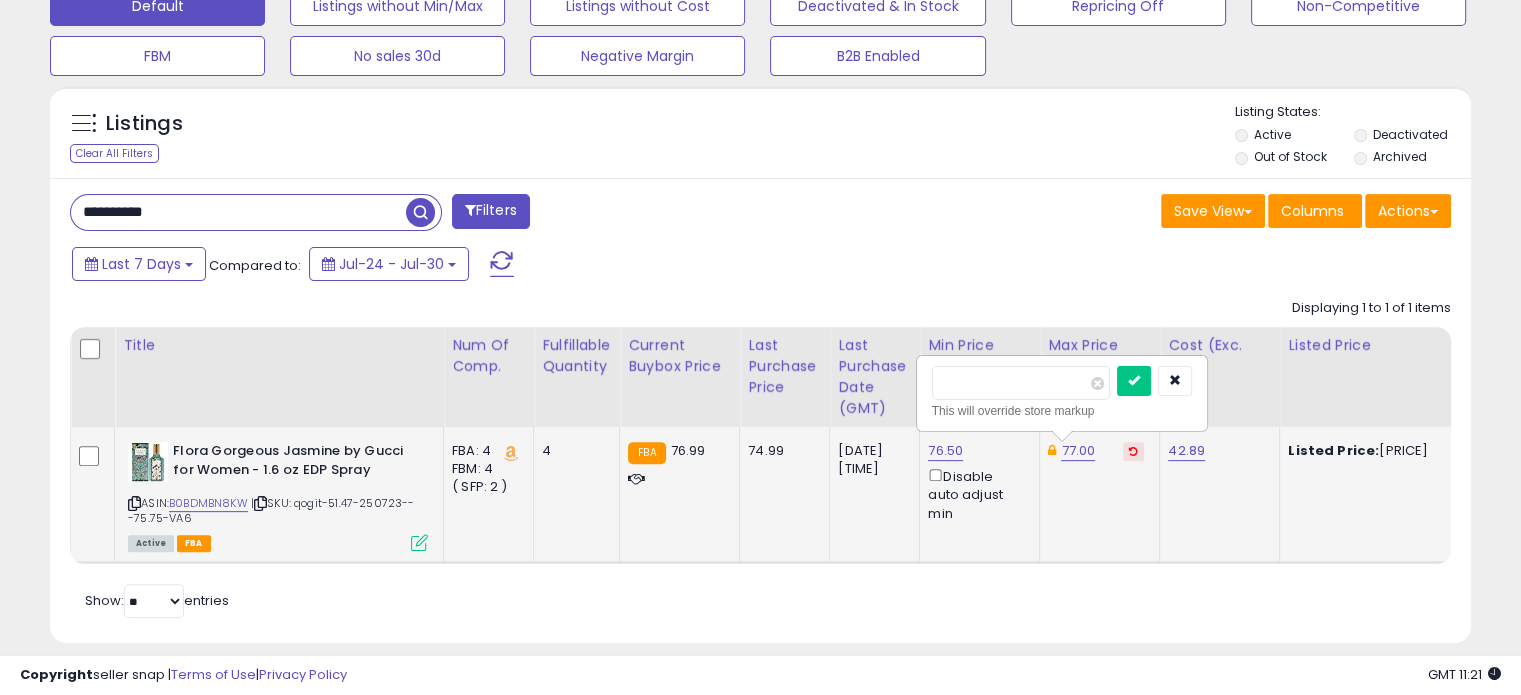 drag, startPoint x: 978, startPoint y: 391, endPoint x: 966, endPoint y: 391, distance: 12 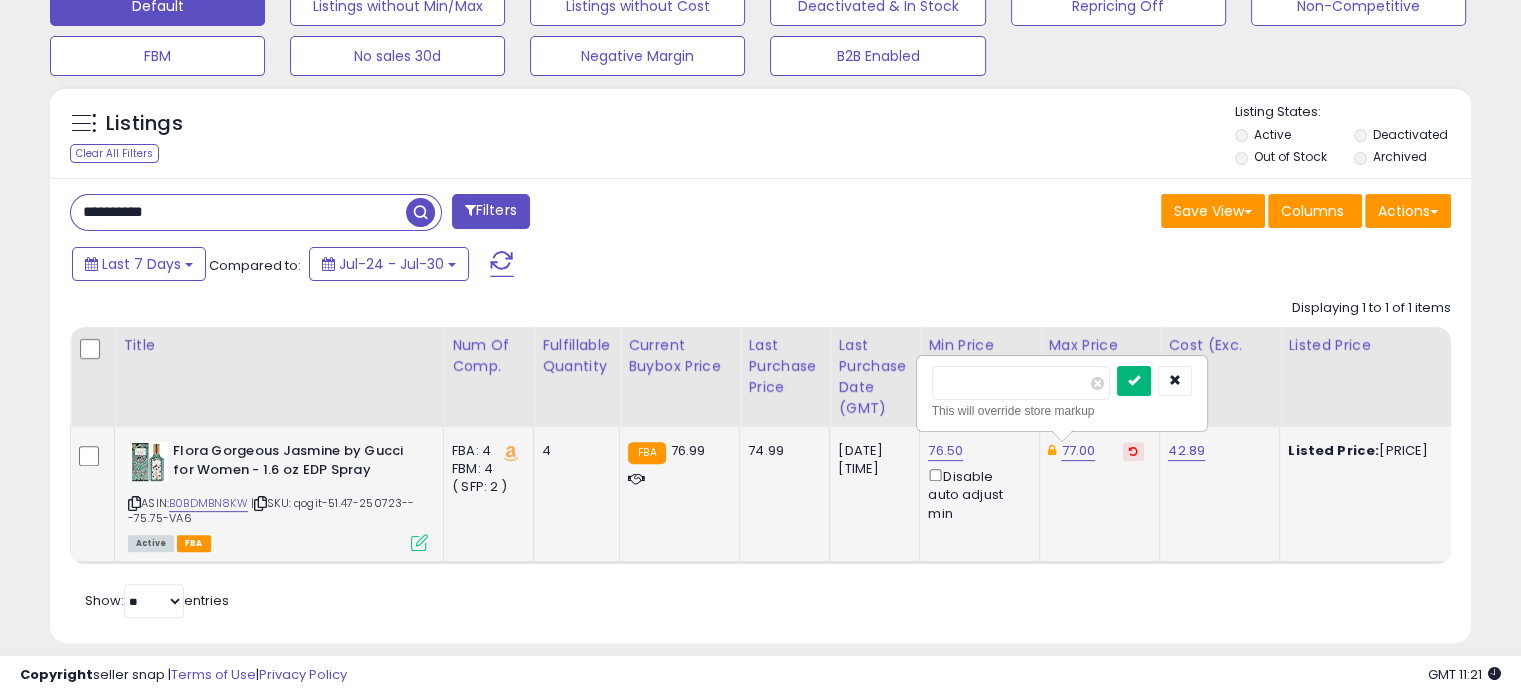 type on "*****" 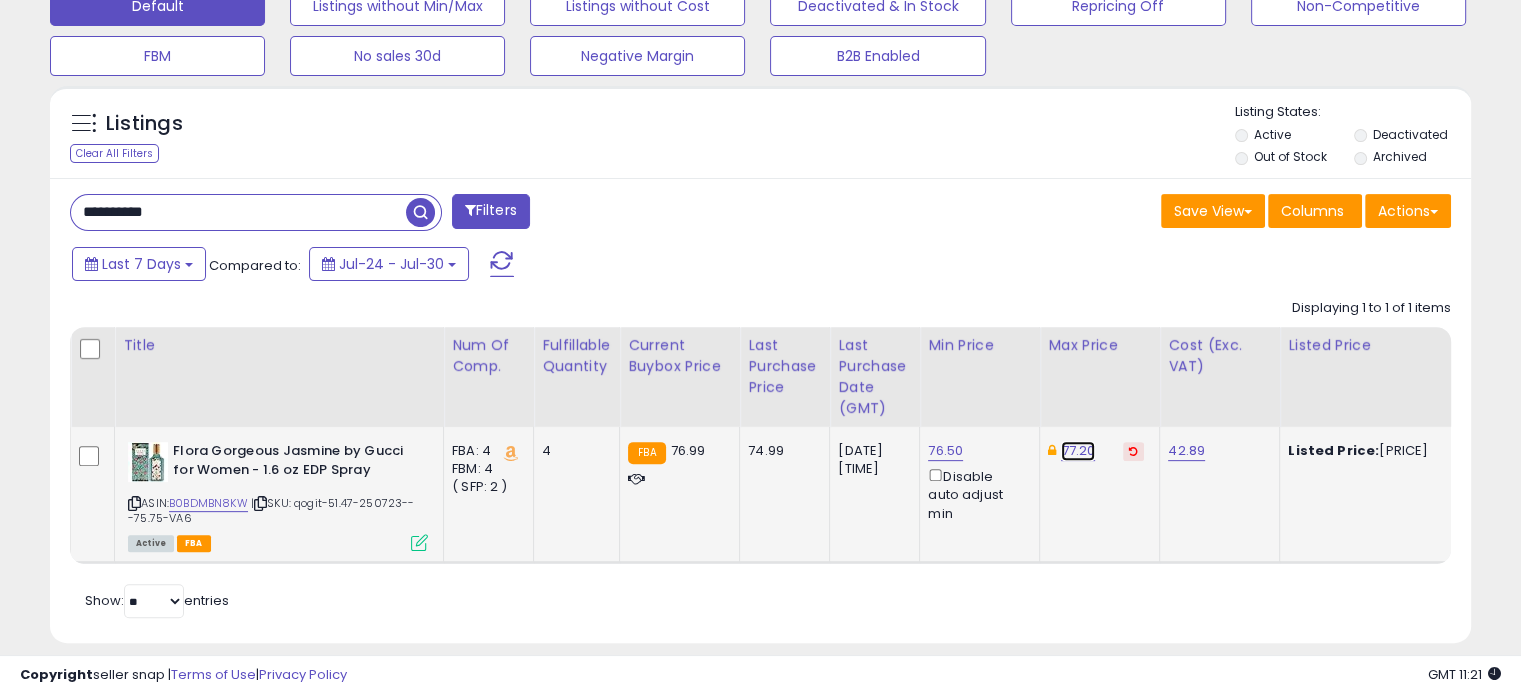 click on "77.20" at bounding box center (1078, 451) 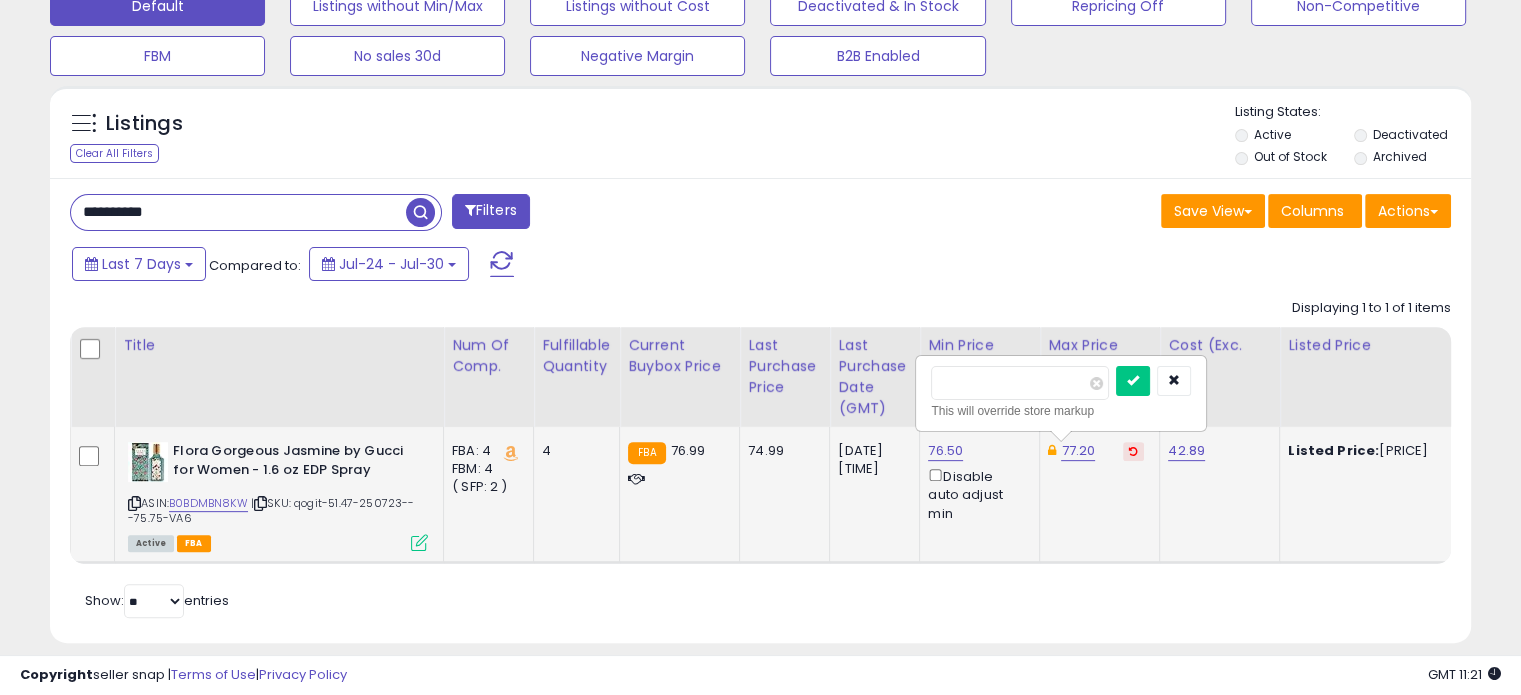 drag, startPoint x: 983, startPoint y: 385, endPoint x: 964, endPoint y: 385, distance: 19 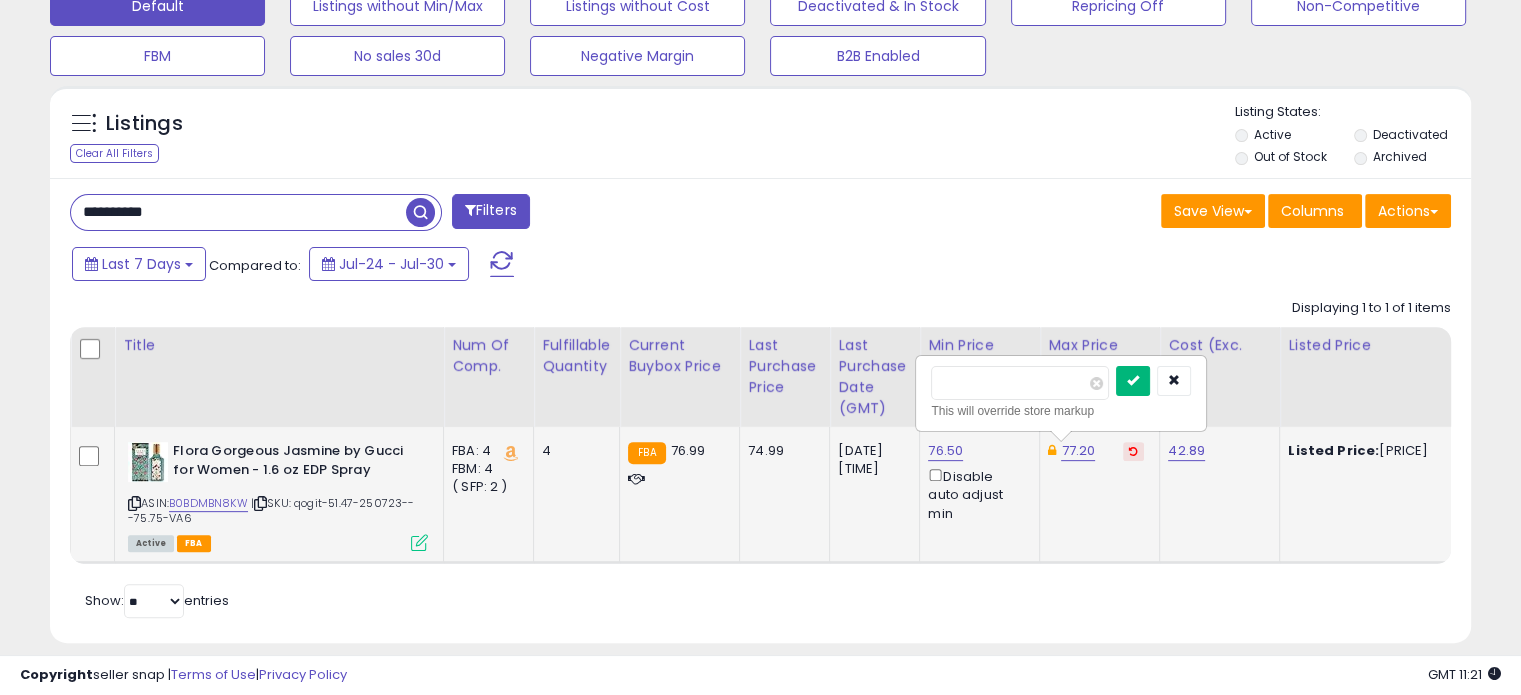 type on "*****" 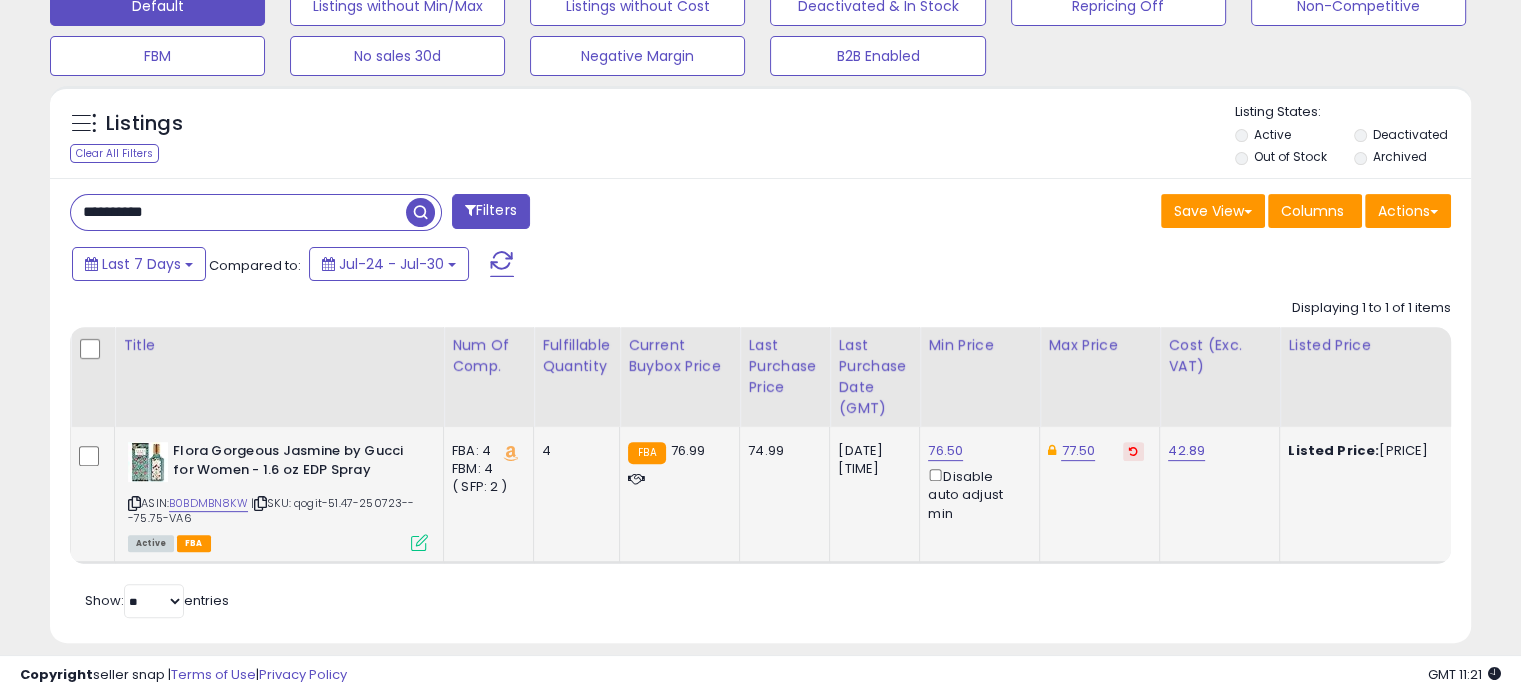 click on "77.50" 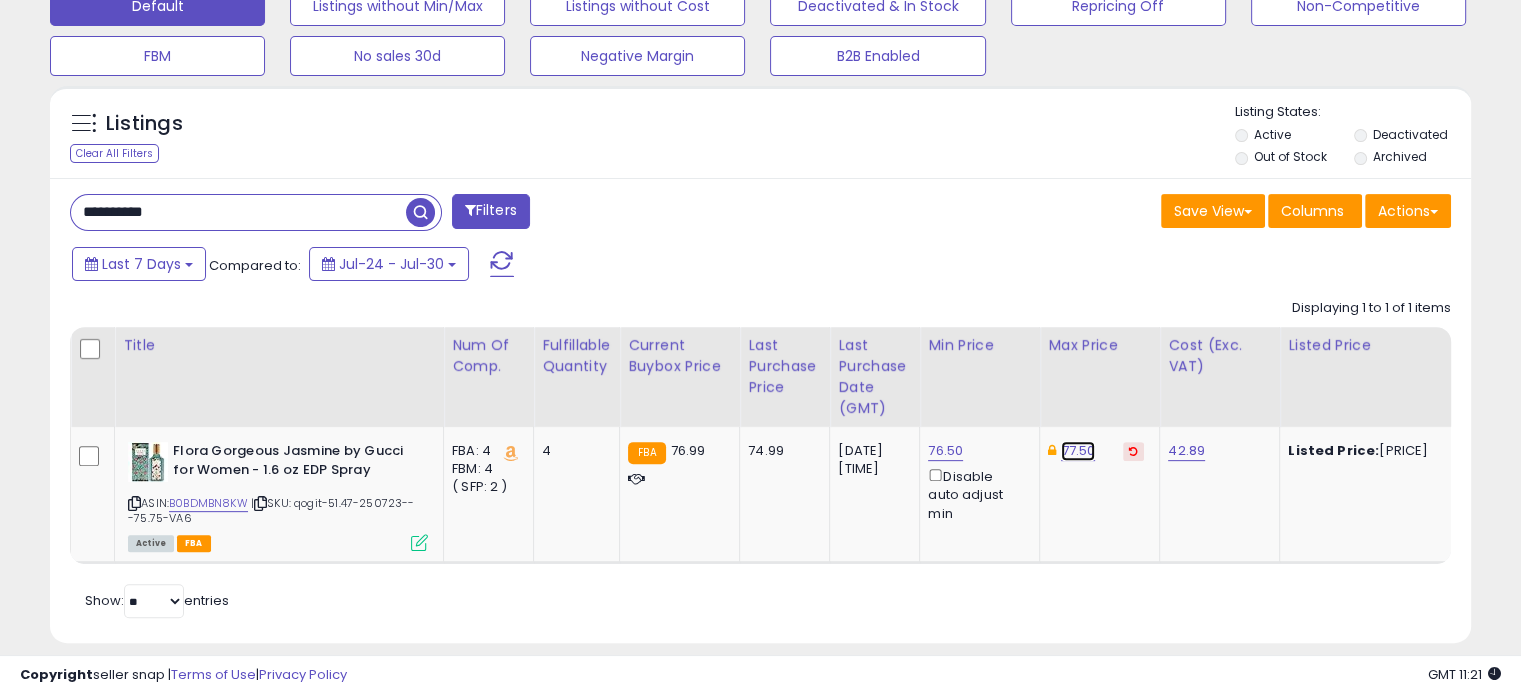 click on "77.50" at bounding box center [1078, 451] 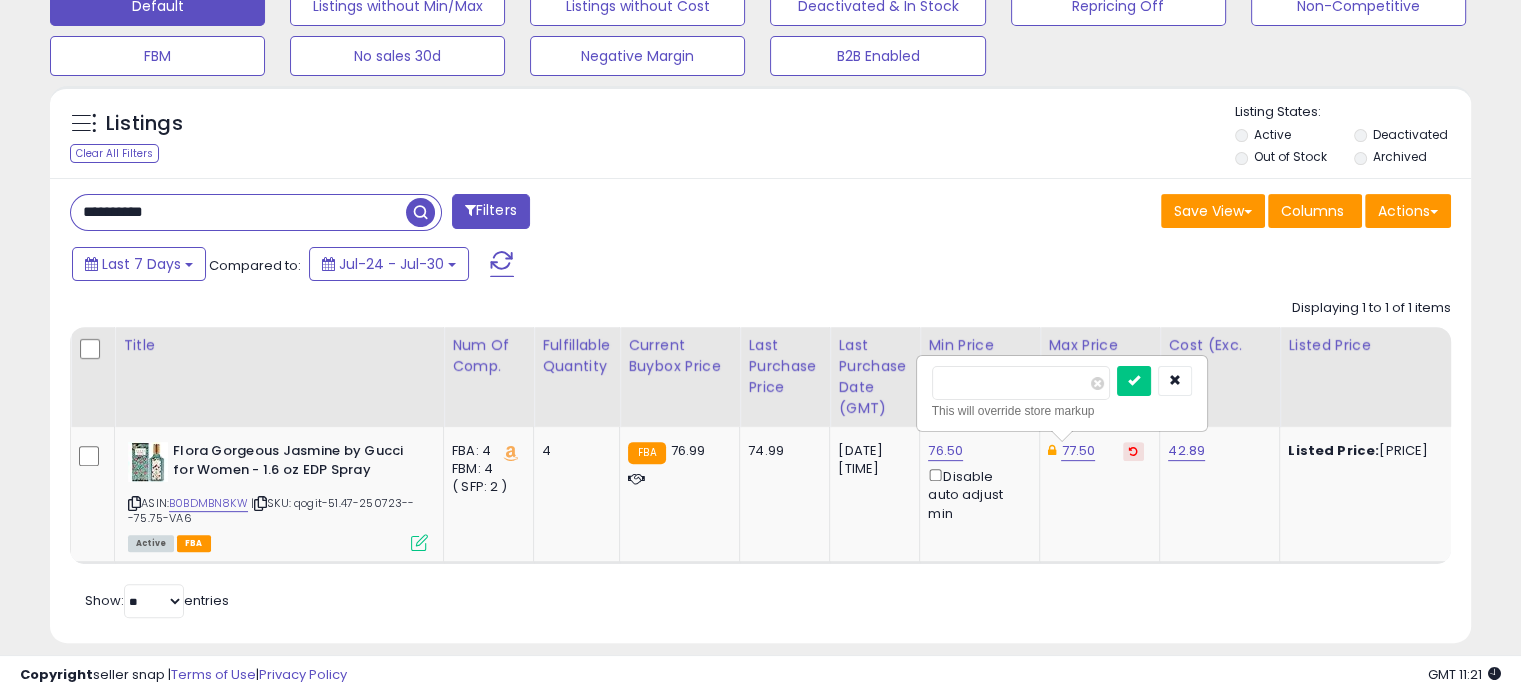 drag, startPoint x: 976, startPoint y: 375, endPoint x: 952, endPoint y: 376, distance: 24.020824 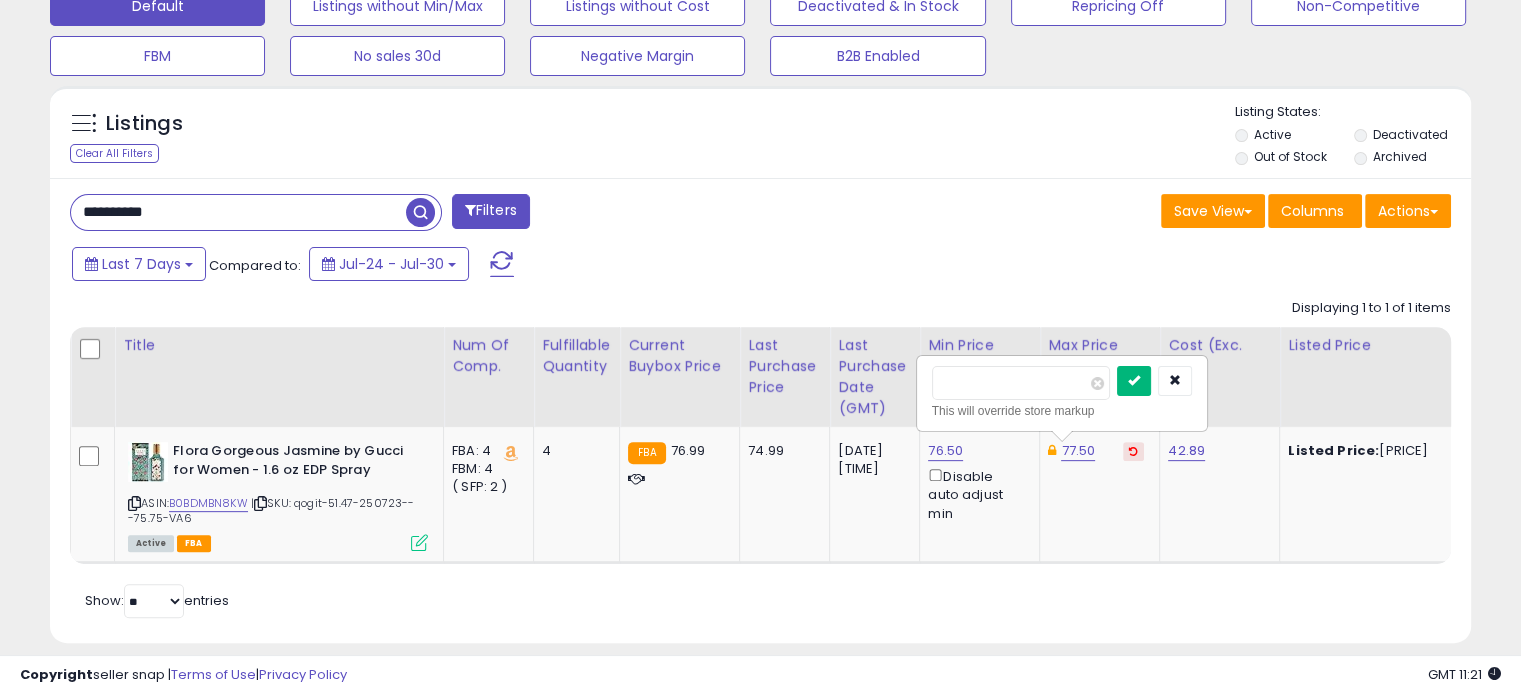 type on "**" 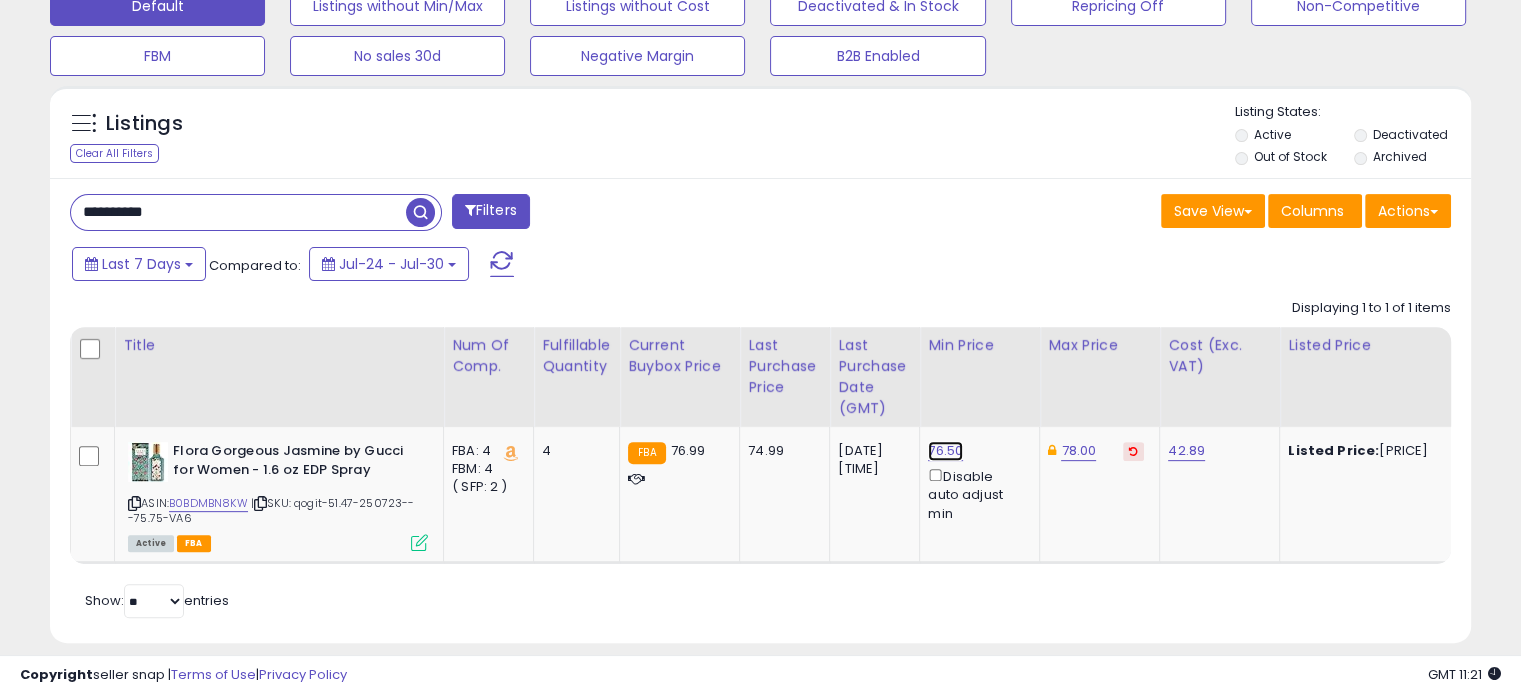 click on "76.50" at bounding box center (945, 451) 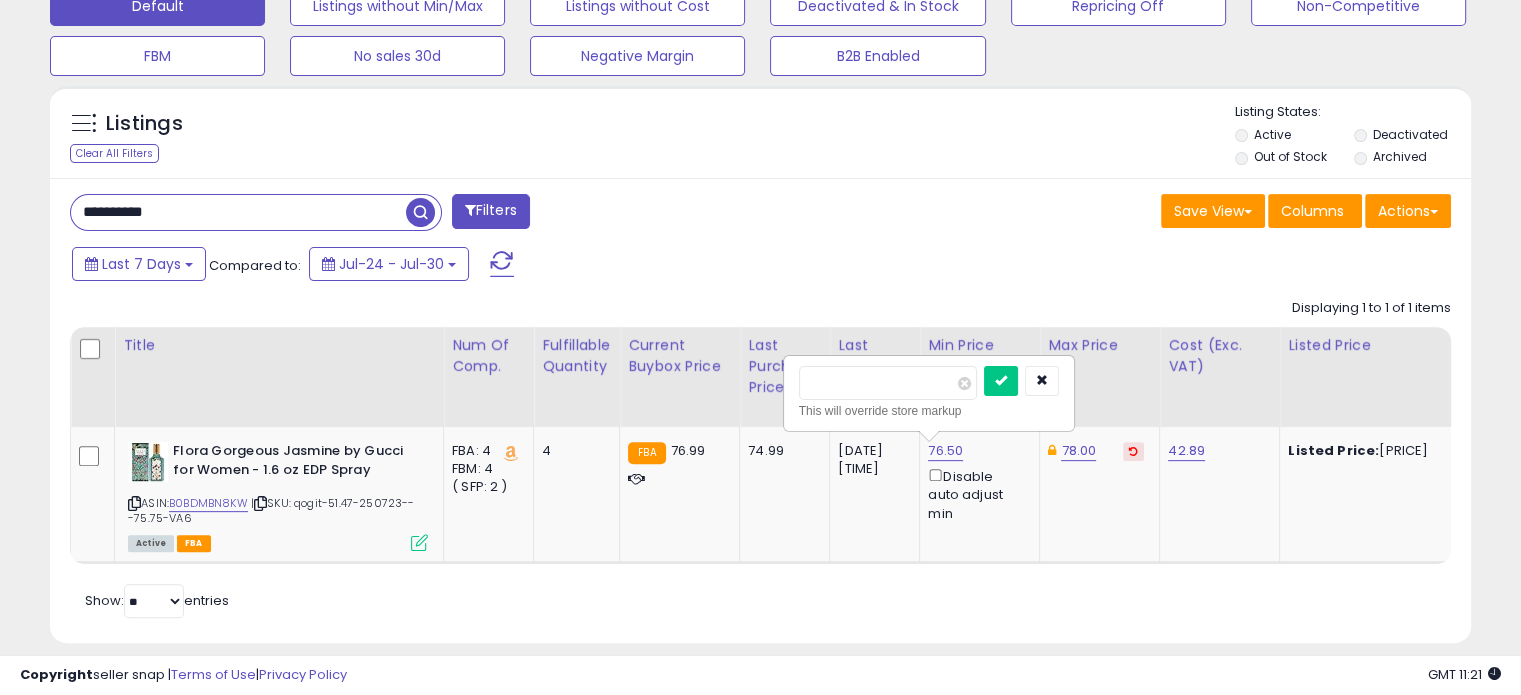 drag, startPoint x: 850, startPoint y: 386, endPoint x: 820, endPoint y: 387, distance: 30.016663 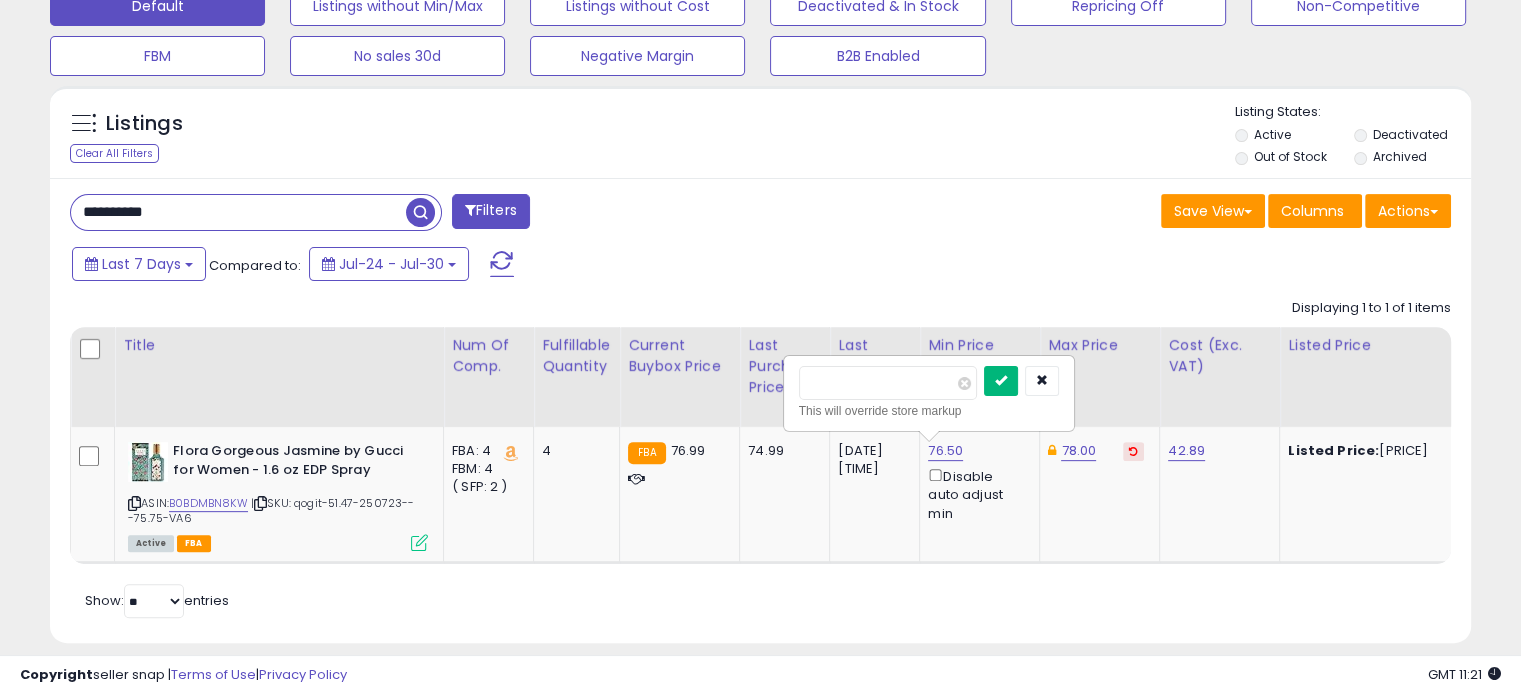 type on "**" 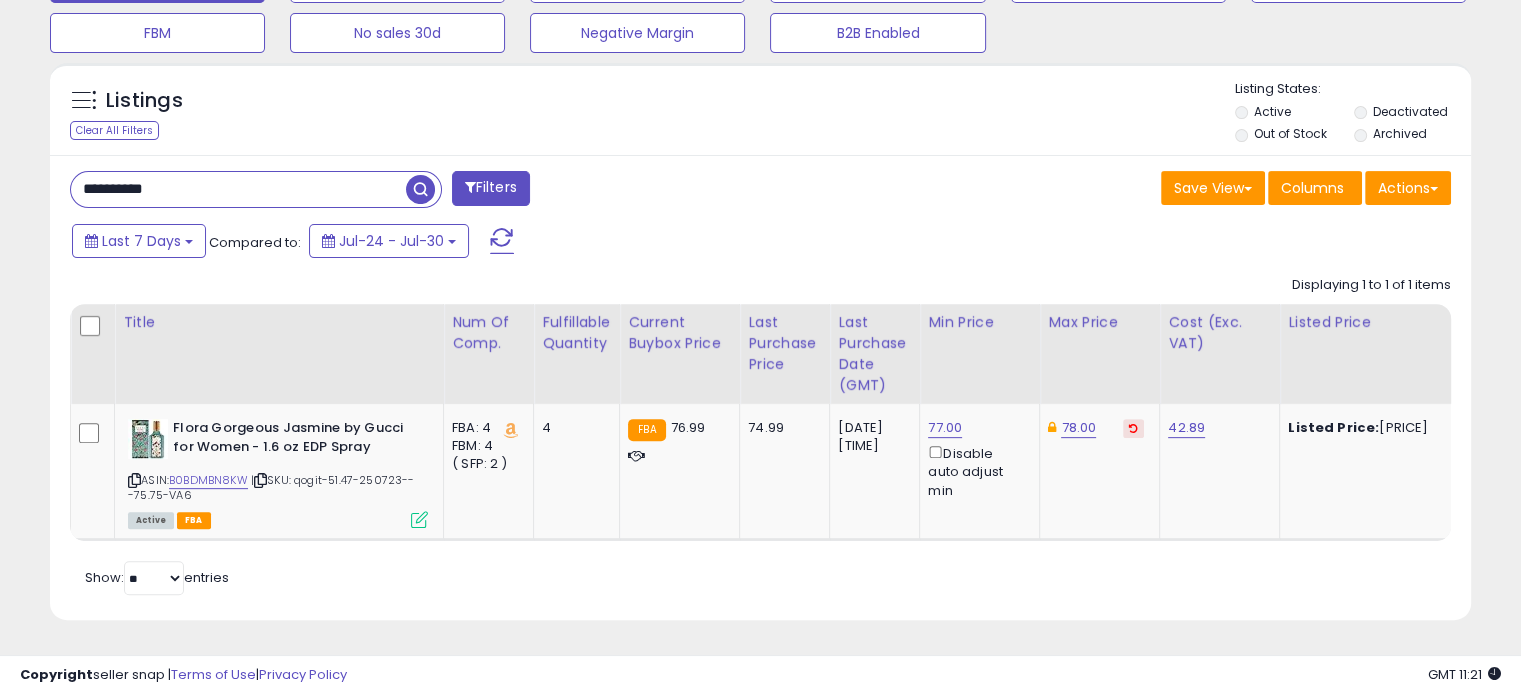 scroll, scrollTop: 680, scrollLeft: 0, axis: vertical 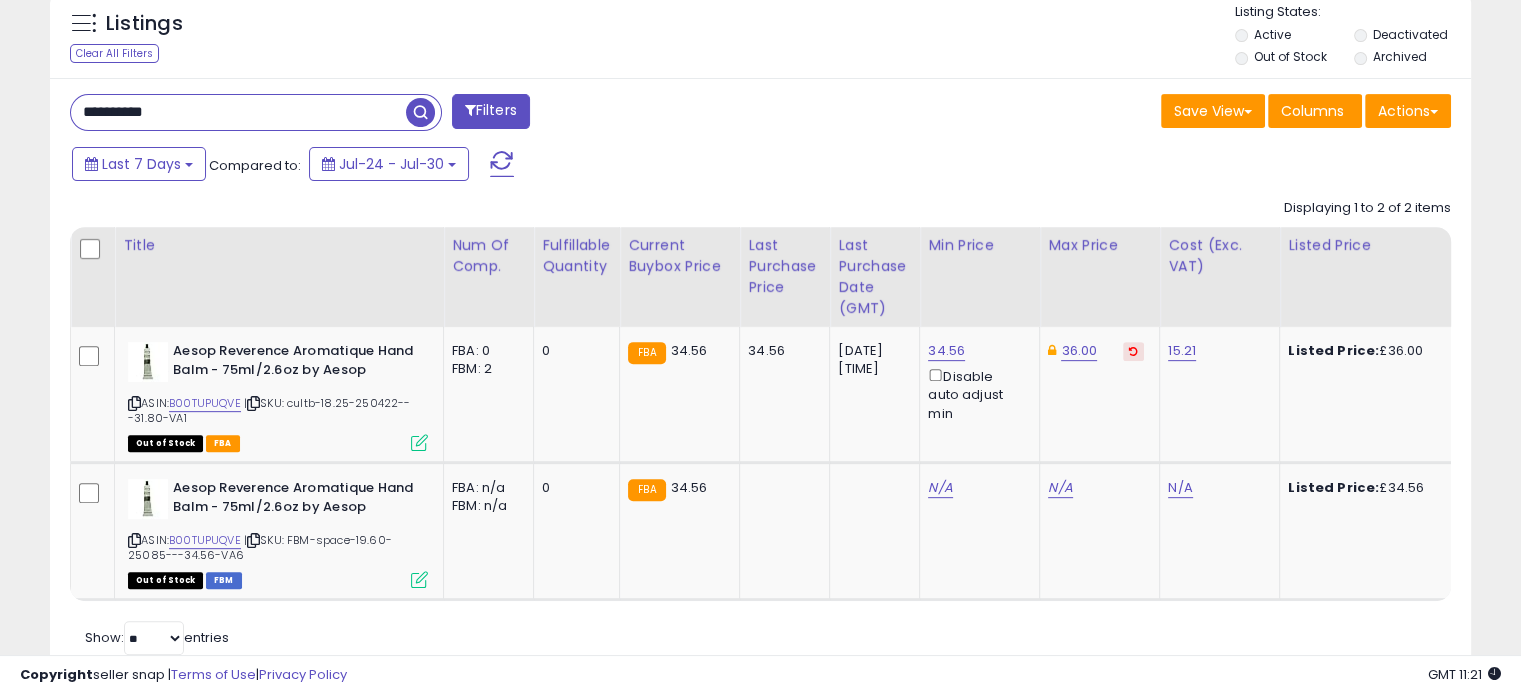 click on "**********" at bounding box center (238, 112) 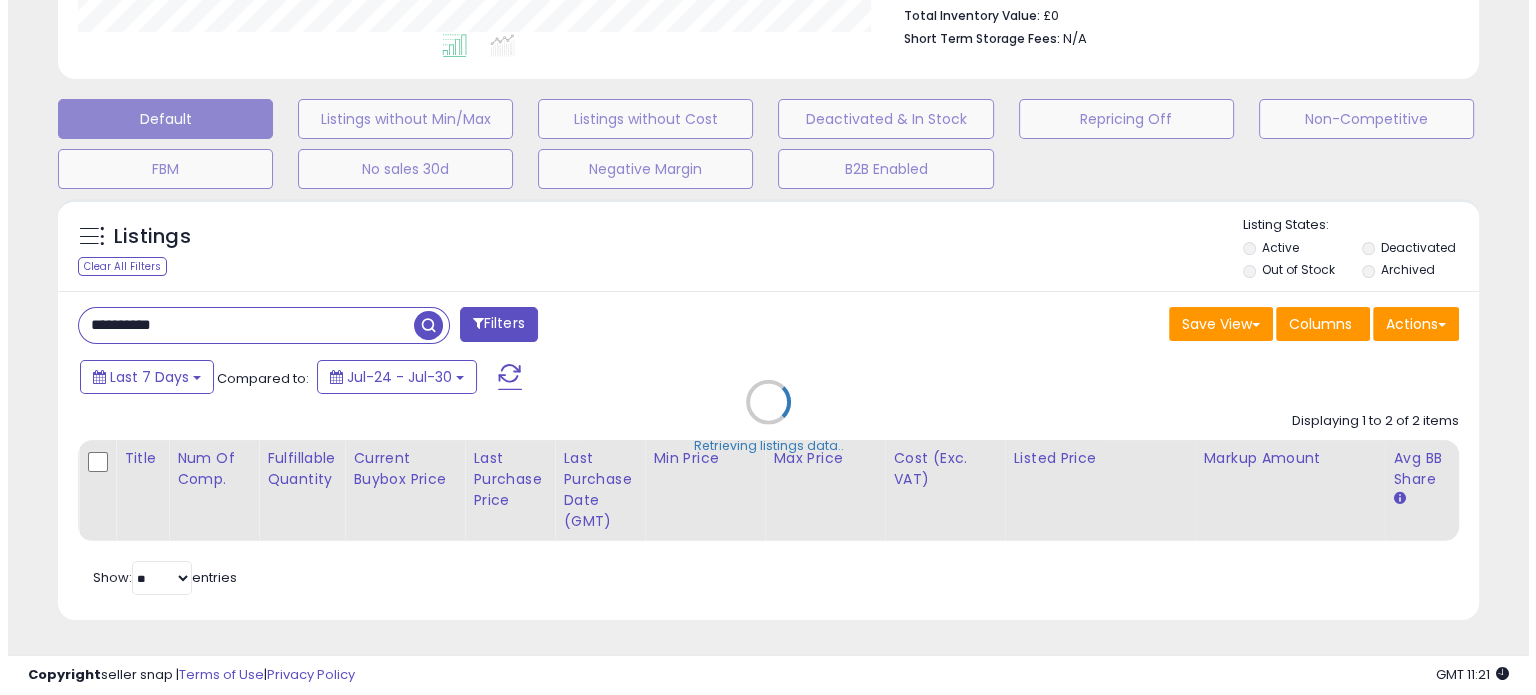 scroll, scrollTop: 544, scrollLeft: 0, axis: vertical 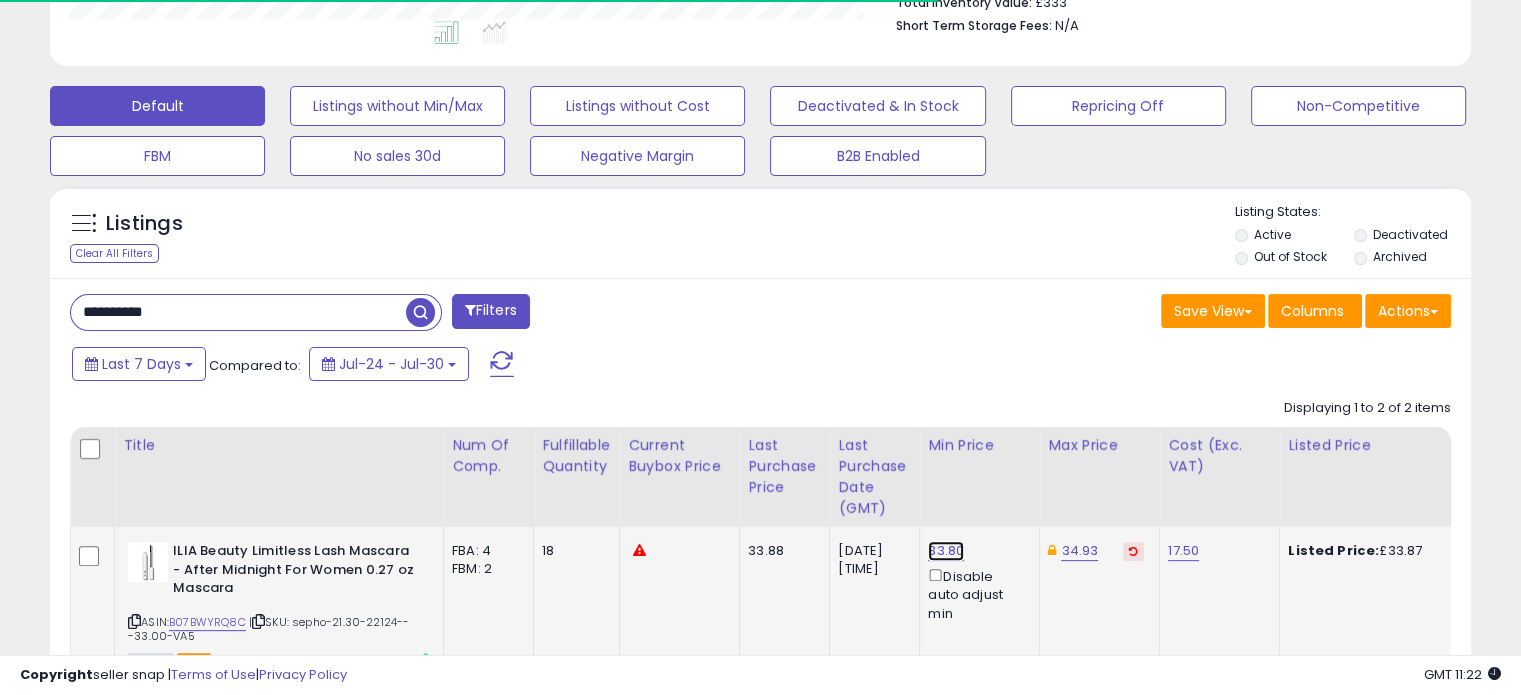 drag, startPoint x: 952, startPoint y: 552, endPoint x: 926, endPoint y: 531, distance: 33.42155 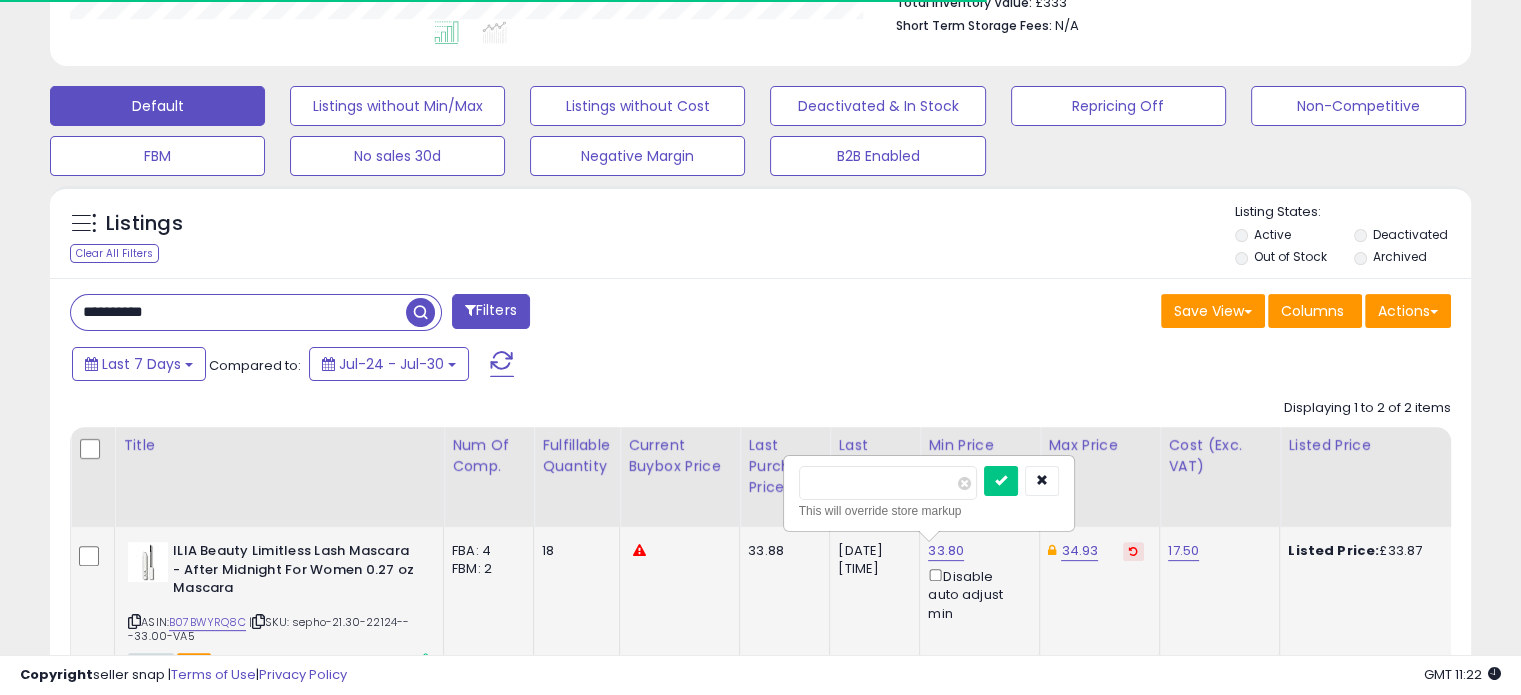 scroll, scrollTop: 999589, scrollLeft: 999176, axis: both 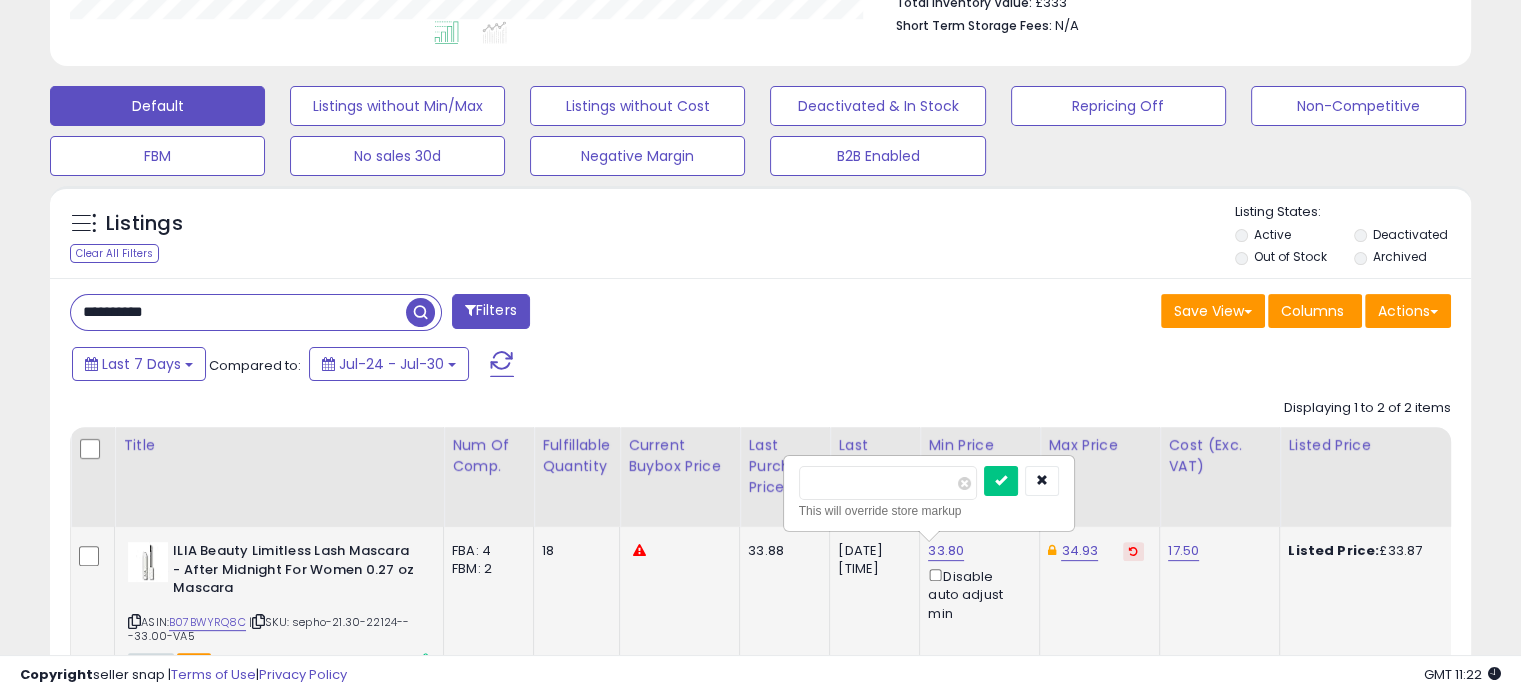 drag, startPoint x: 849, startPoint y: 482, endPoint x: 833, endPoint y: 482, distance: 16 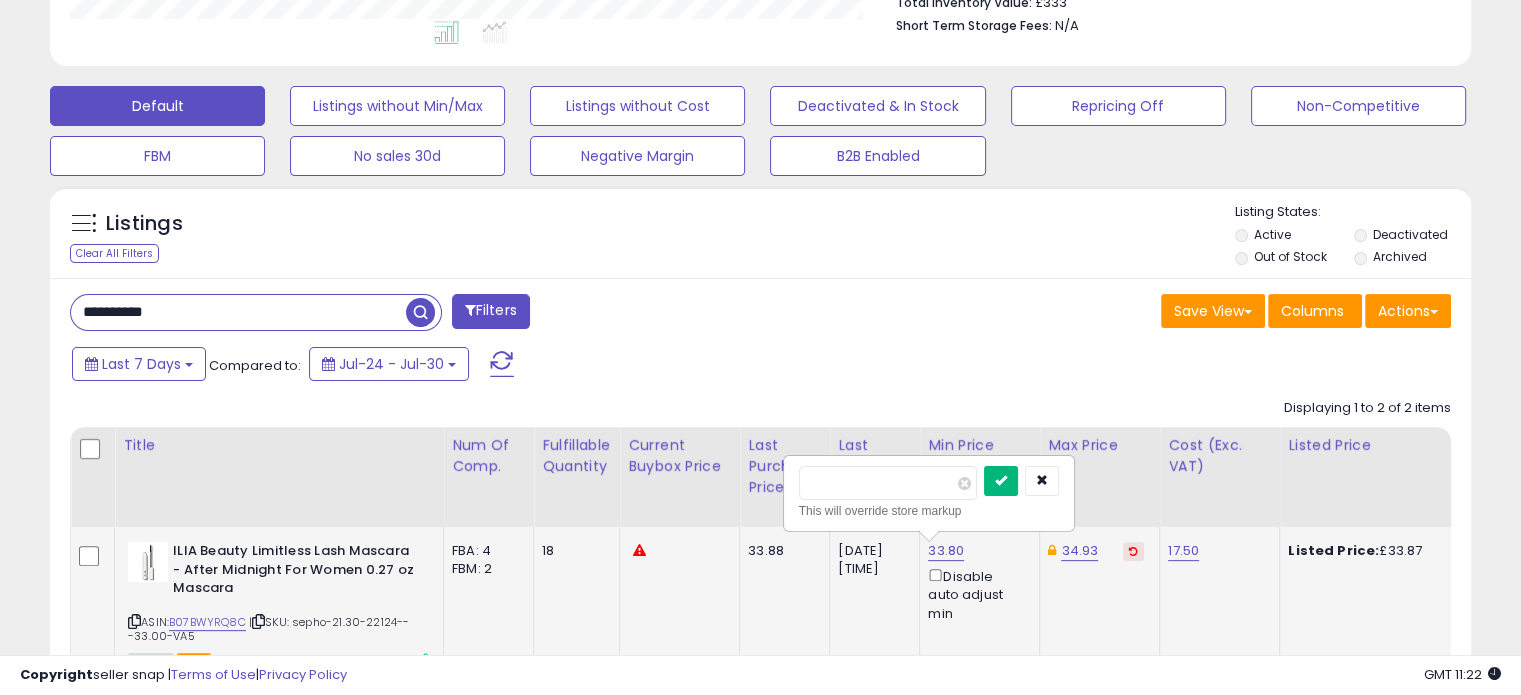 type on "*****" 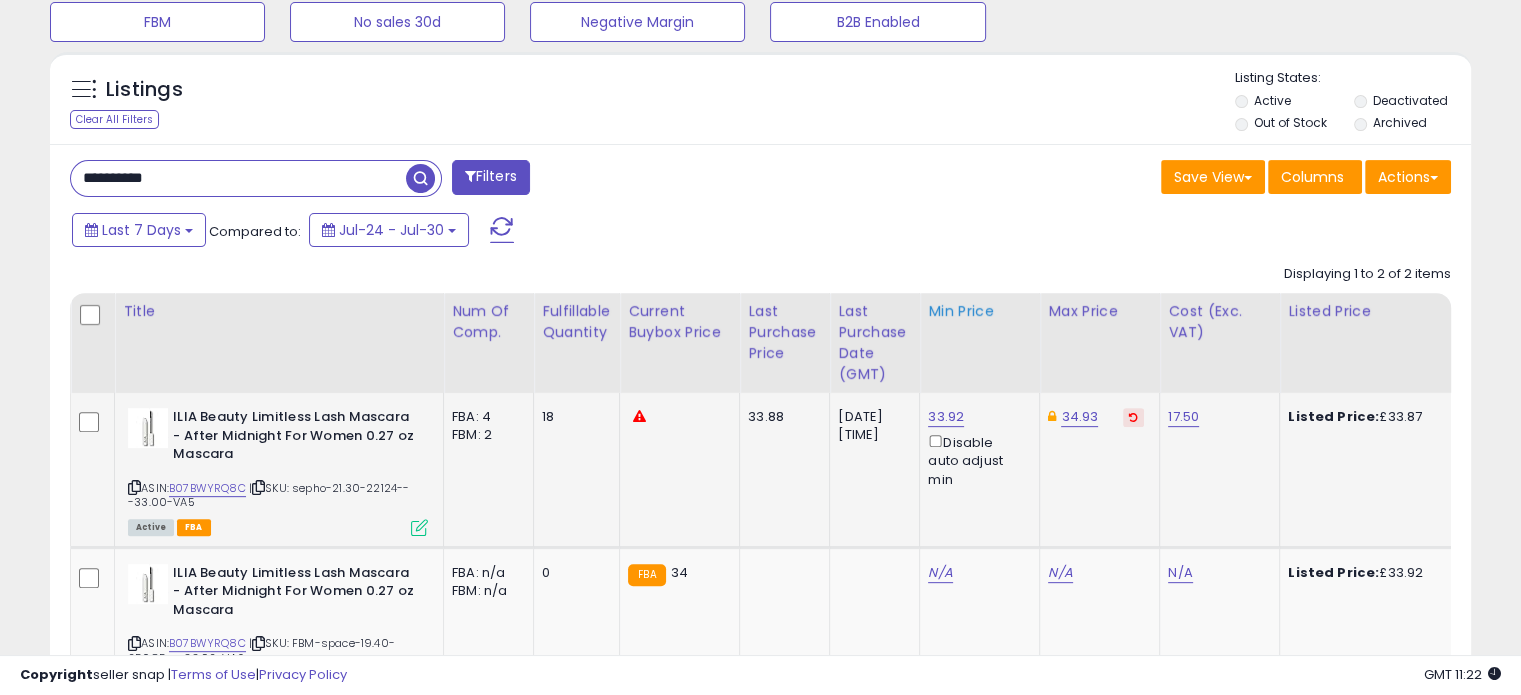 scroll, scrollTop: 844, scrollLeft: 0, axis: vertical 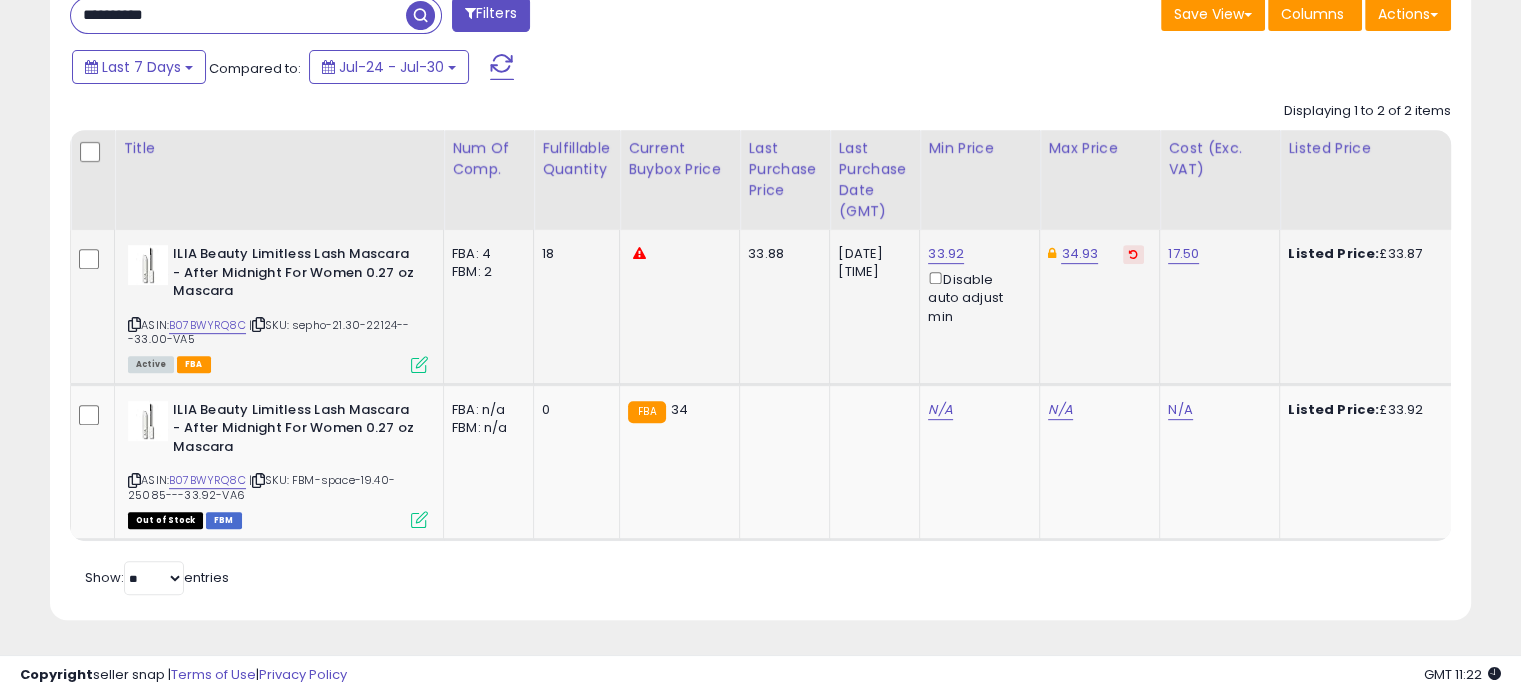 click on "**********" at bounding box center (238, 15) 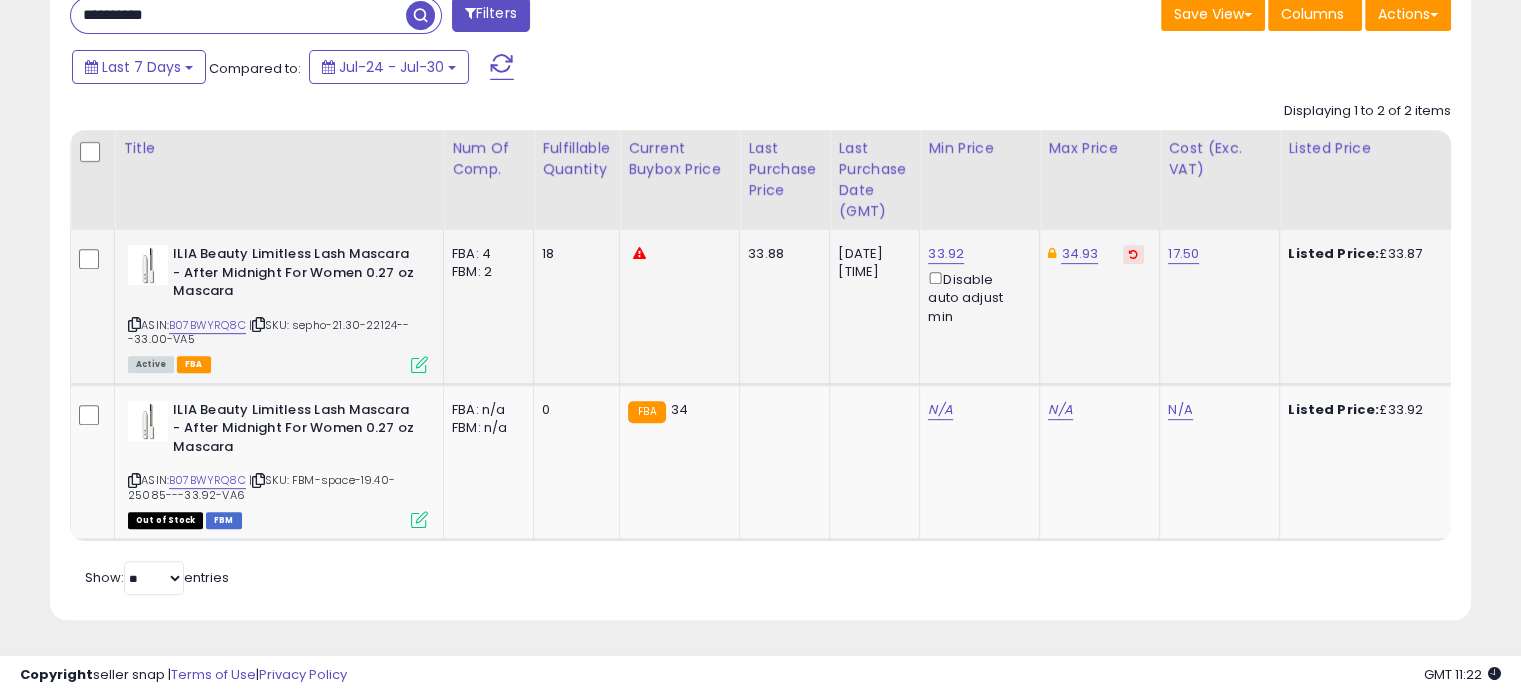 click on "**********" at bounding box center (238, 15) 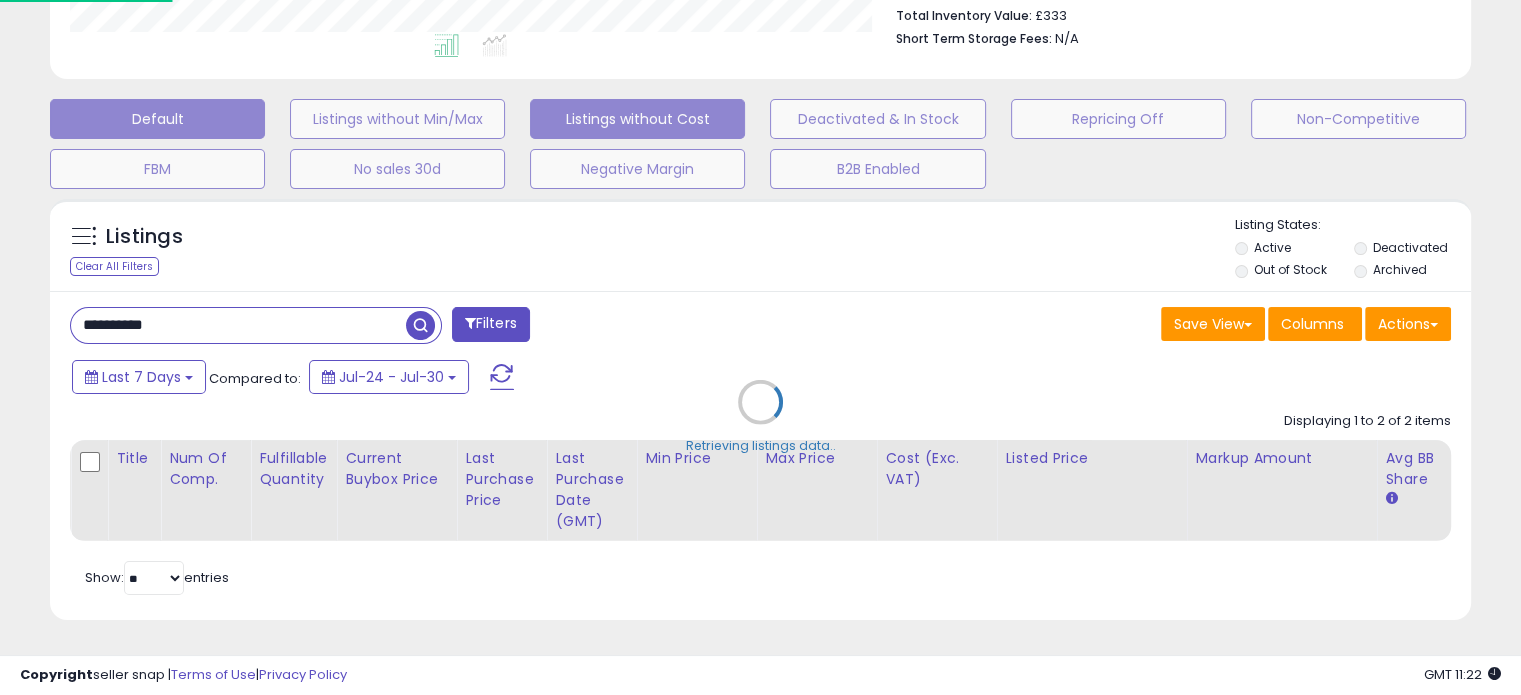 scroll, scrollTop: 999589, scrollLeft: 999168, axis: both 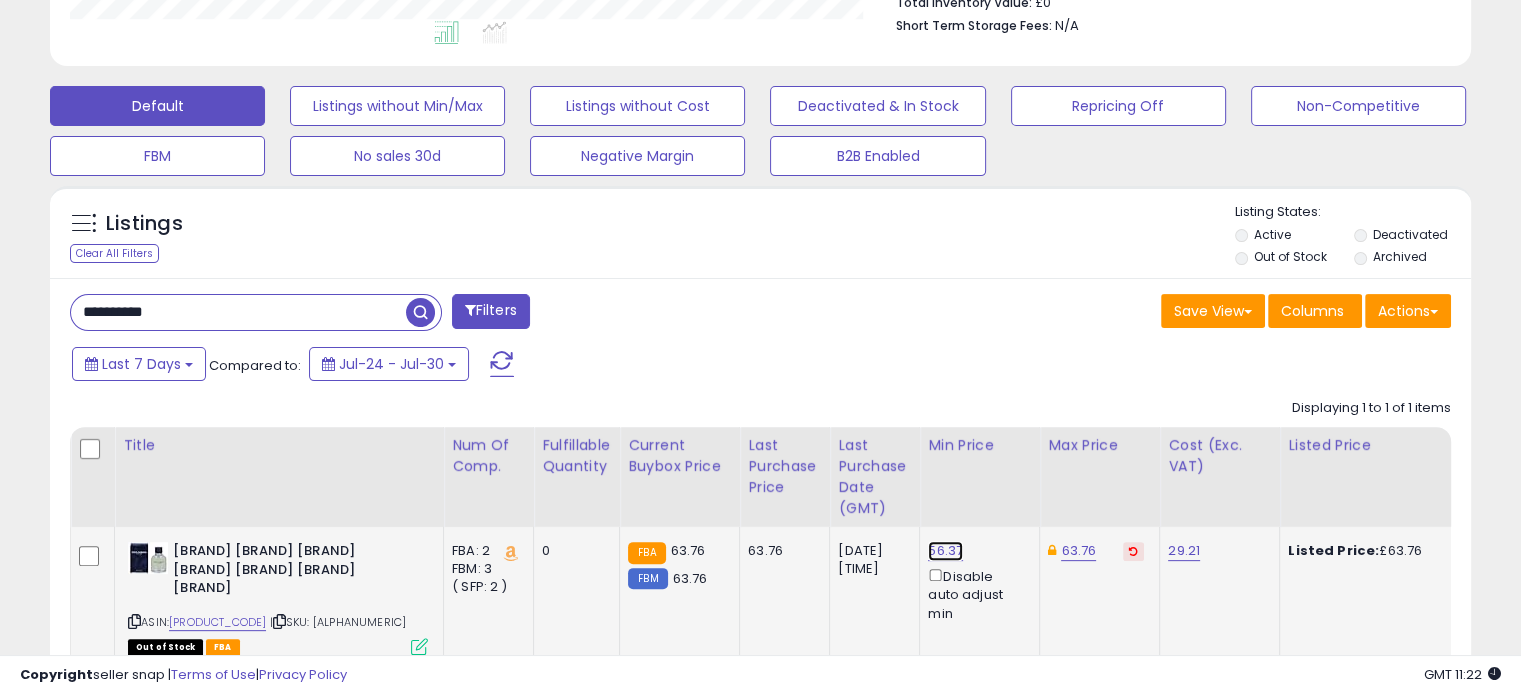 click on "56.37" at bounding box center [945, 551] 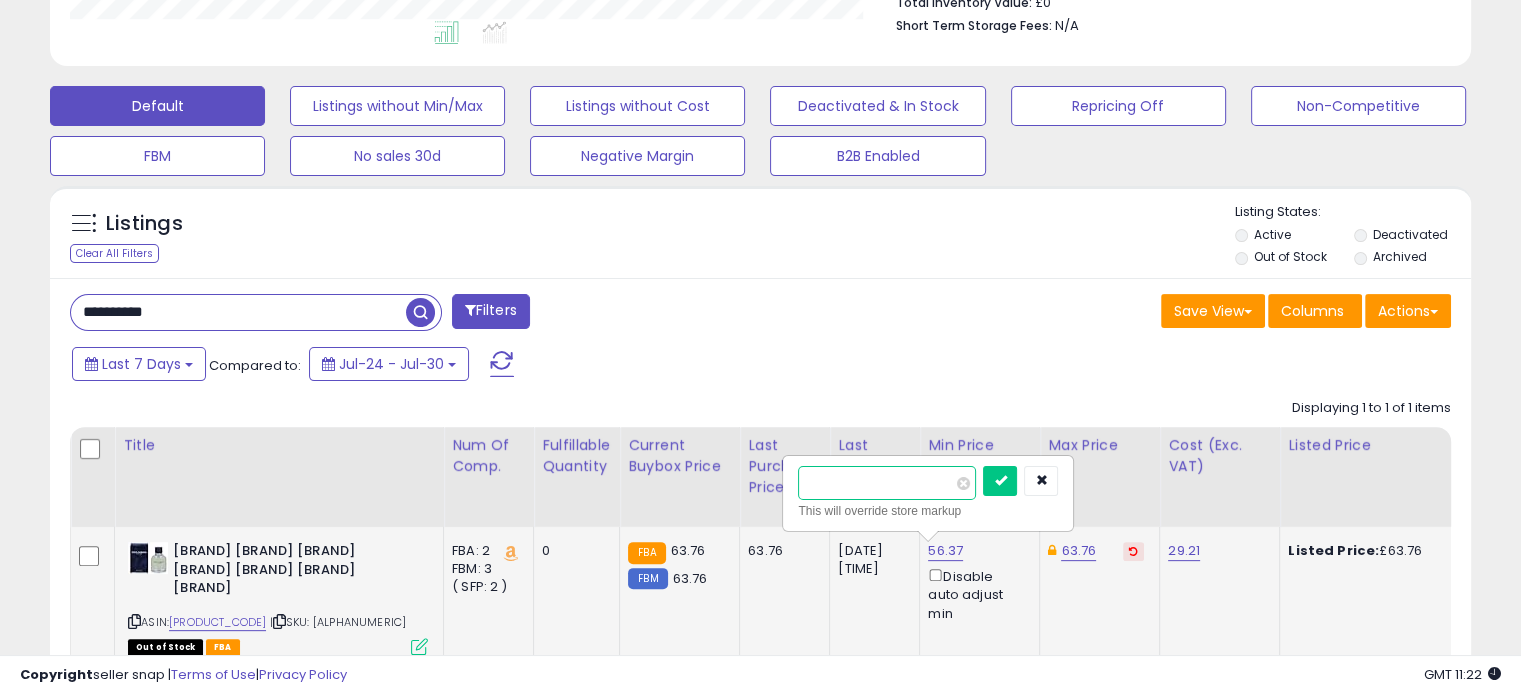 drag, startPoint x: 825, startPoint y: 480, endPoint x: 800, endPoint y: 480, distance: 25 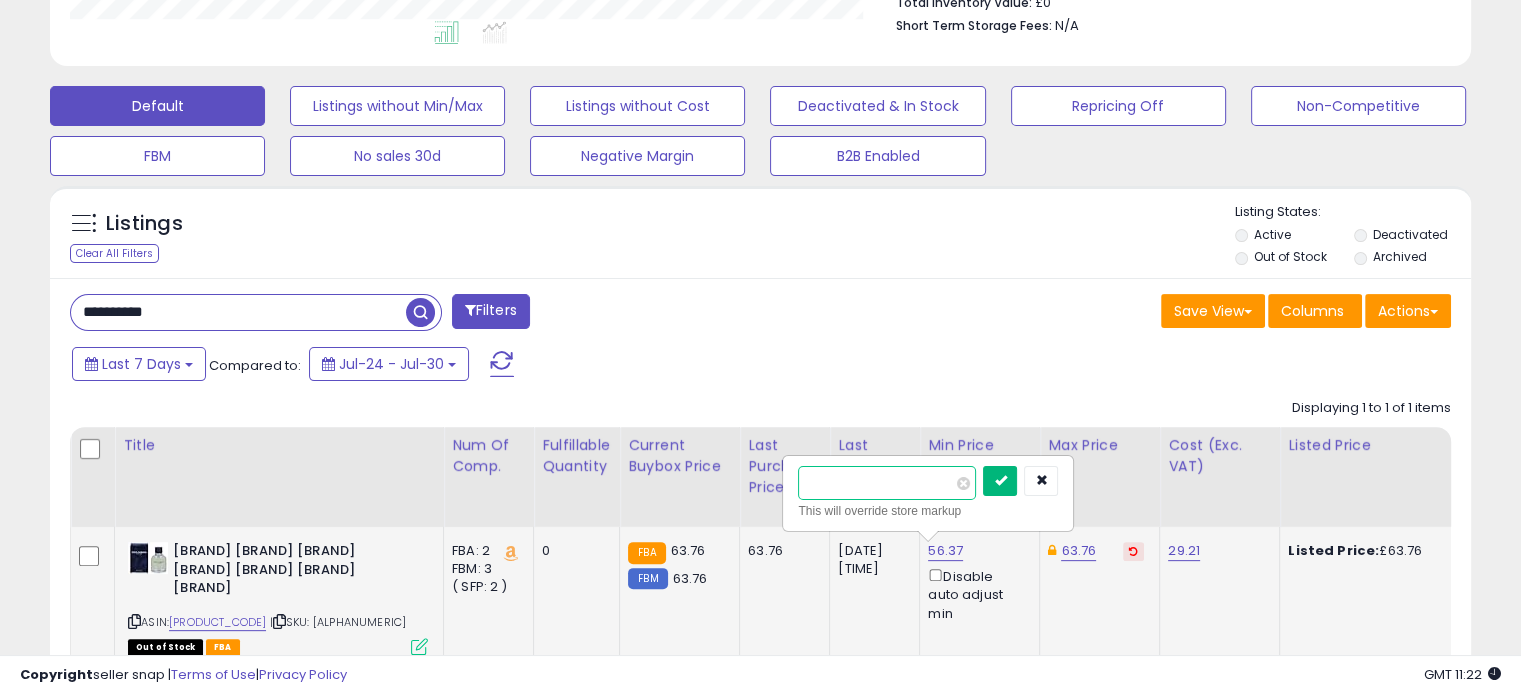 type on "*****" 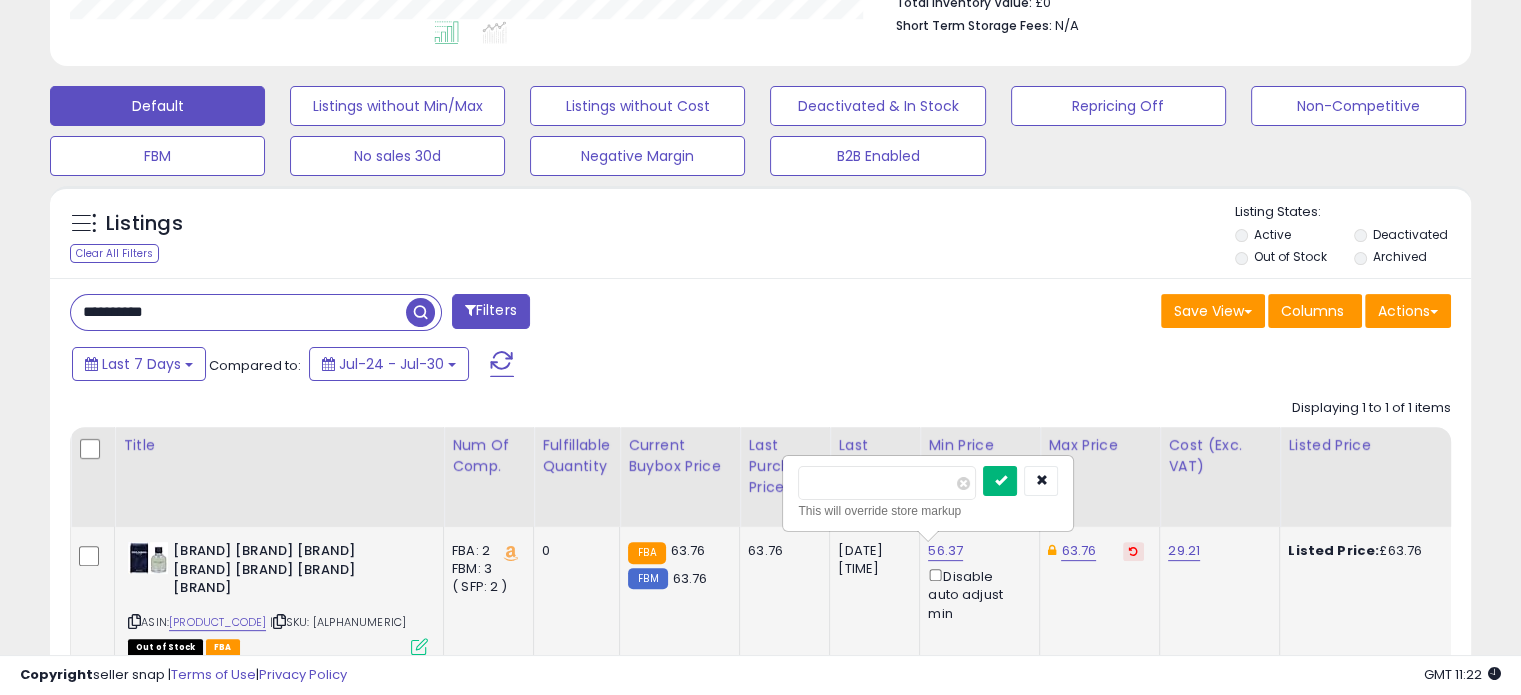 click at bounding box center (1000, 480) 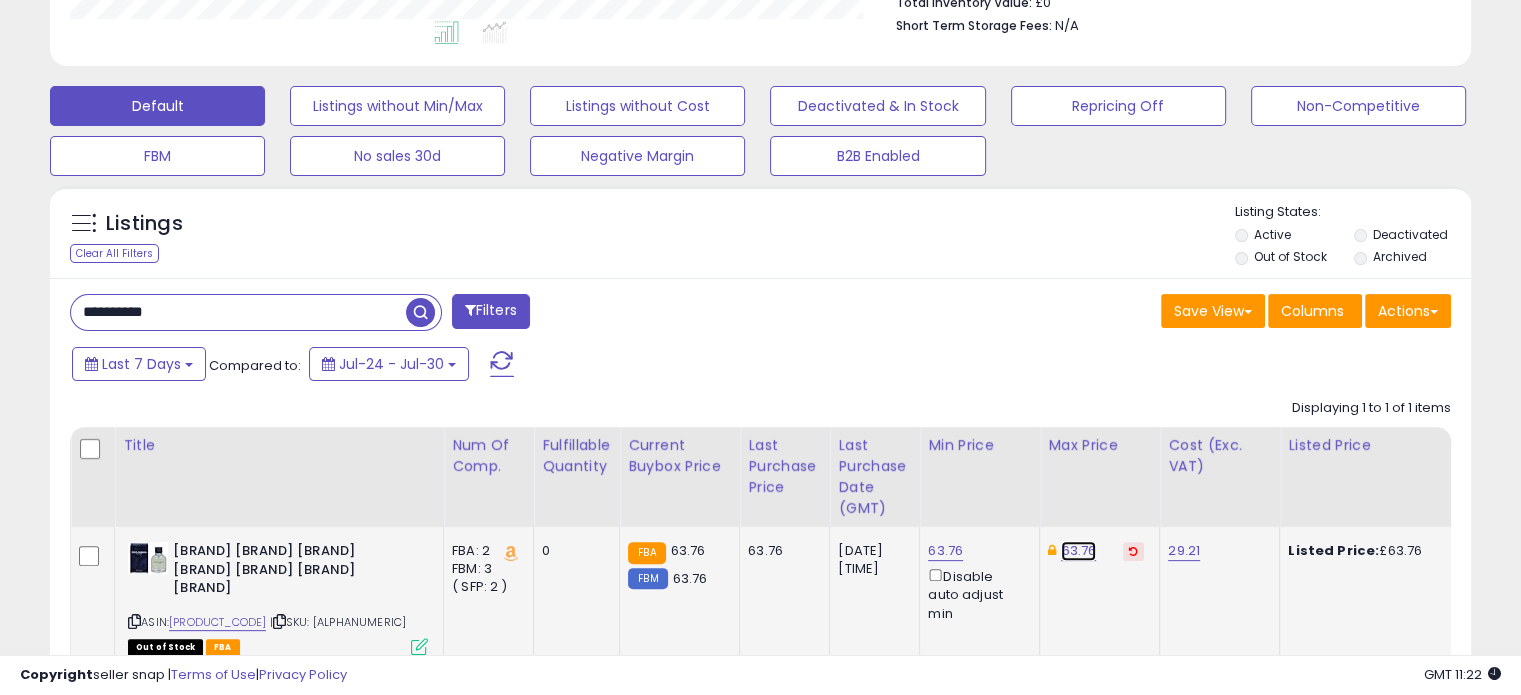 click on "63.76" at bounding box center (1078, 551) 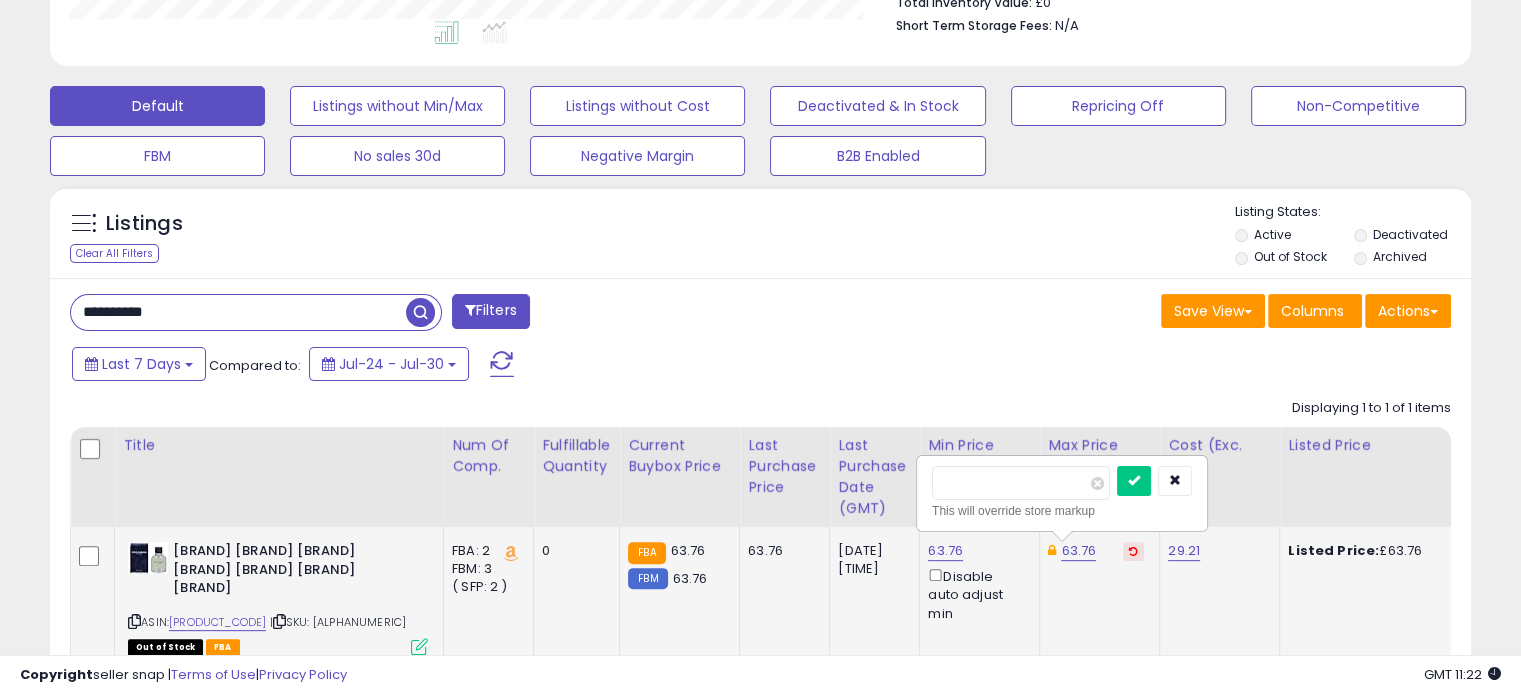 drag, startPoint x: 974, startPoint y: 481, endPoint x: 960, endPoint y: 483, distance: 14.142136 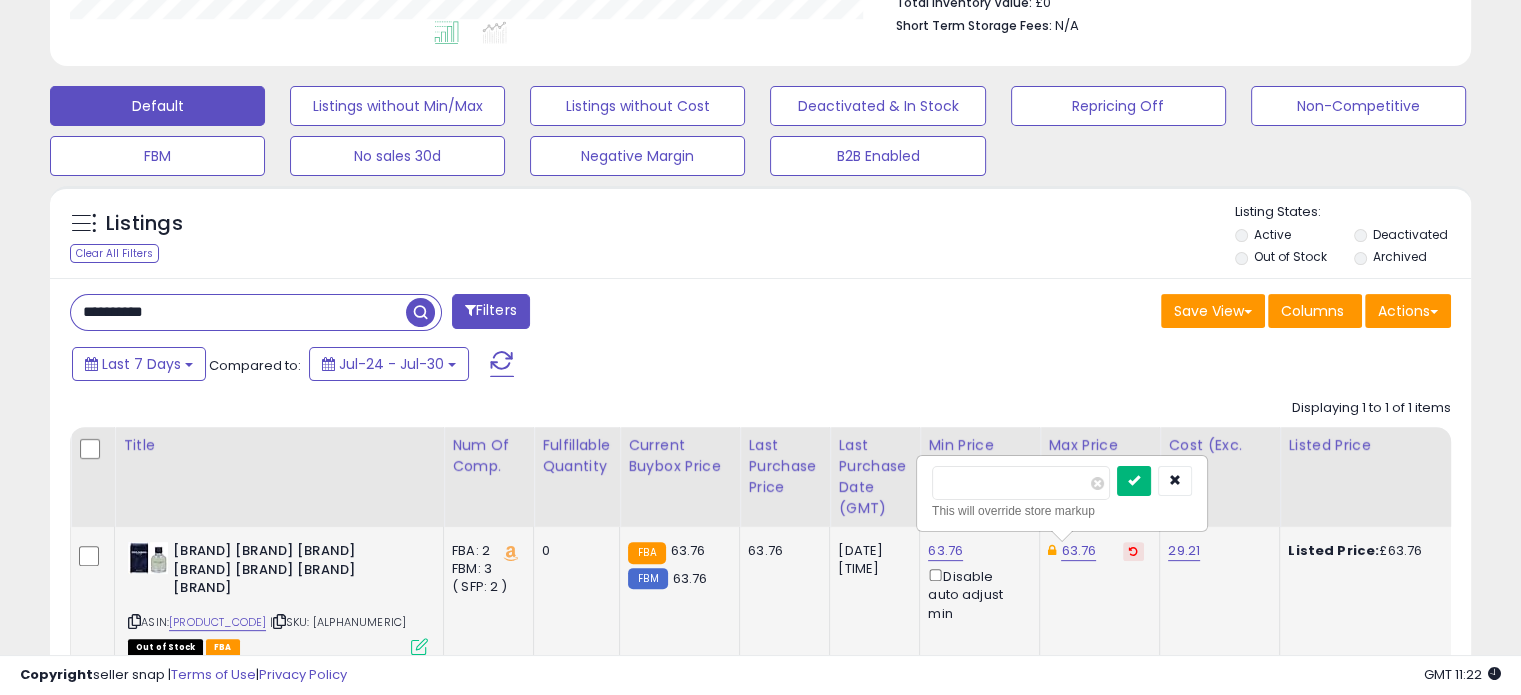 type on "**" 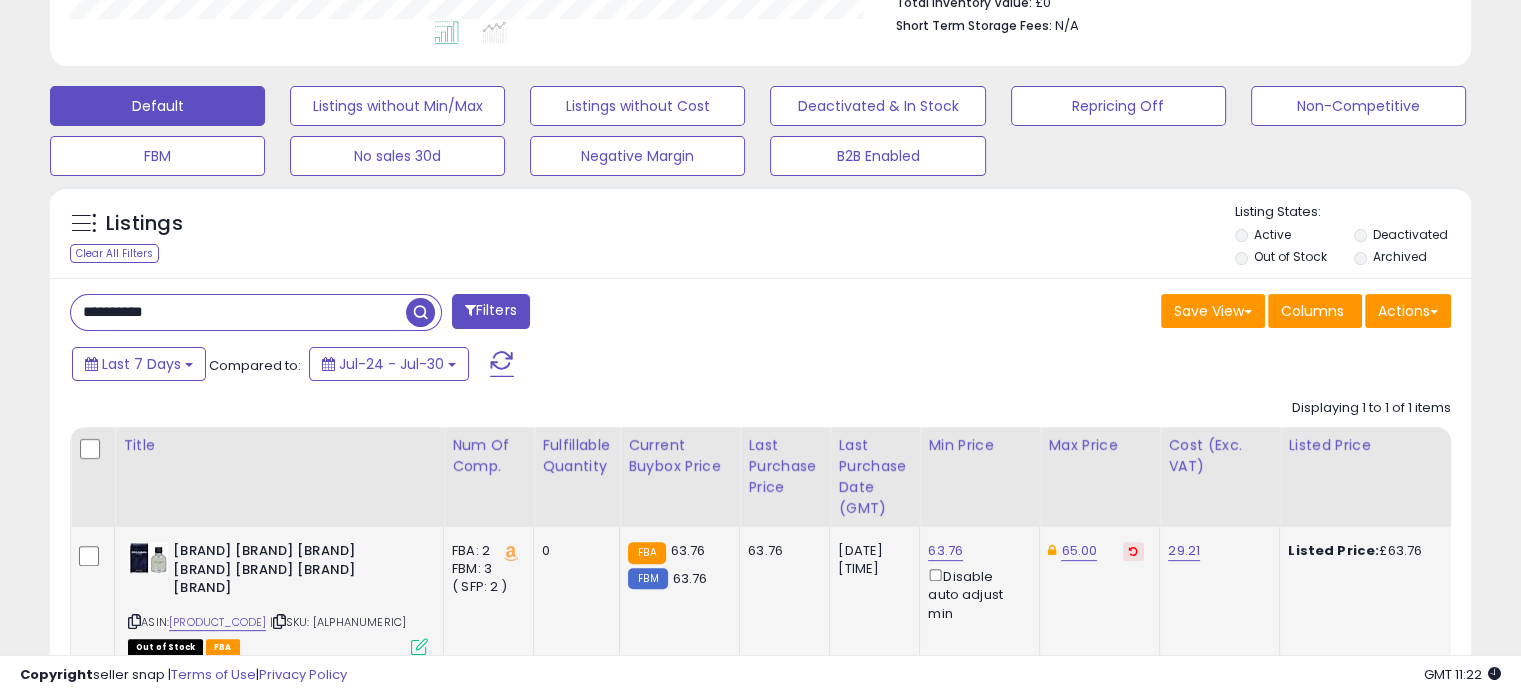 click on "** [NUMBER]" 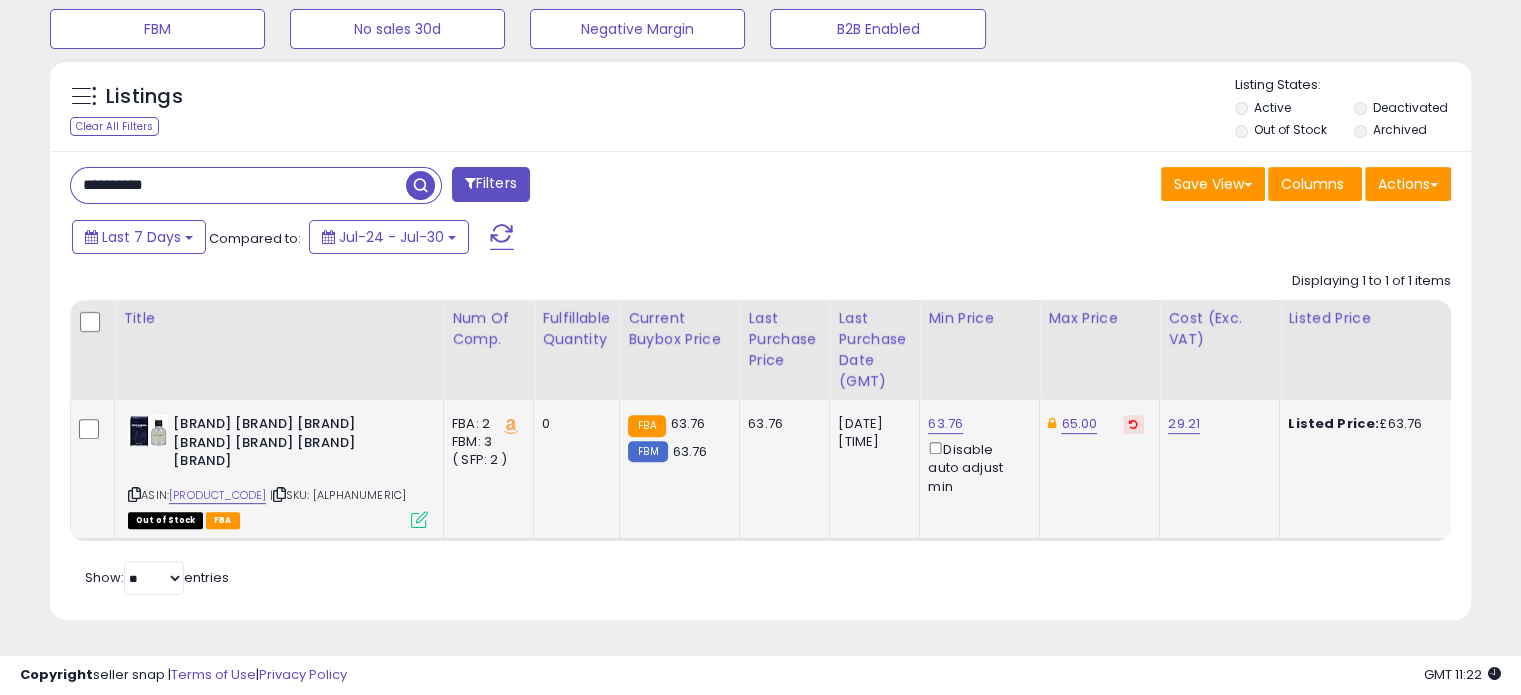 scroll, scrollTop: 680, scrollLeft: 0, axis: vertical 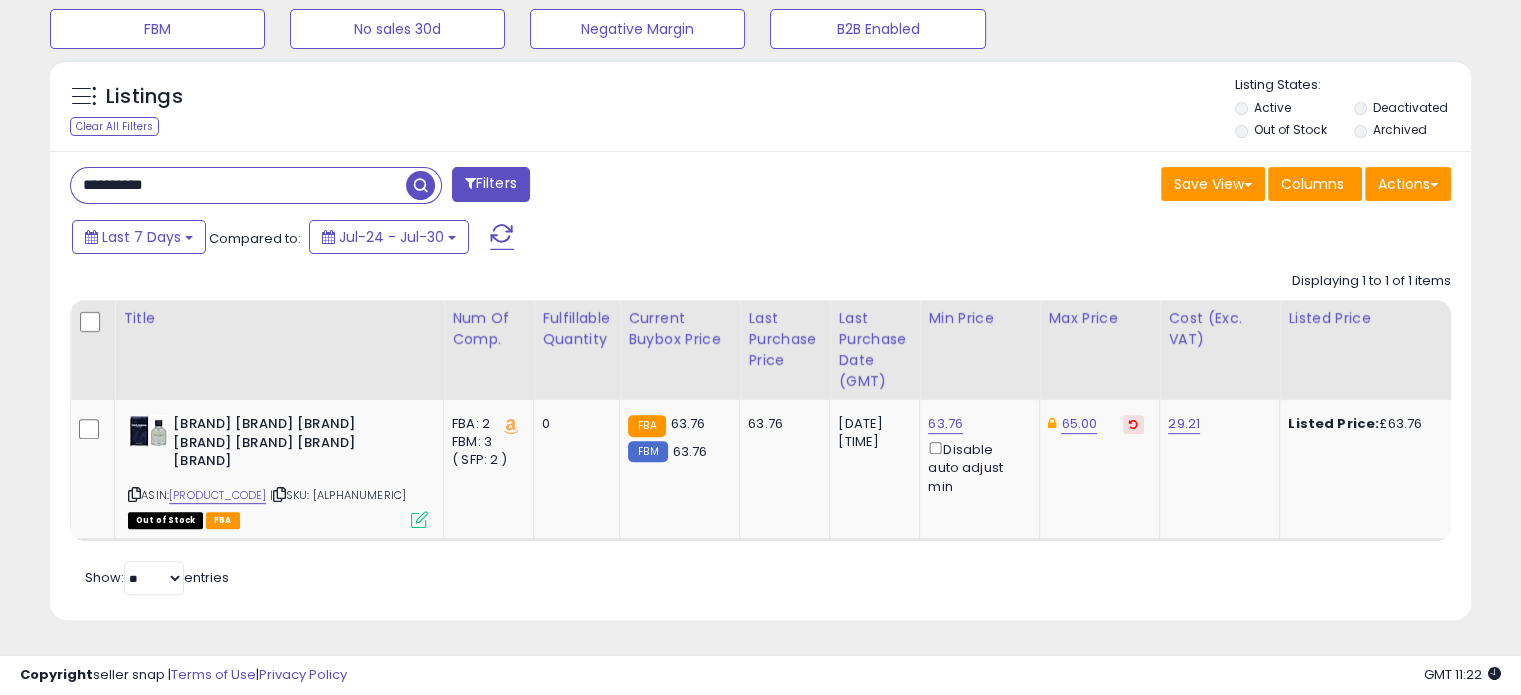 click on "**********" at bounding box center [238, 185] 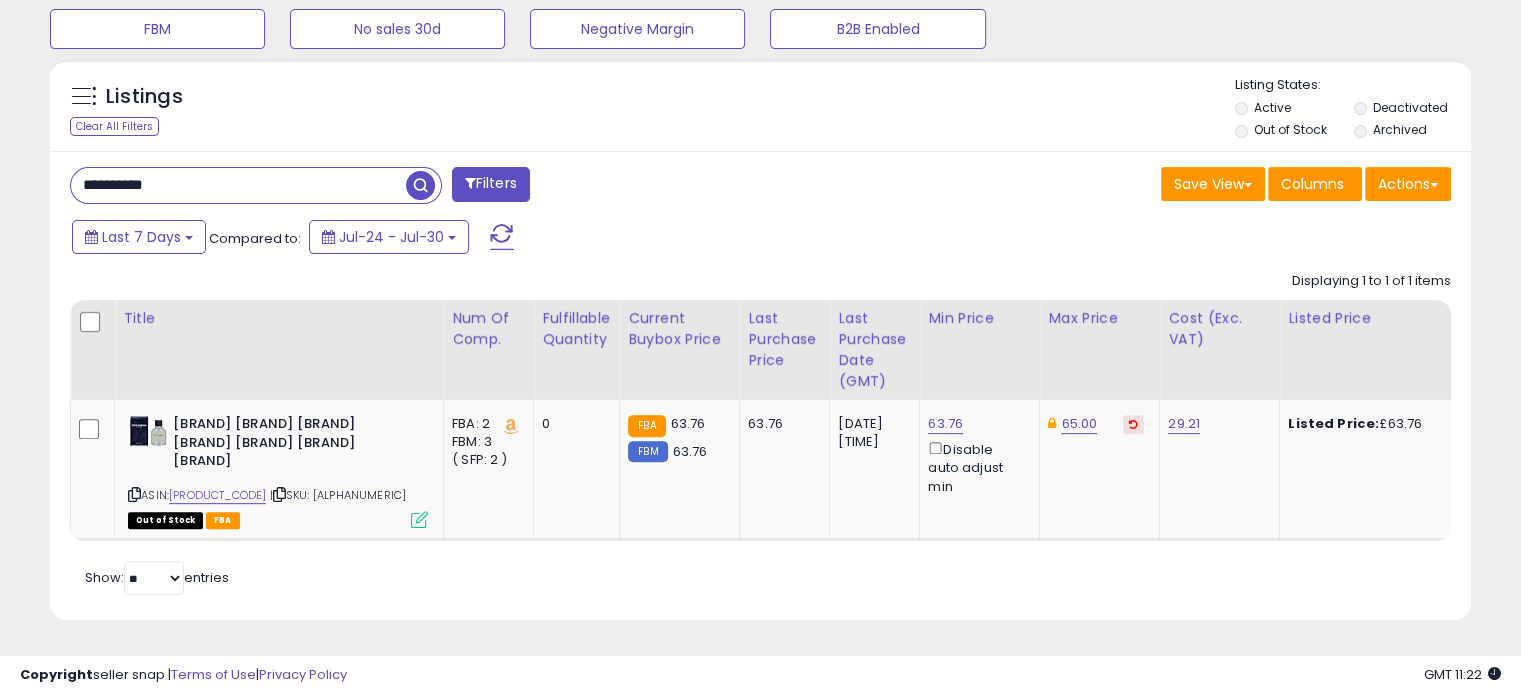 paste 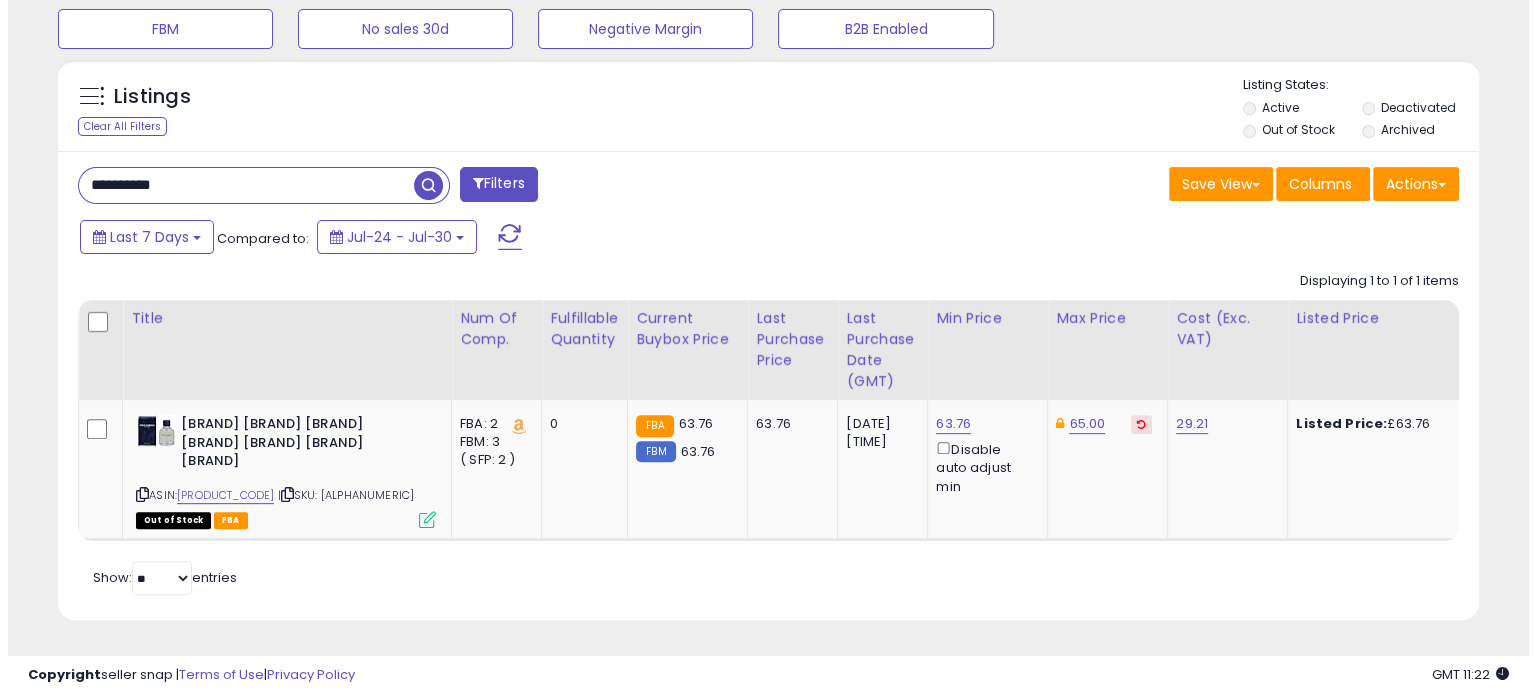 scroll, scrollTop: 544, scrollLeft: 0, axis: vertical 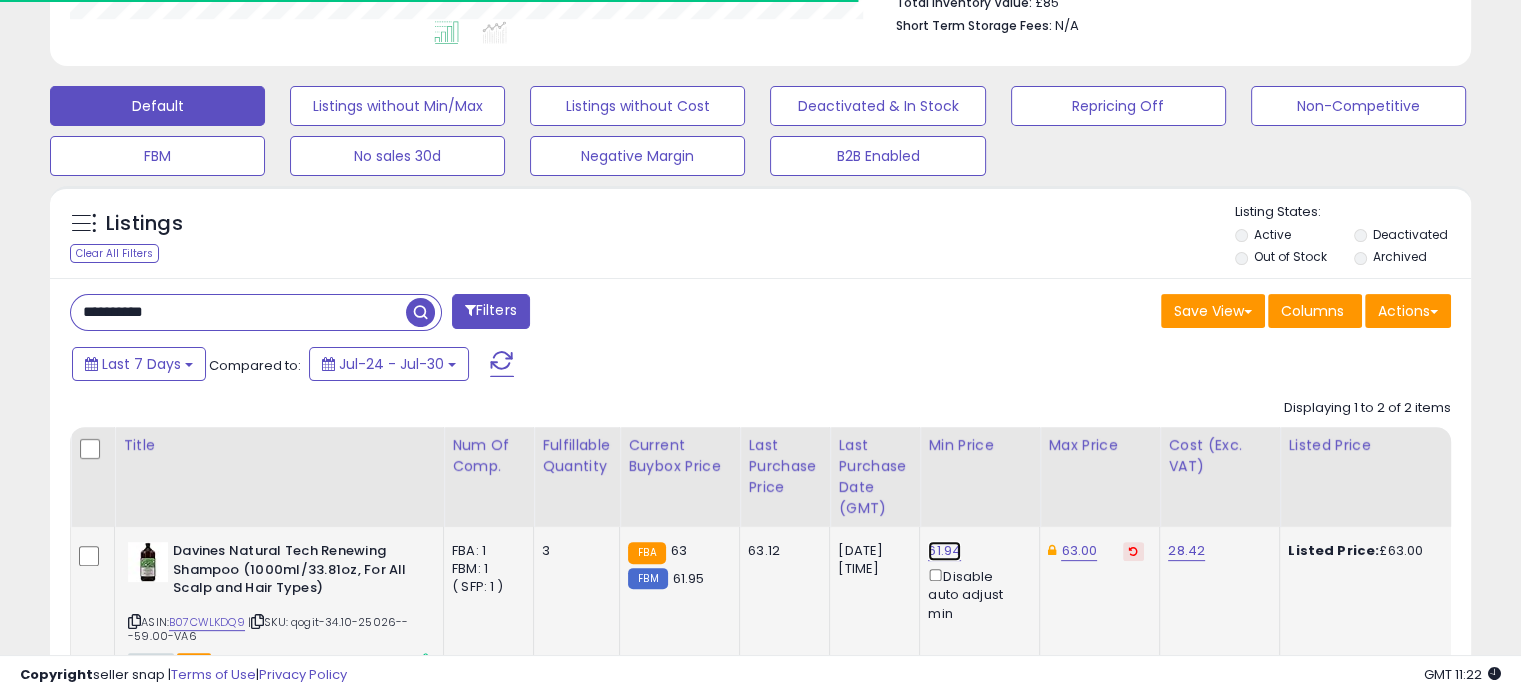 click on "61.94" at bounding box center (944, 551) 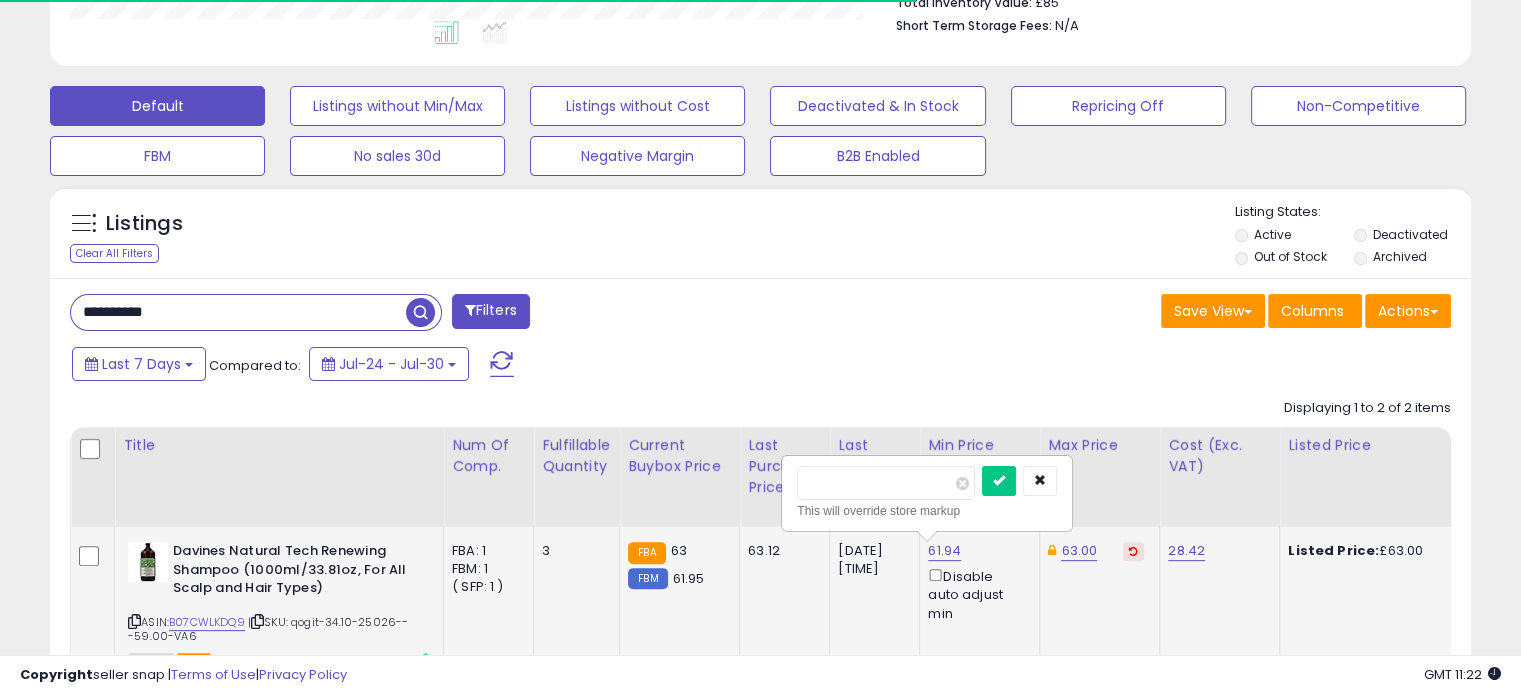 scroll, scrollTop: 999589, scrollLeft: 999176, axis: both 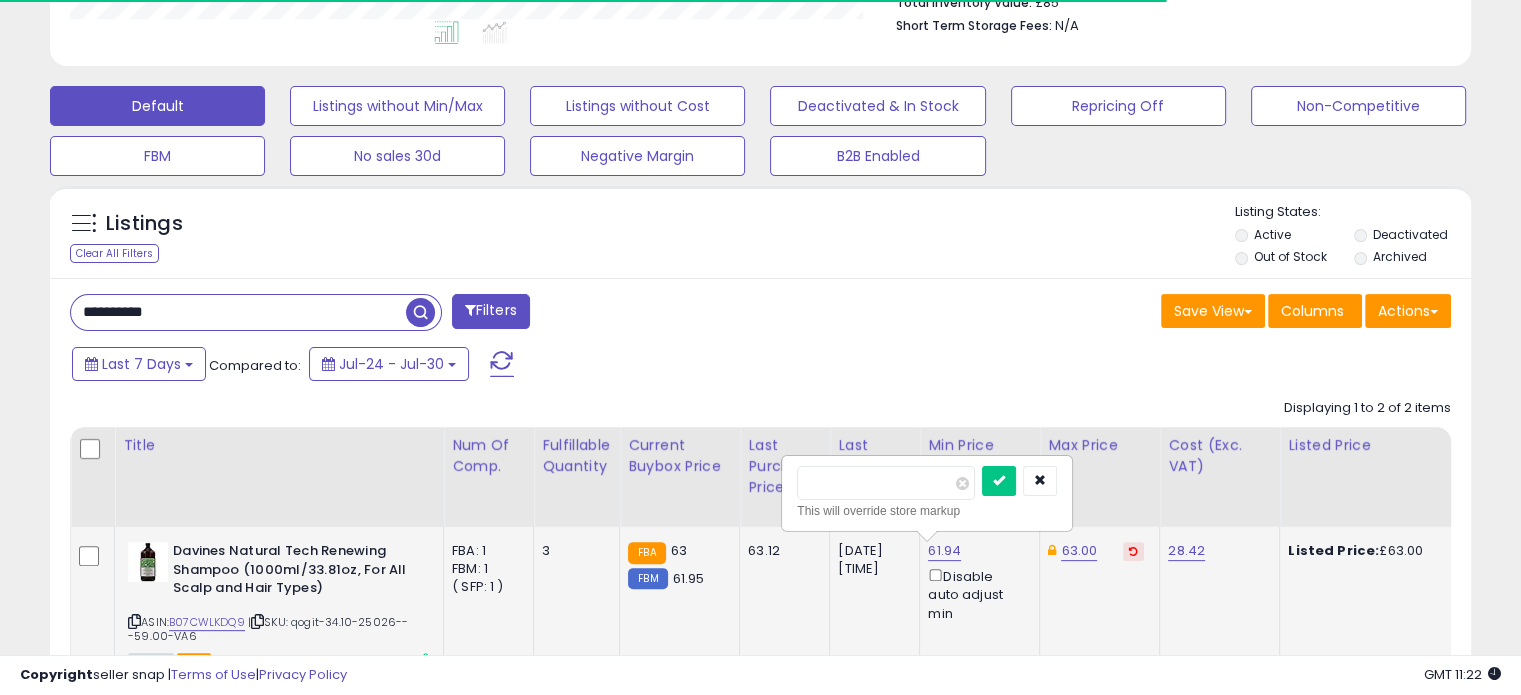 drag, startPoint x: 824, startPoint y: 475, endPoint x: 810, endPoint y: 473, distance: 14.142136 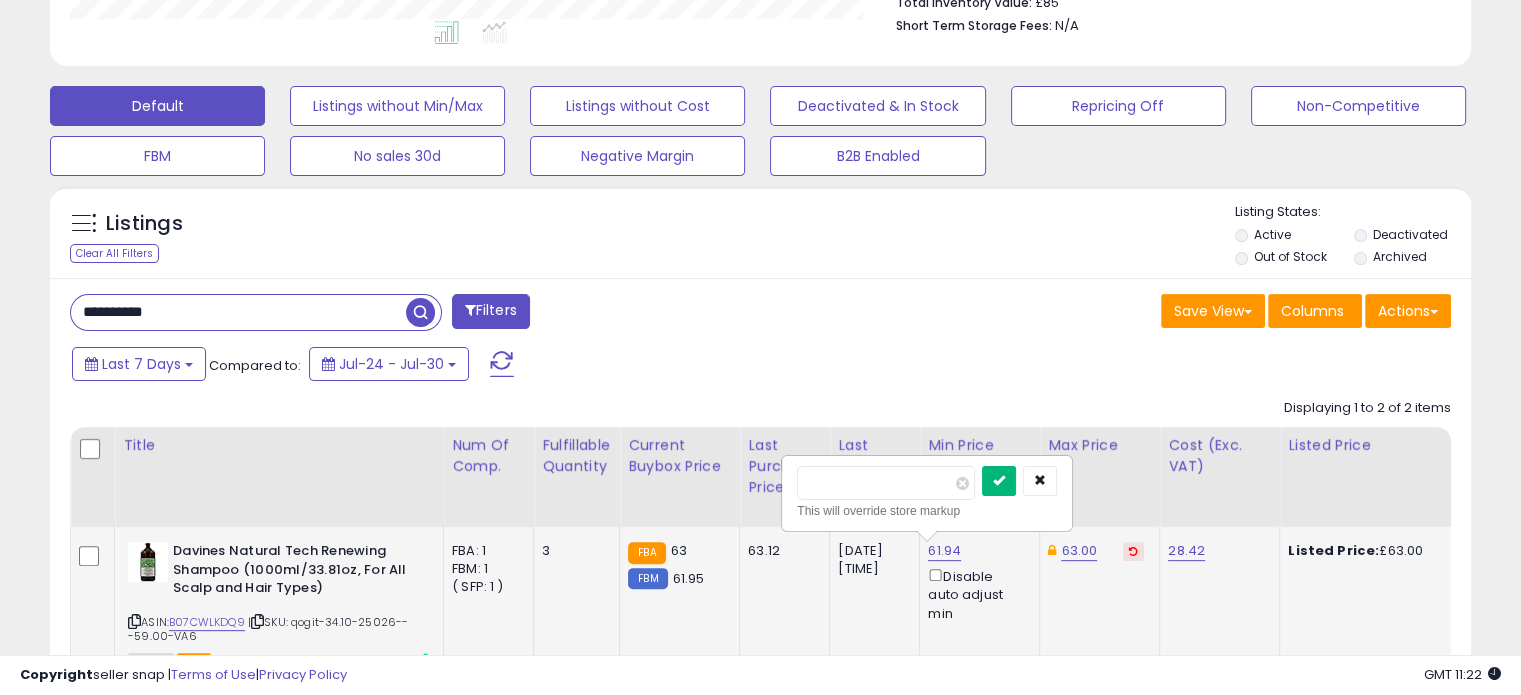 type on "*****" 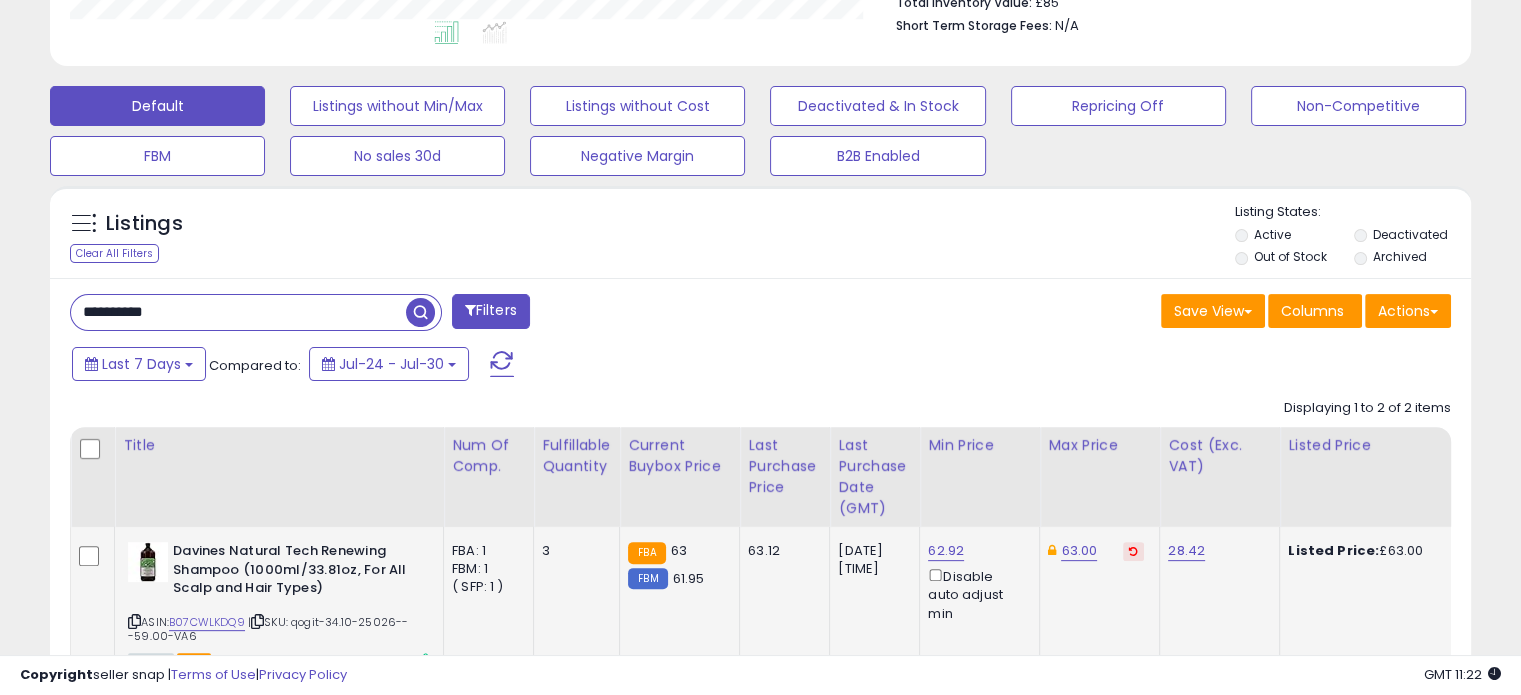 click on "63.00" 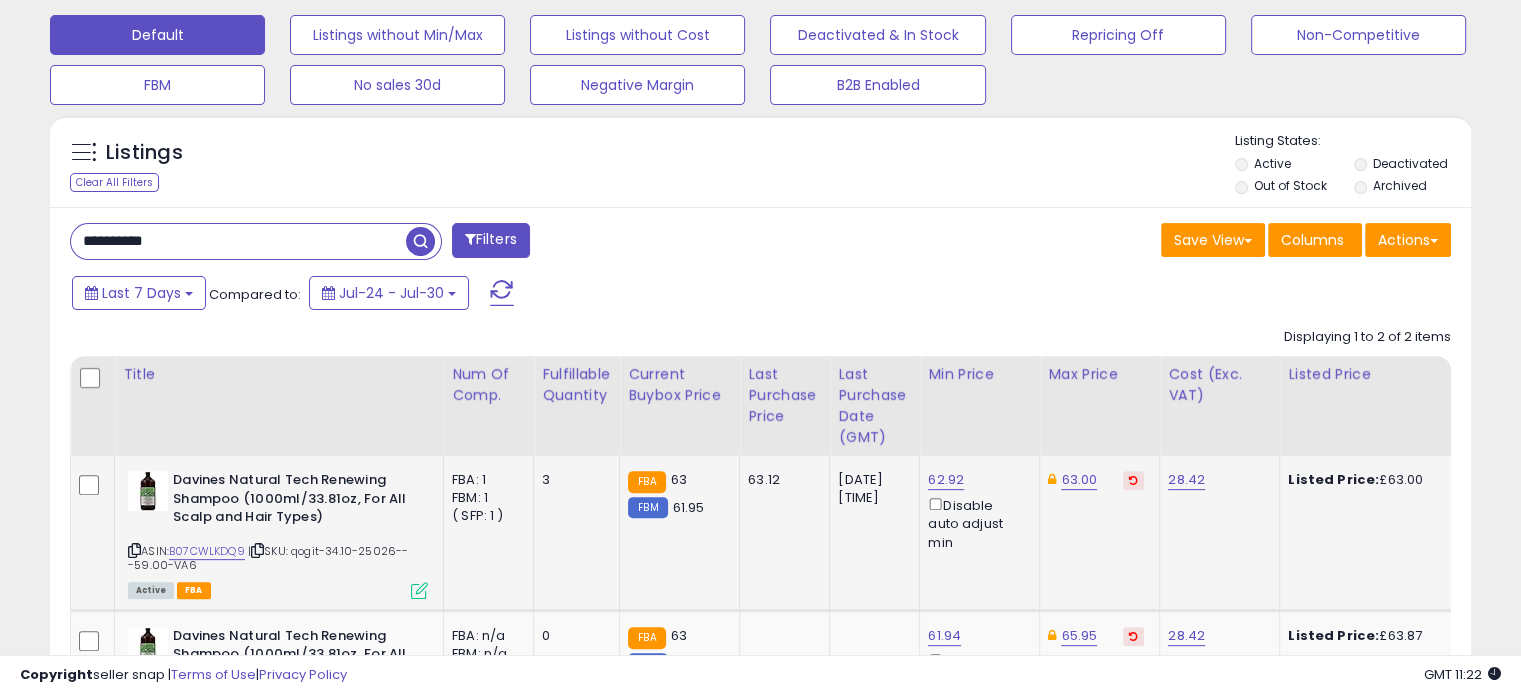scroll, scrollTop: 744, scrollLeft: 0, axis: vertical 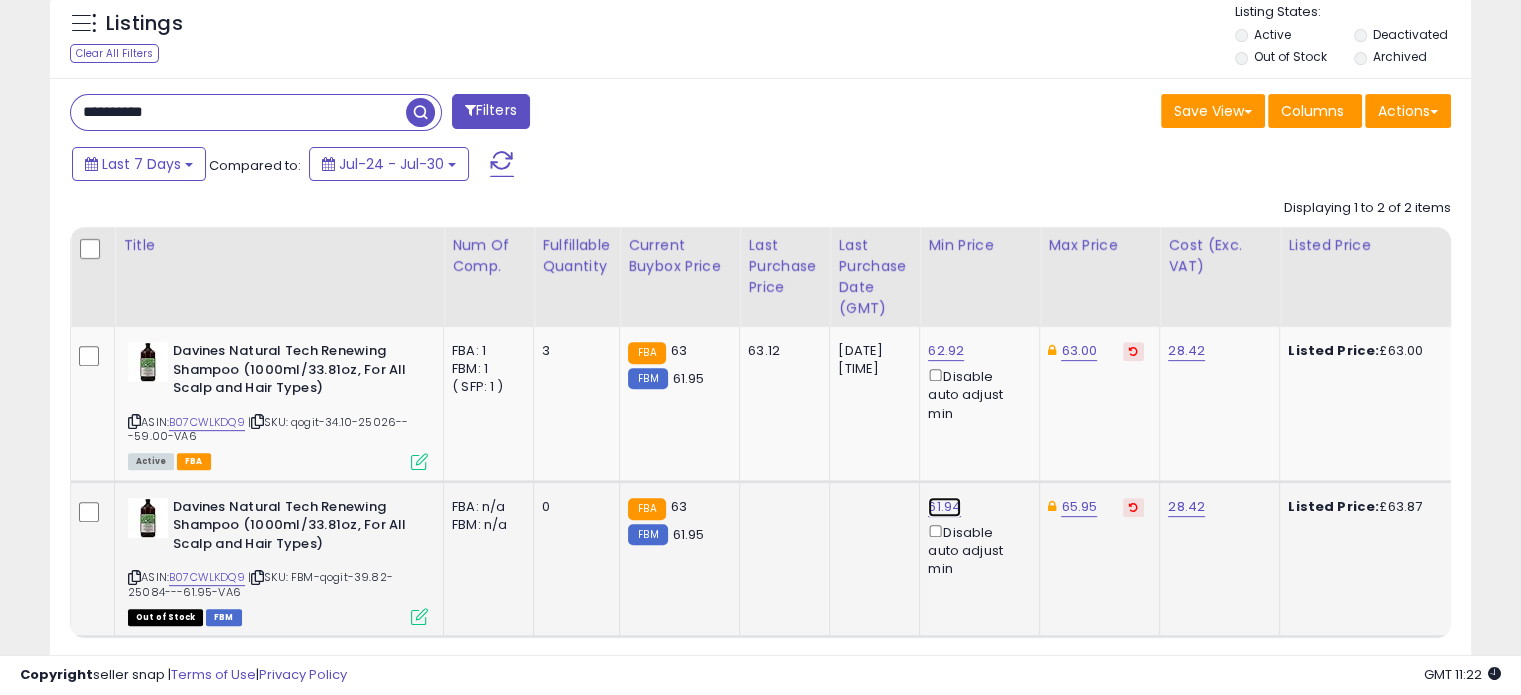 click on "61.94" at bounding box center (946, 351) 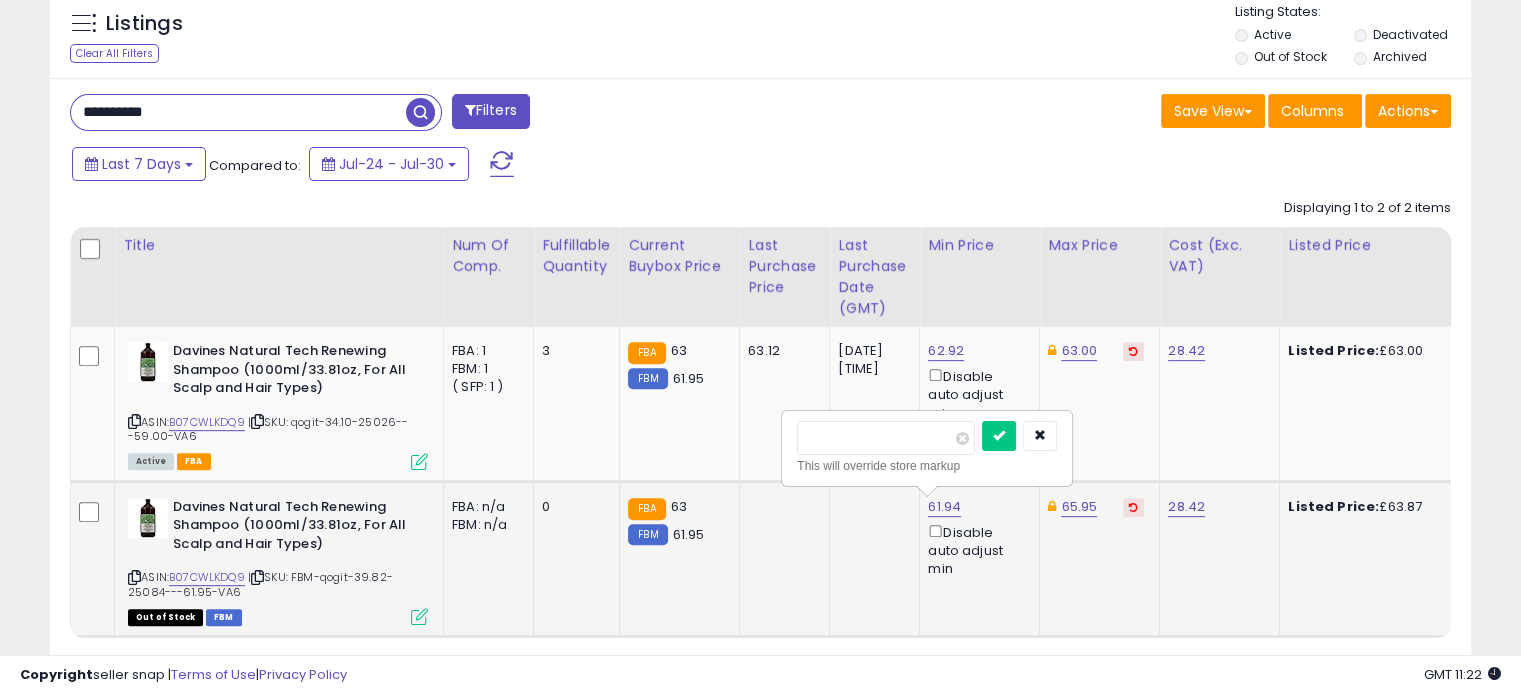 drag, startPoint x: 866, startPoint y: 440, endPoint x: 794, endPoint y: 433, distance: 72.33948 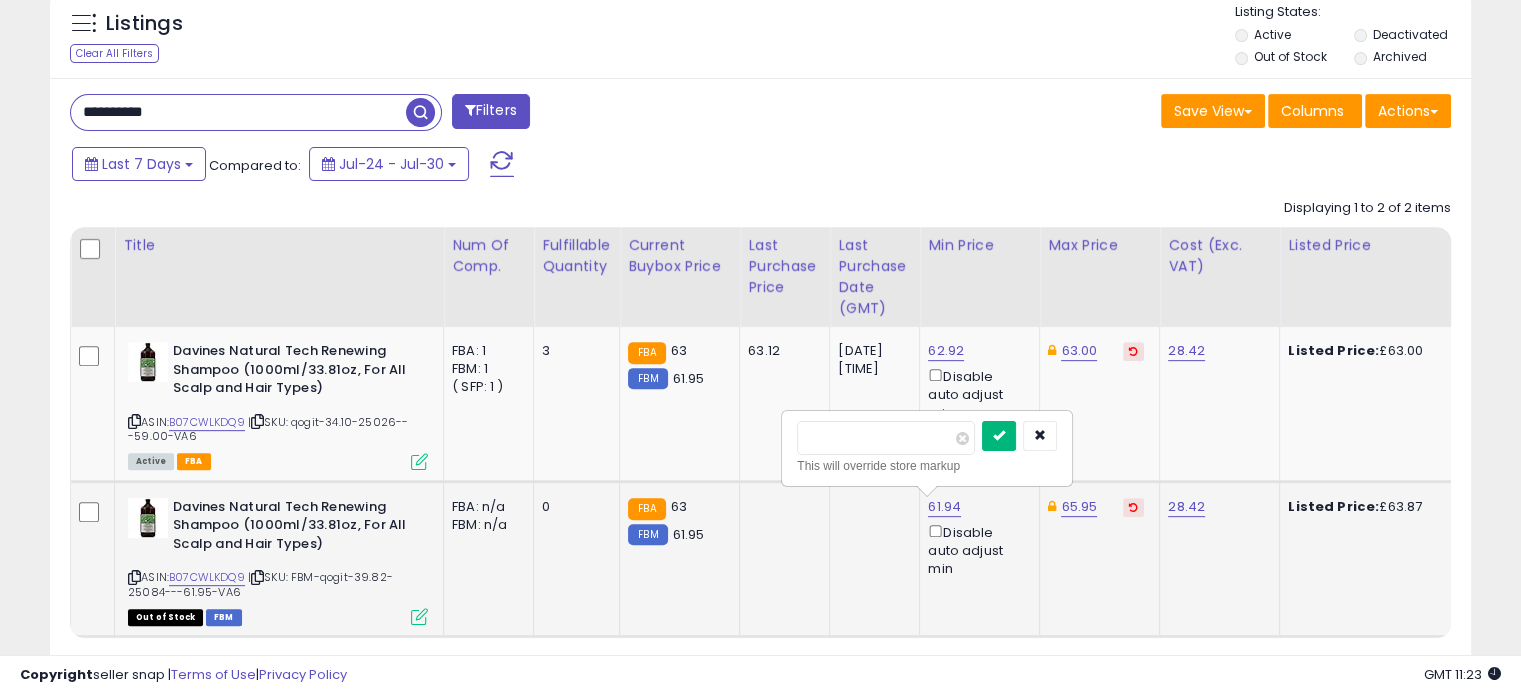 type on "*****" 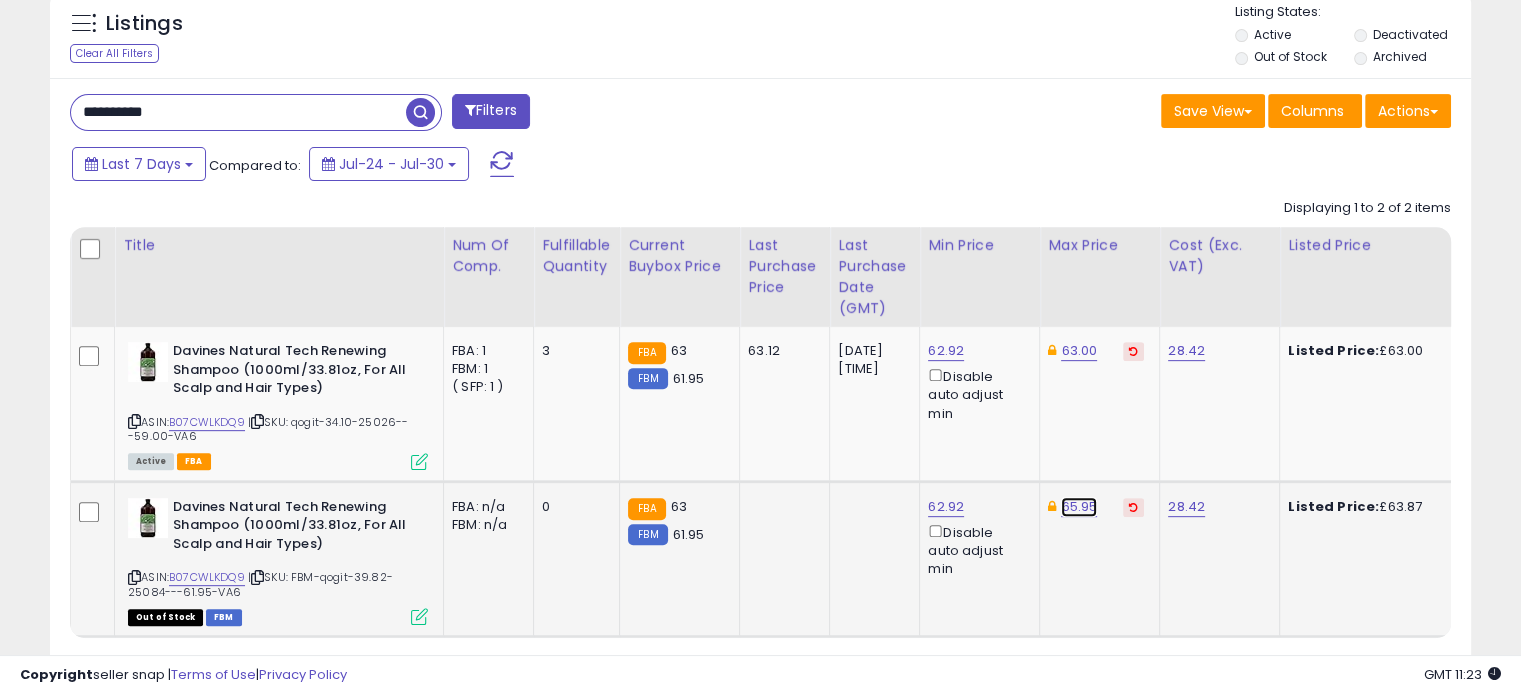 click on "65.95" at bounding box center (1079, 351) 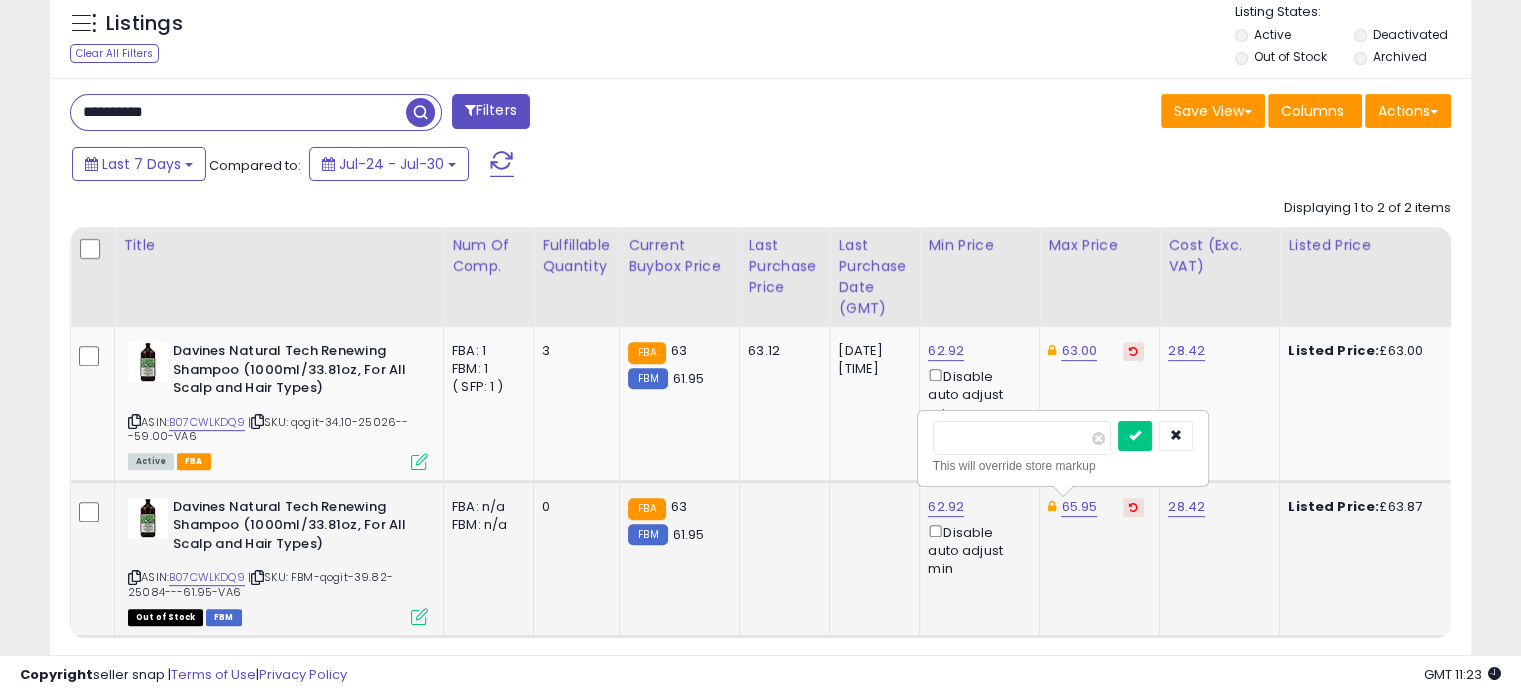 drag, startPoint x: 994, startPoint y: 435, endPoint x: 938, endPoint y: 431, distance: 56.142673 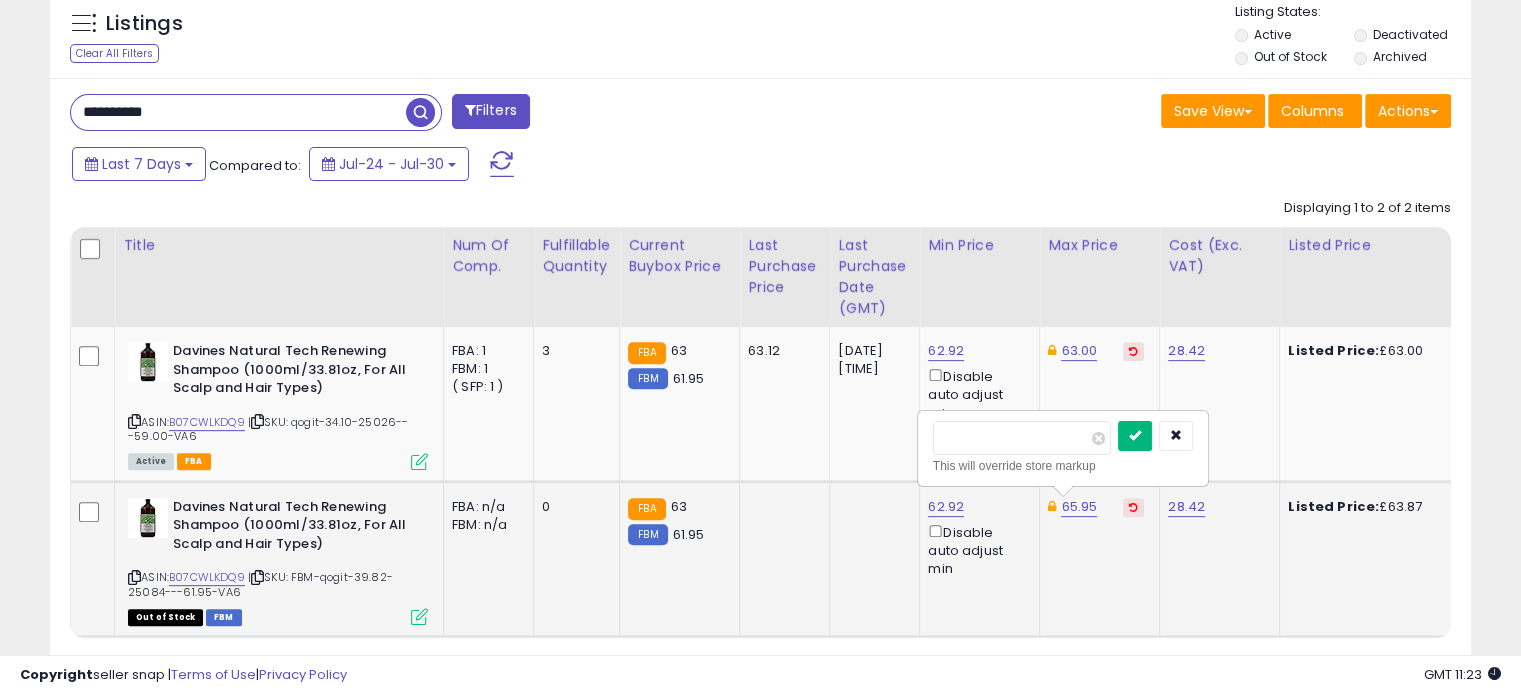 type on "*****" 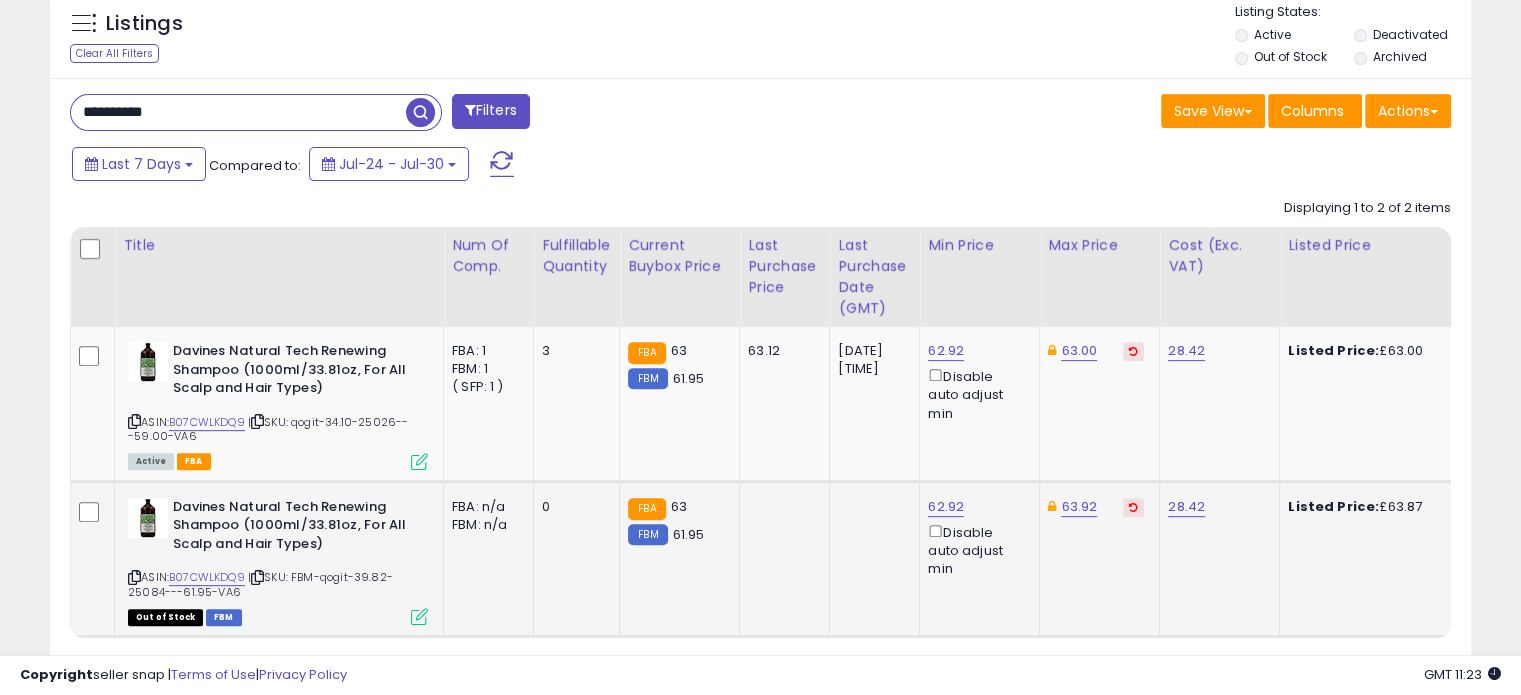 click on "63.92" 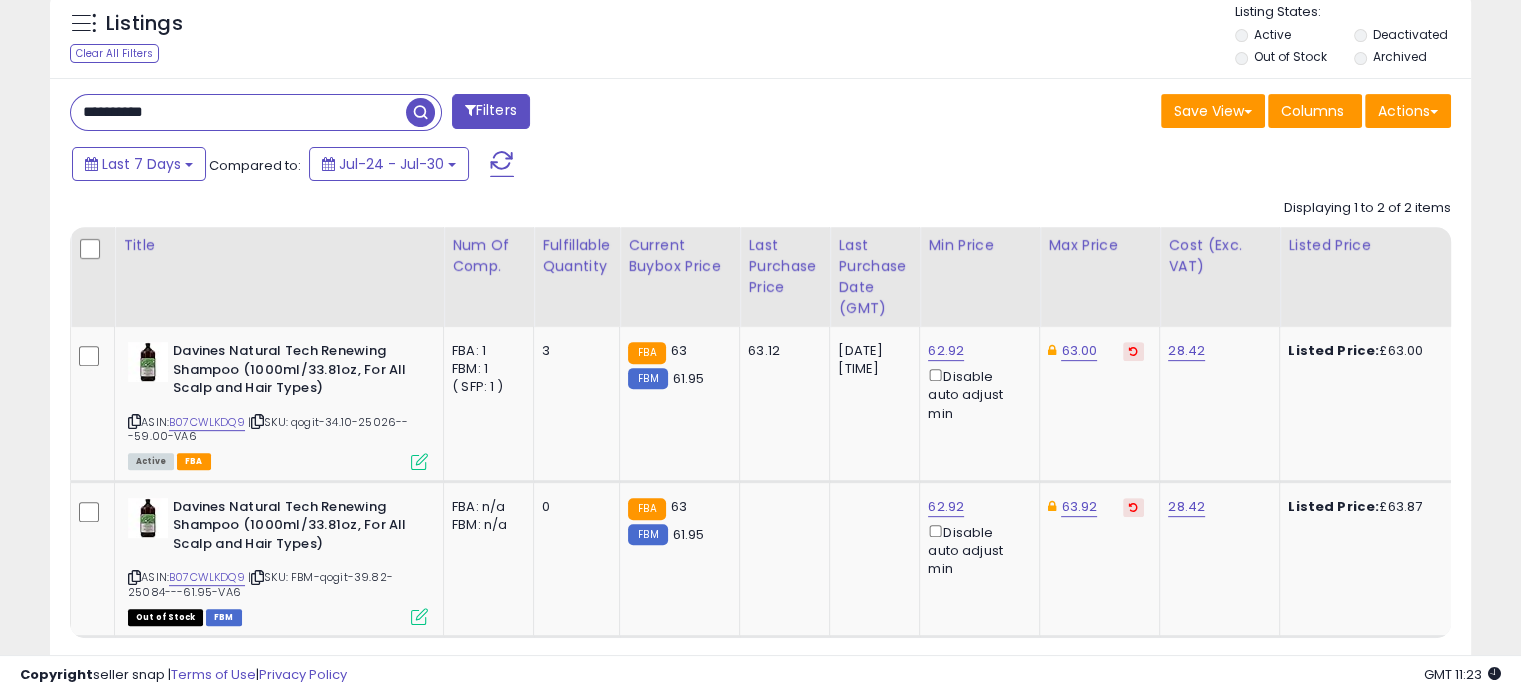 click on "**********" at bounding box center (238, 112) 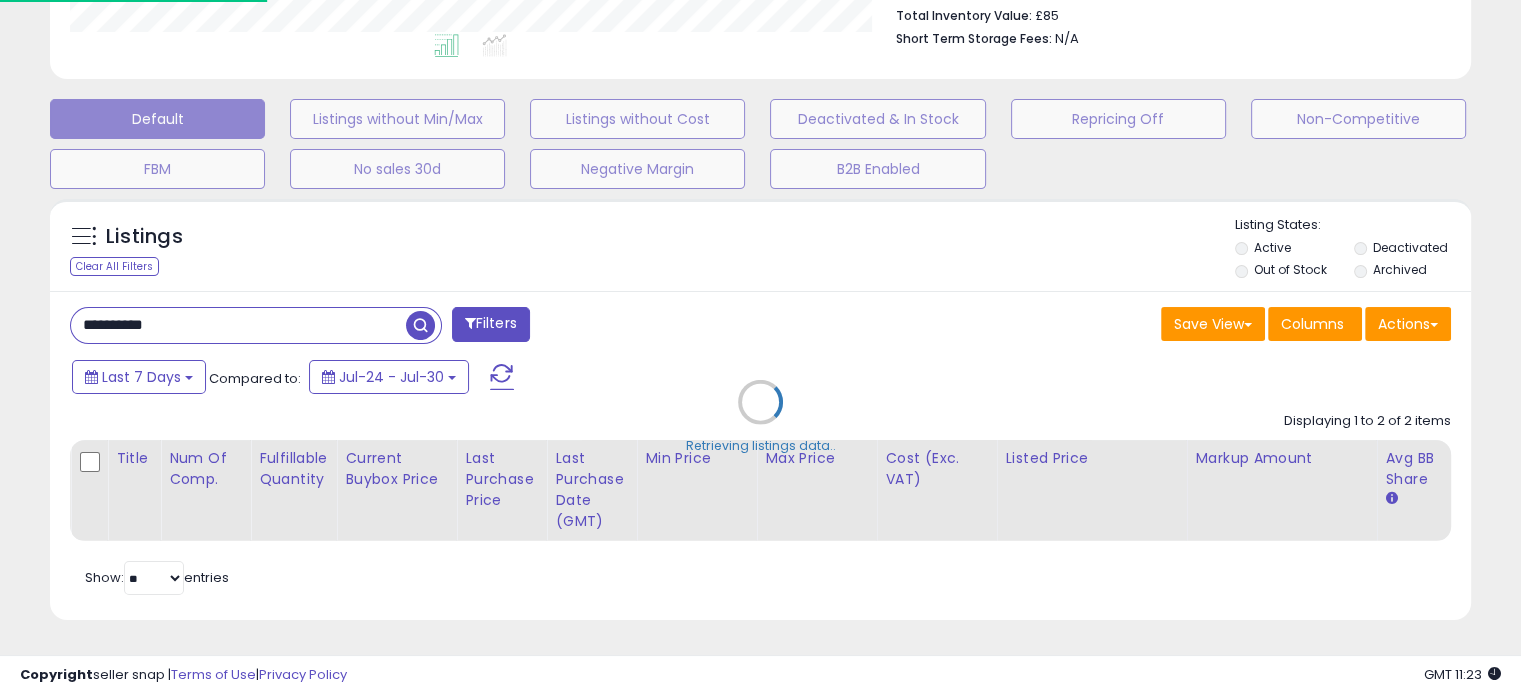 scroll, scrollTop: 999589, scrollLeft: 999168, axis: both 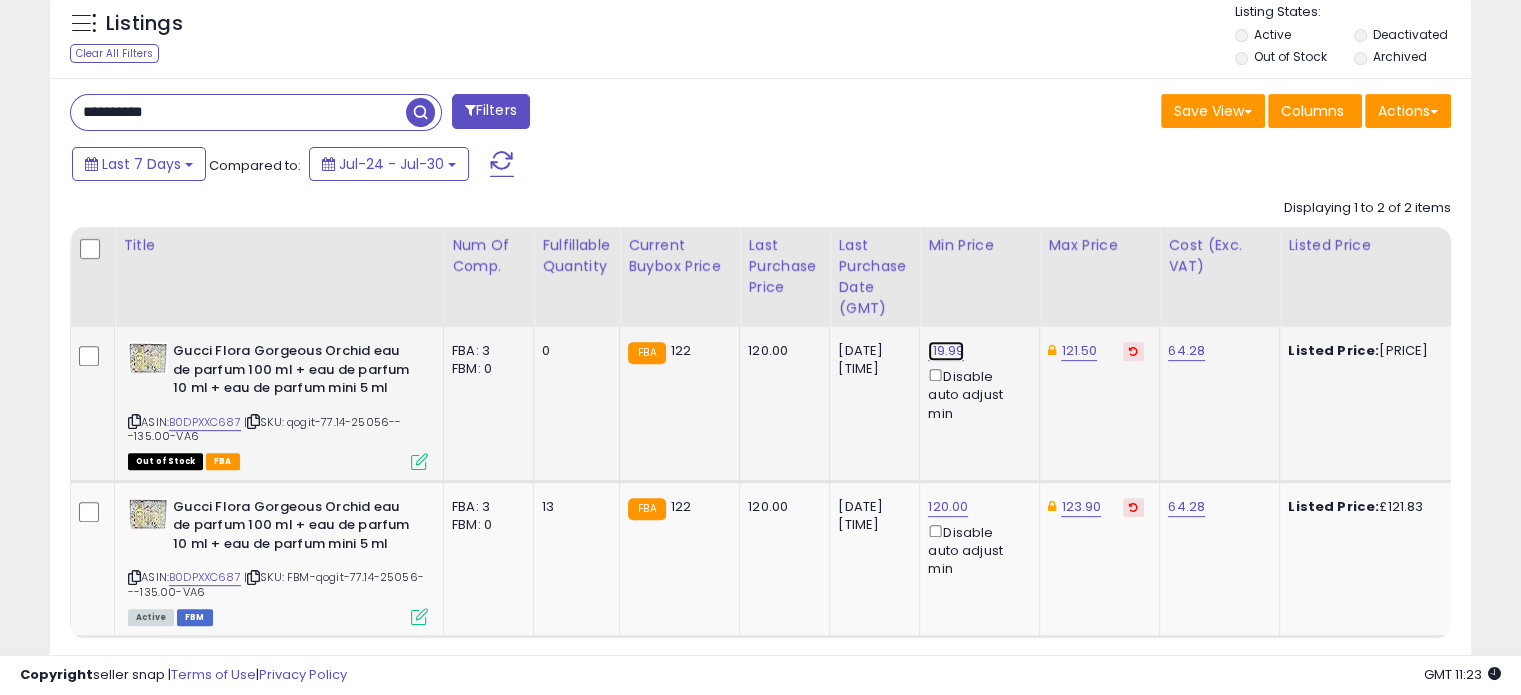 click on "119.99" at bounding box center [946, 351] 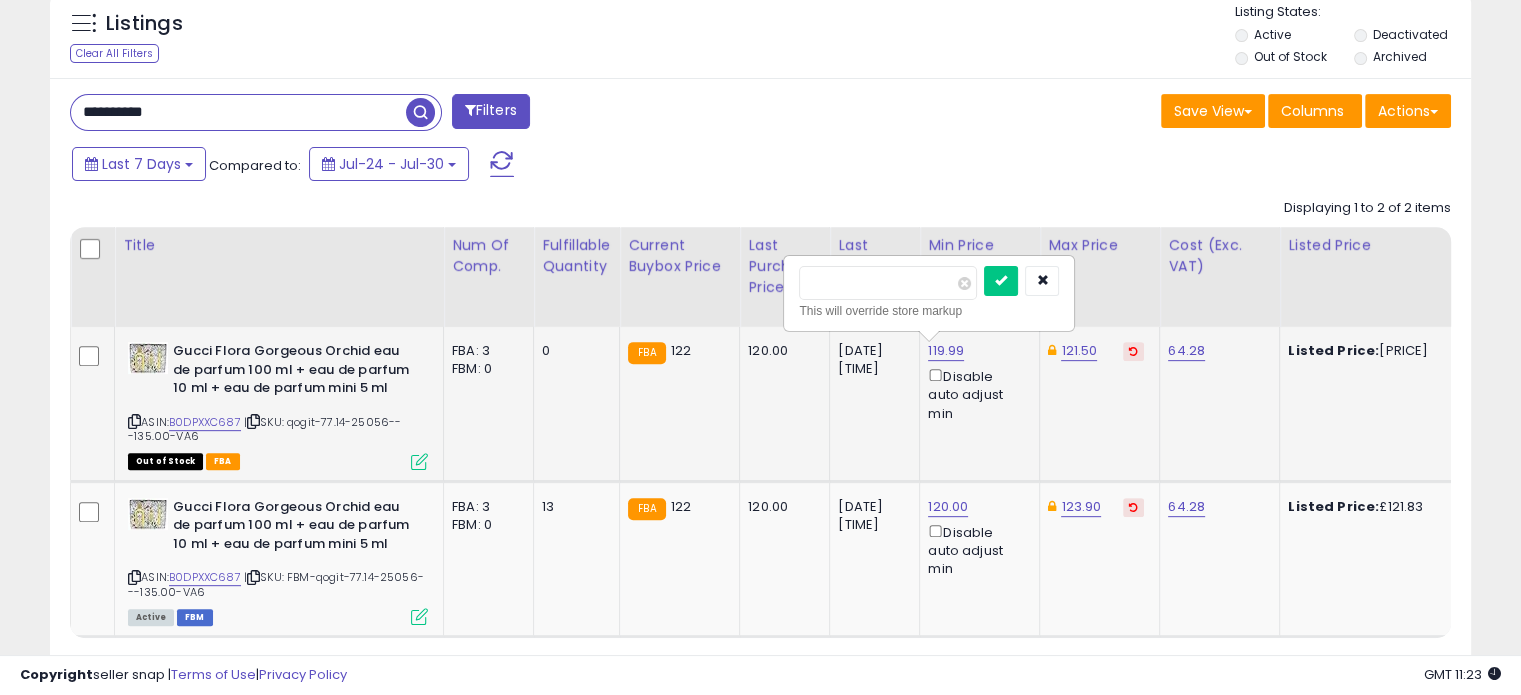 drag, startPoint x: 870, startPoint y: 284, endPoint x: 808, endPoint y: 278, distance: 62.289646 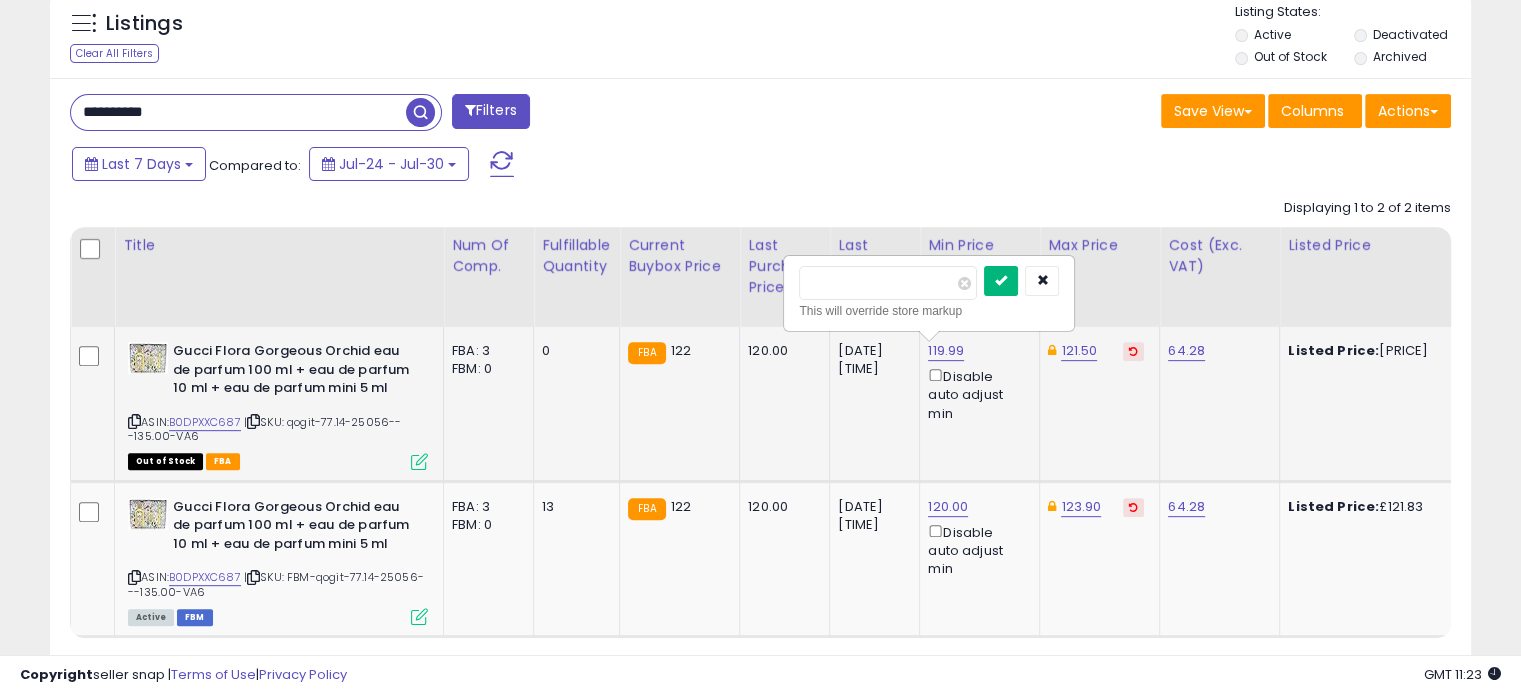 type on "******" 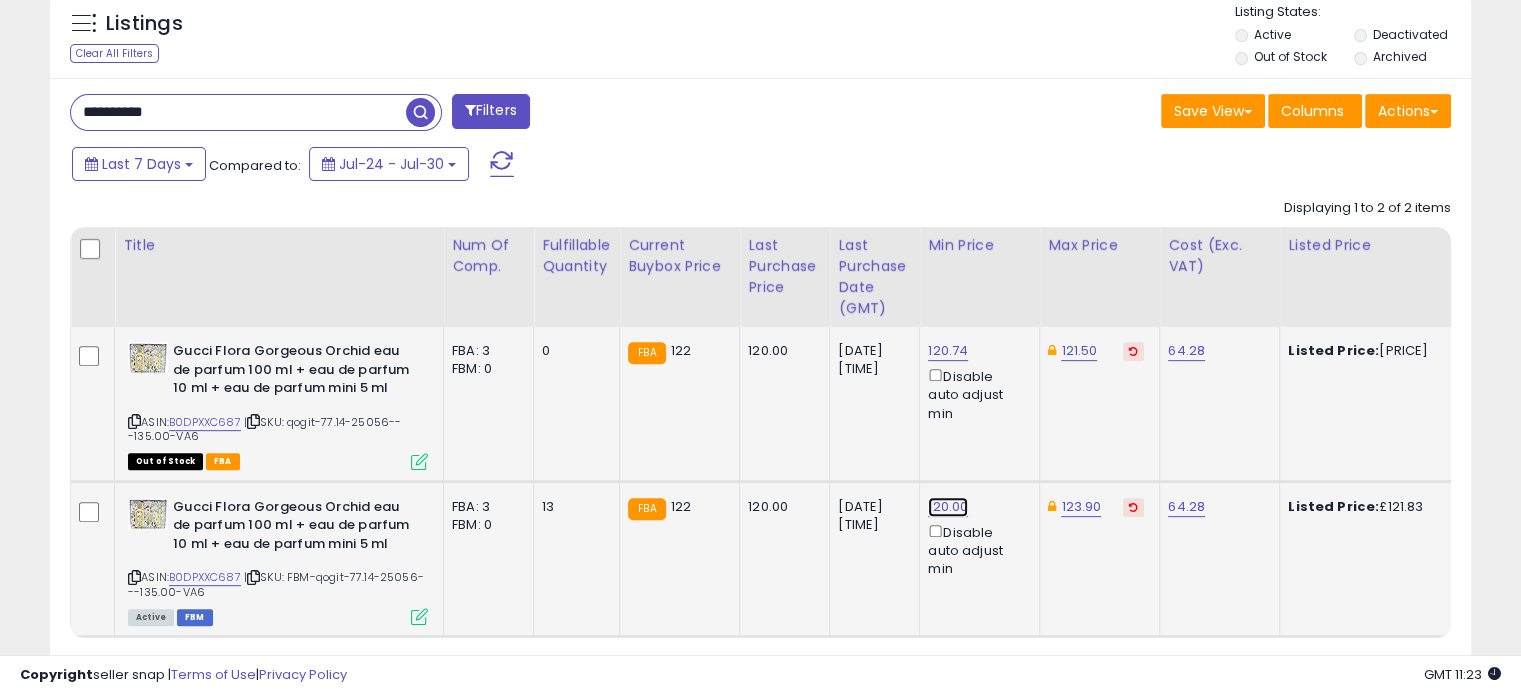 click on "120.00" at bounding box center (948, 351) 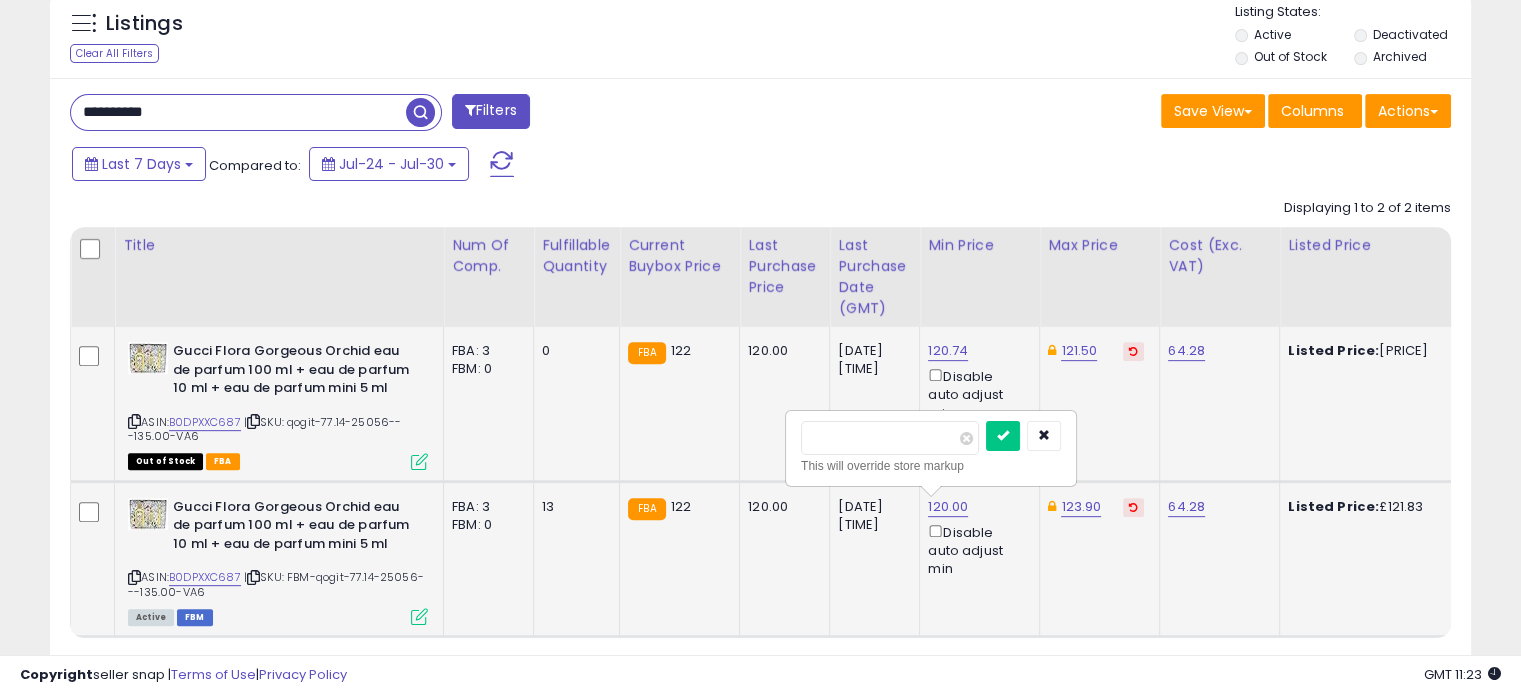 drag, startPoint x: 866, startPoint y: 437, endPoint x: 844, endPoint y: 438, distance: 22.022715 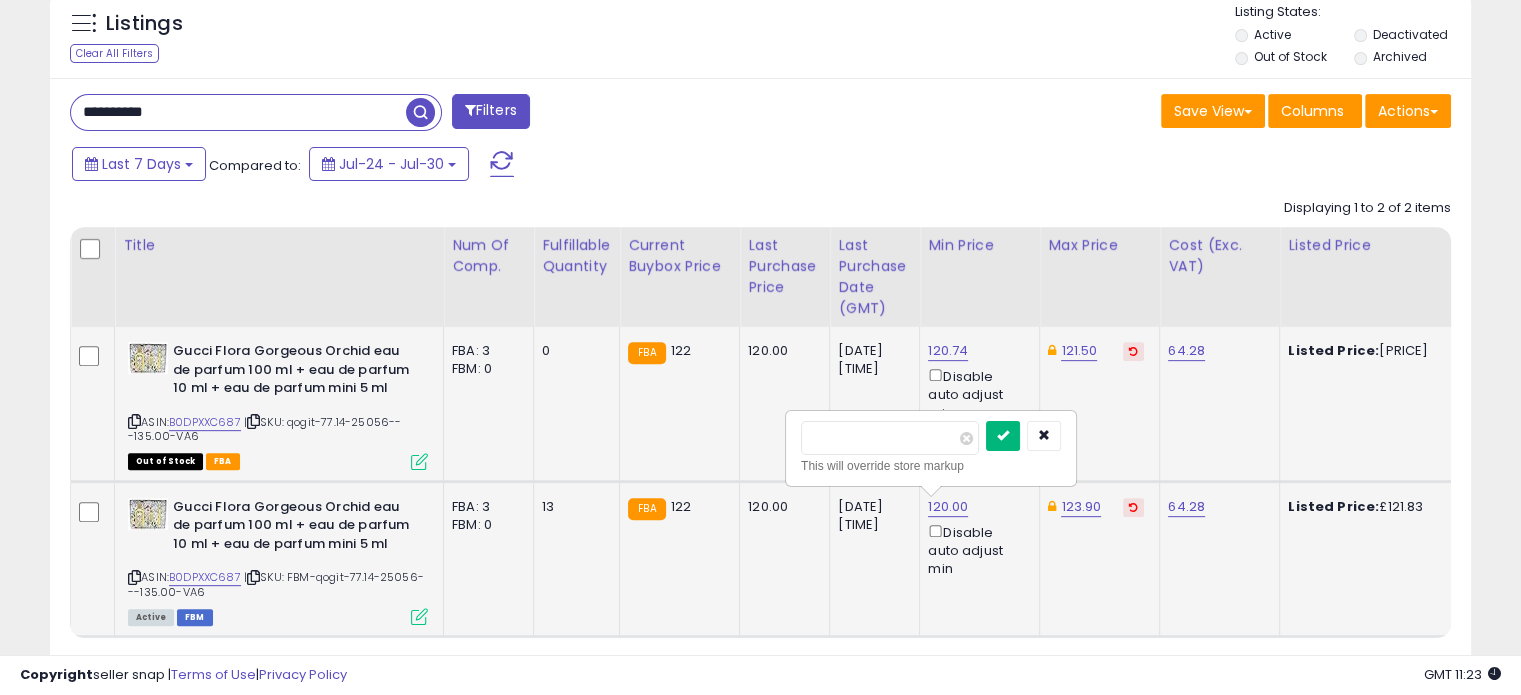 type on "******" 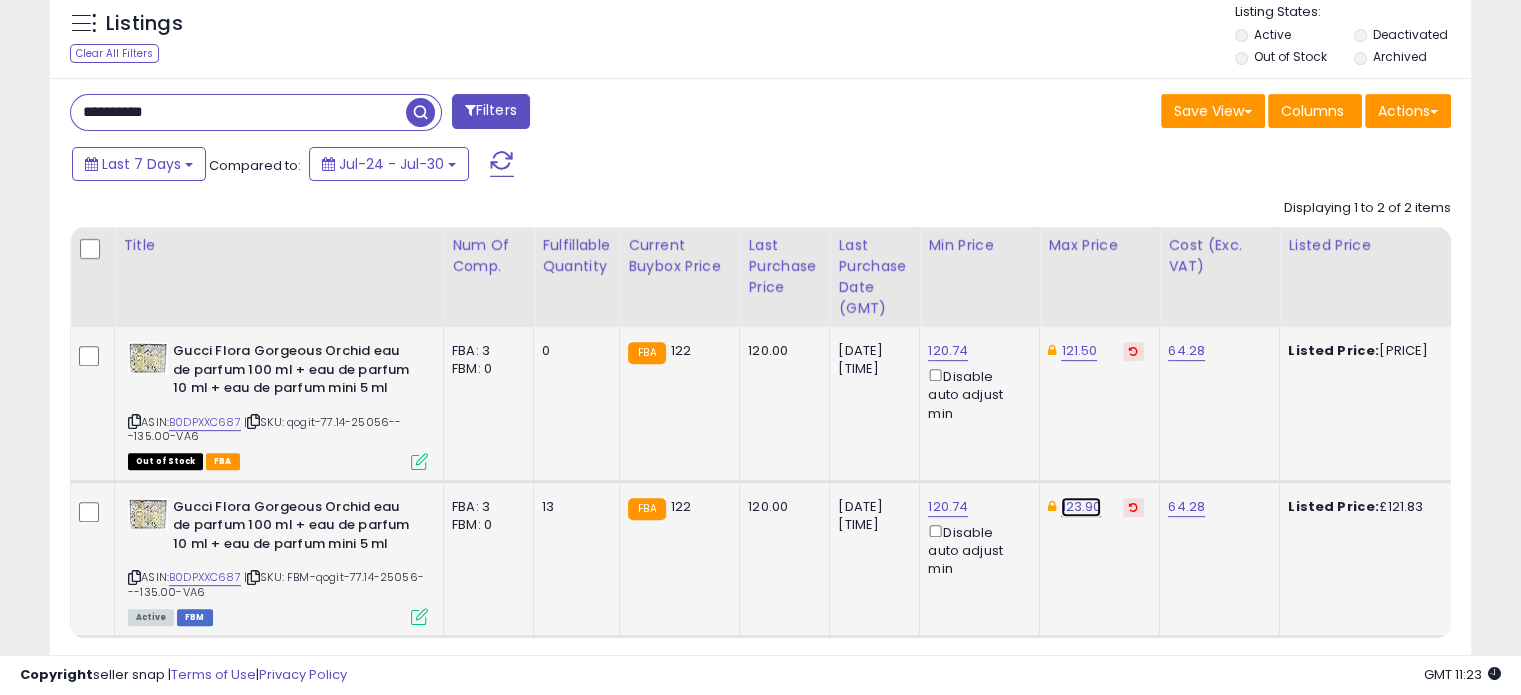 click on "123.90" at bounding box center [1079, 351] 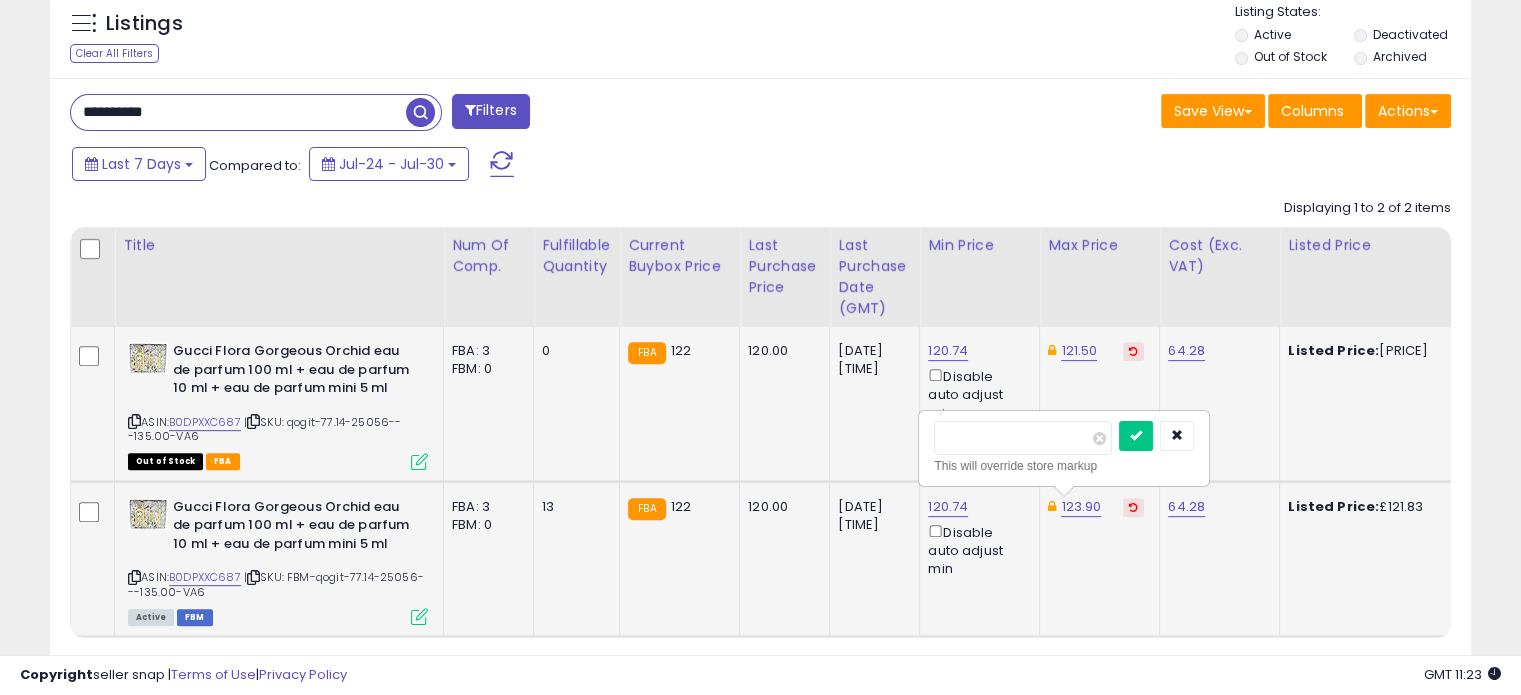 drag, startPoint x: 997, startPoint y: 430, endPoint x: 963, endPoint y: 432, distance: 34.058773 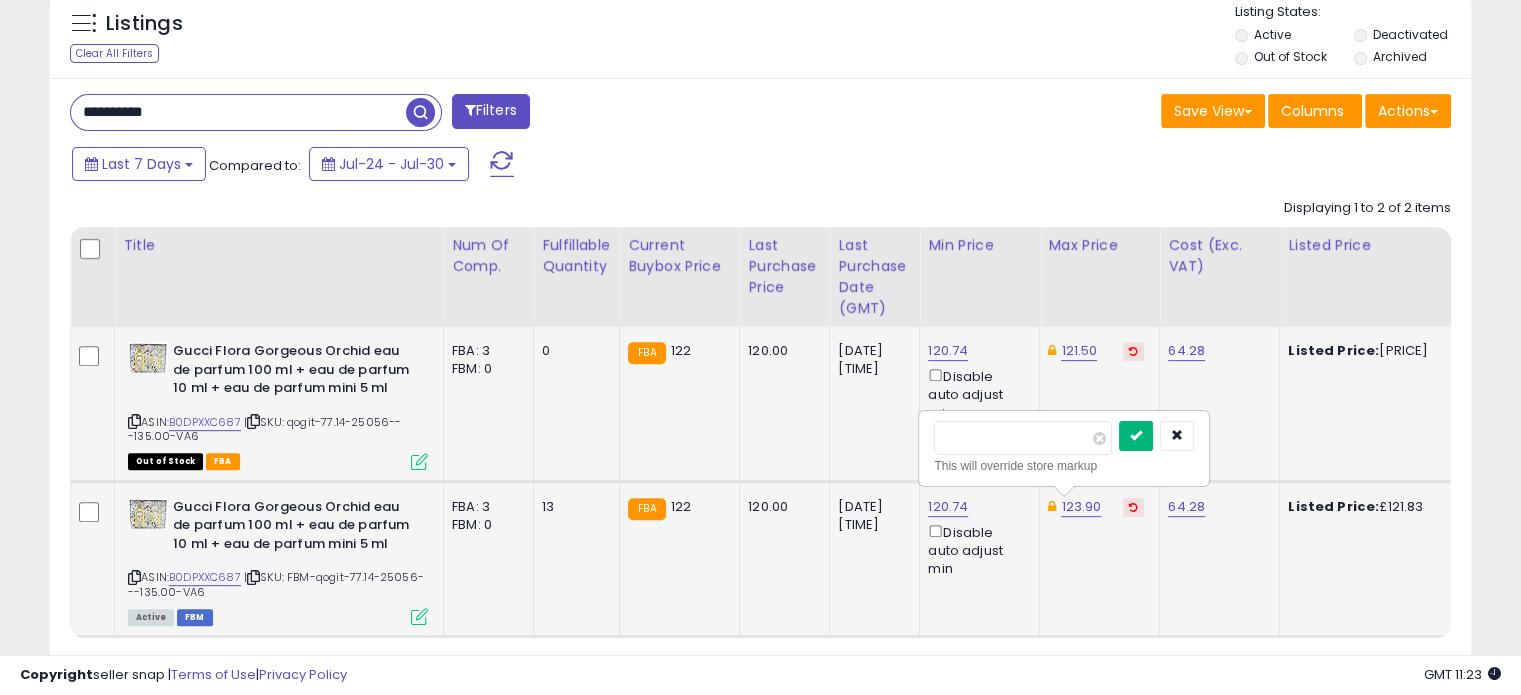 type on "******" 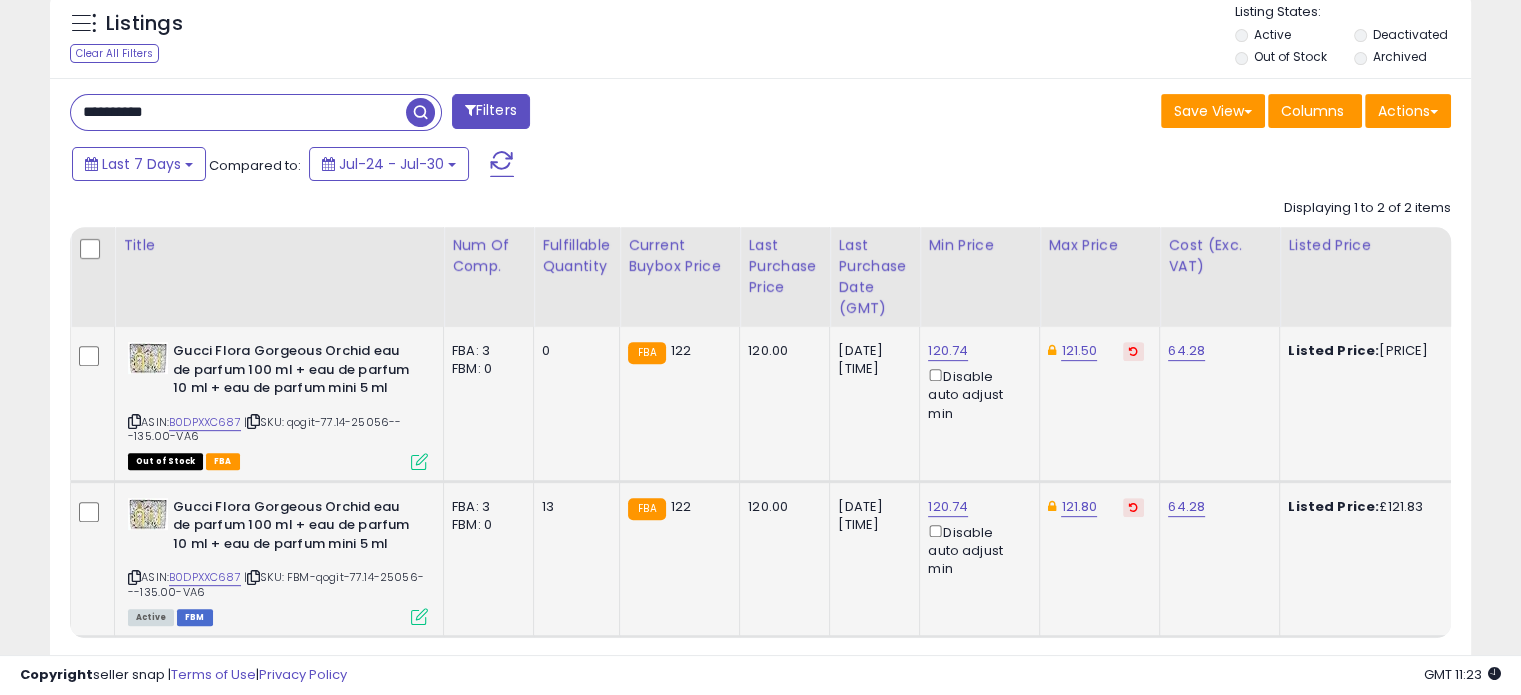 click on "121.80" 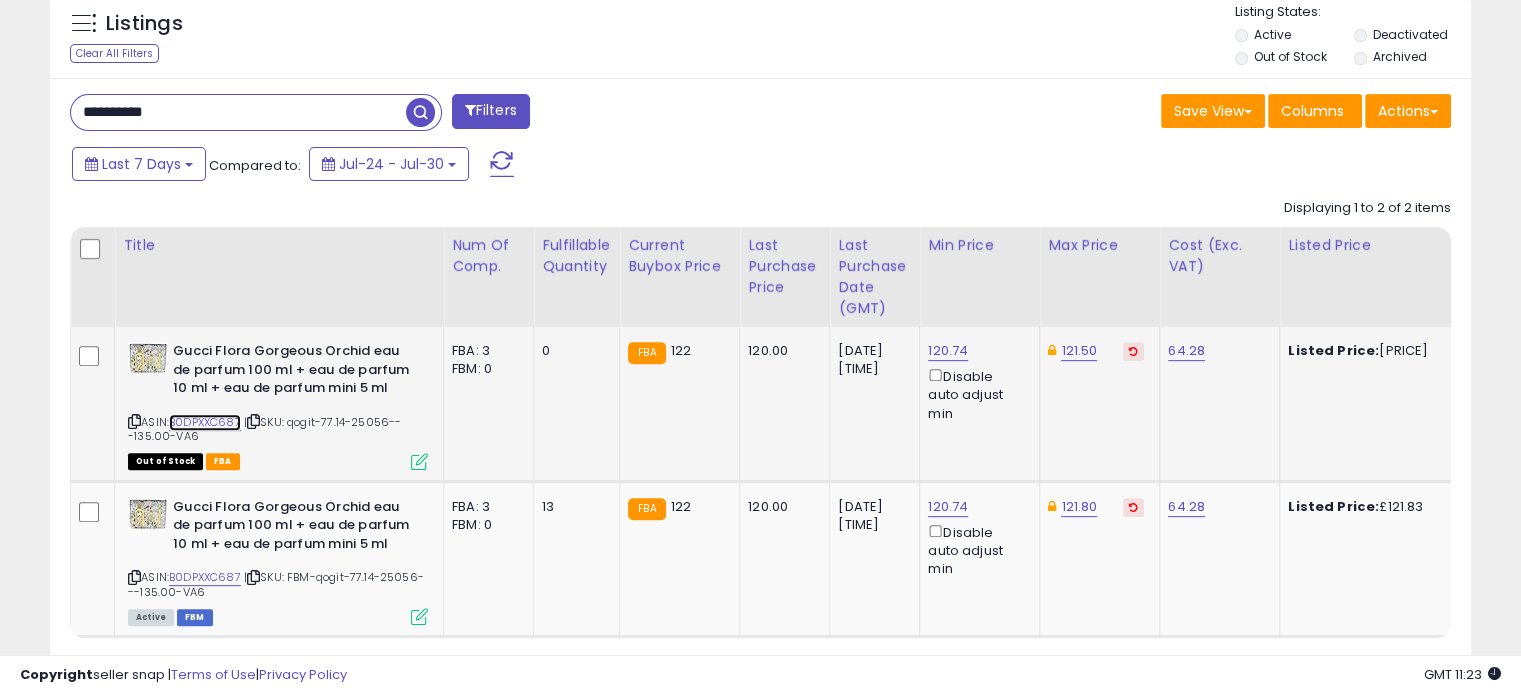 click on "B0DPXXC687" at bounding box center (205, 422) 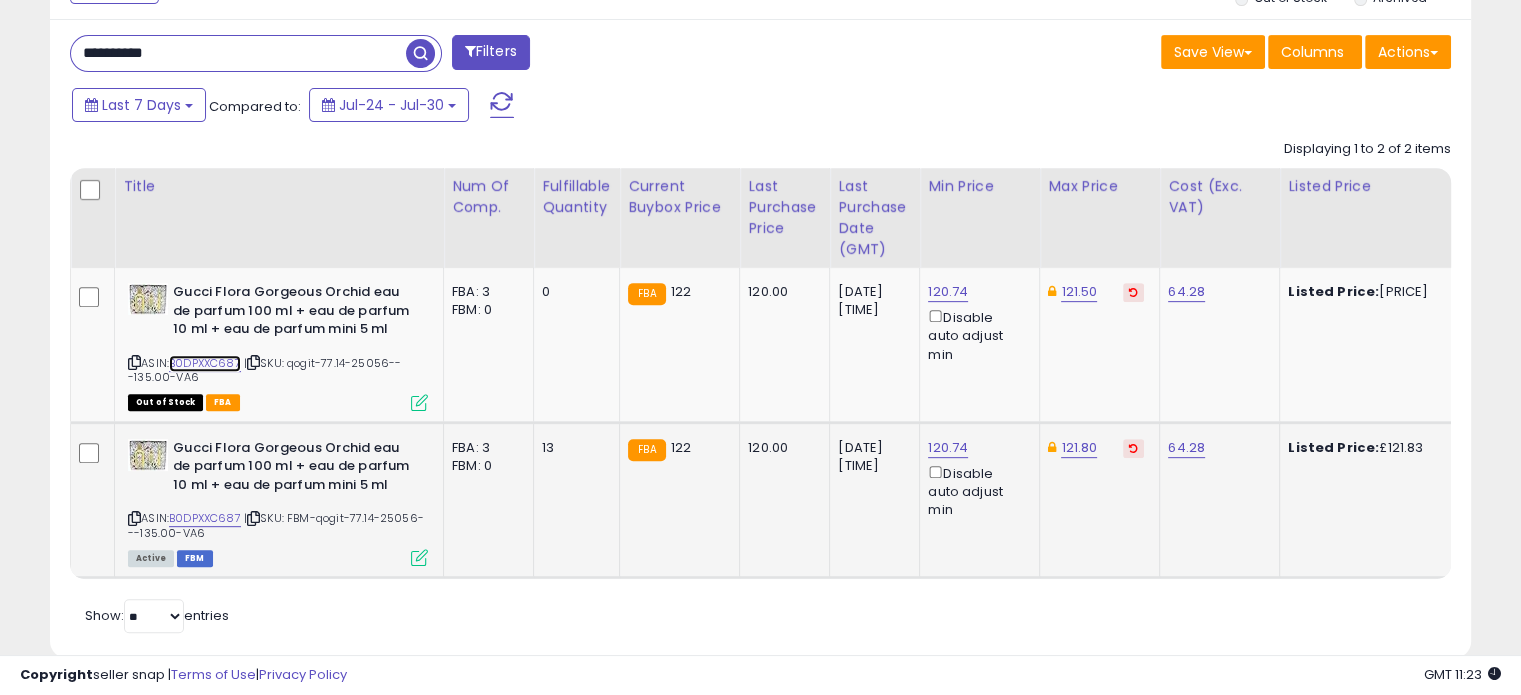 scroll, scrollTop: 854, scrollLeft: 0, axis: vertical 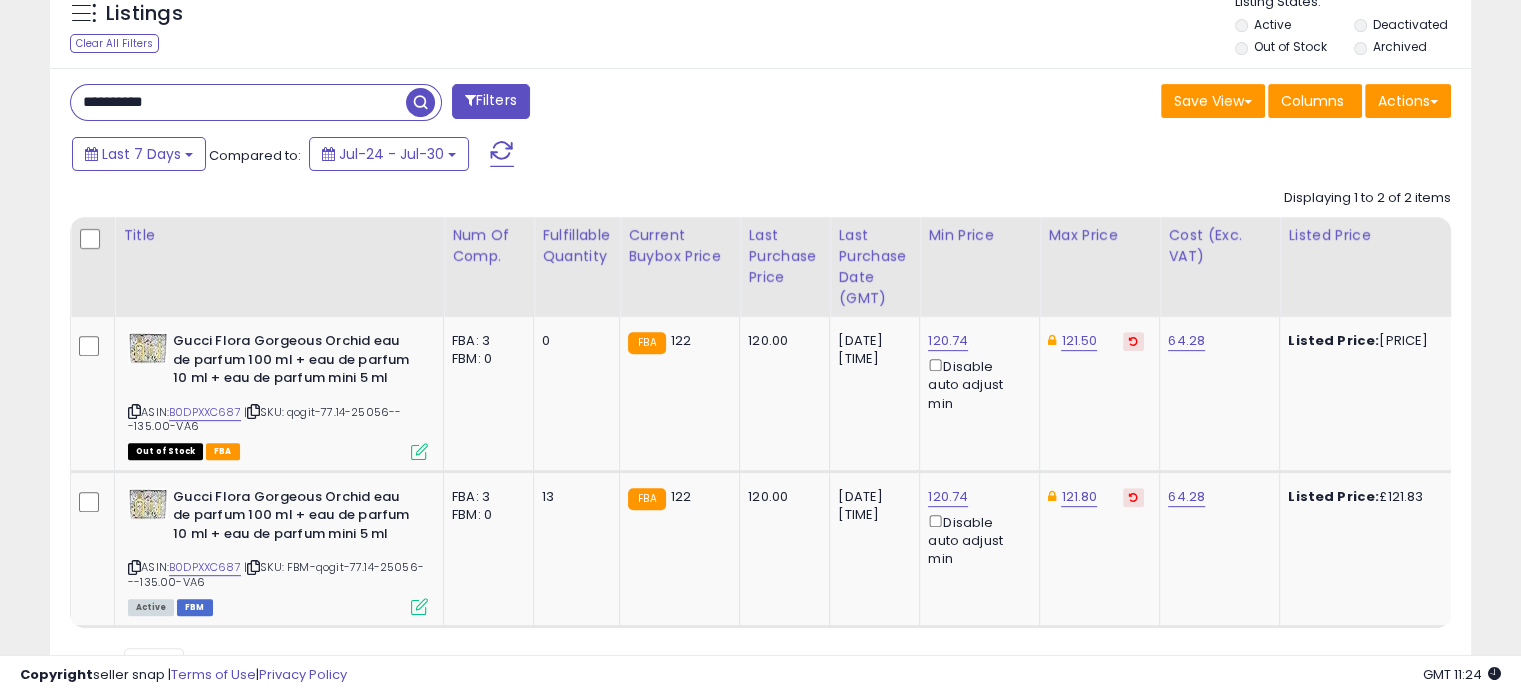 click on "**********" at bounding box center (238, 102) 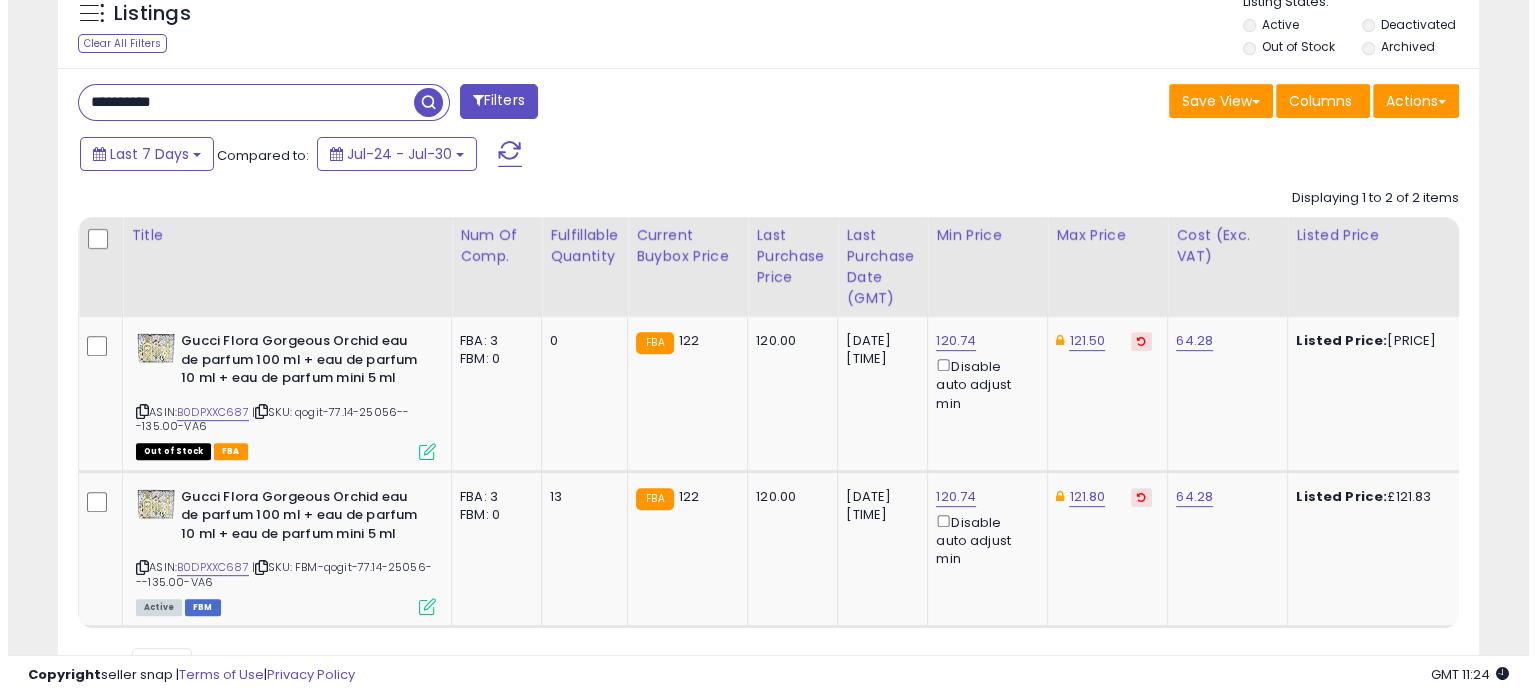 scroll, scrollTop: 544, scrollLeft: 0, axis: vertical 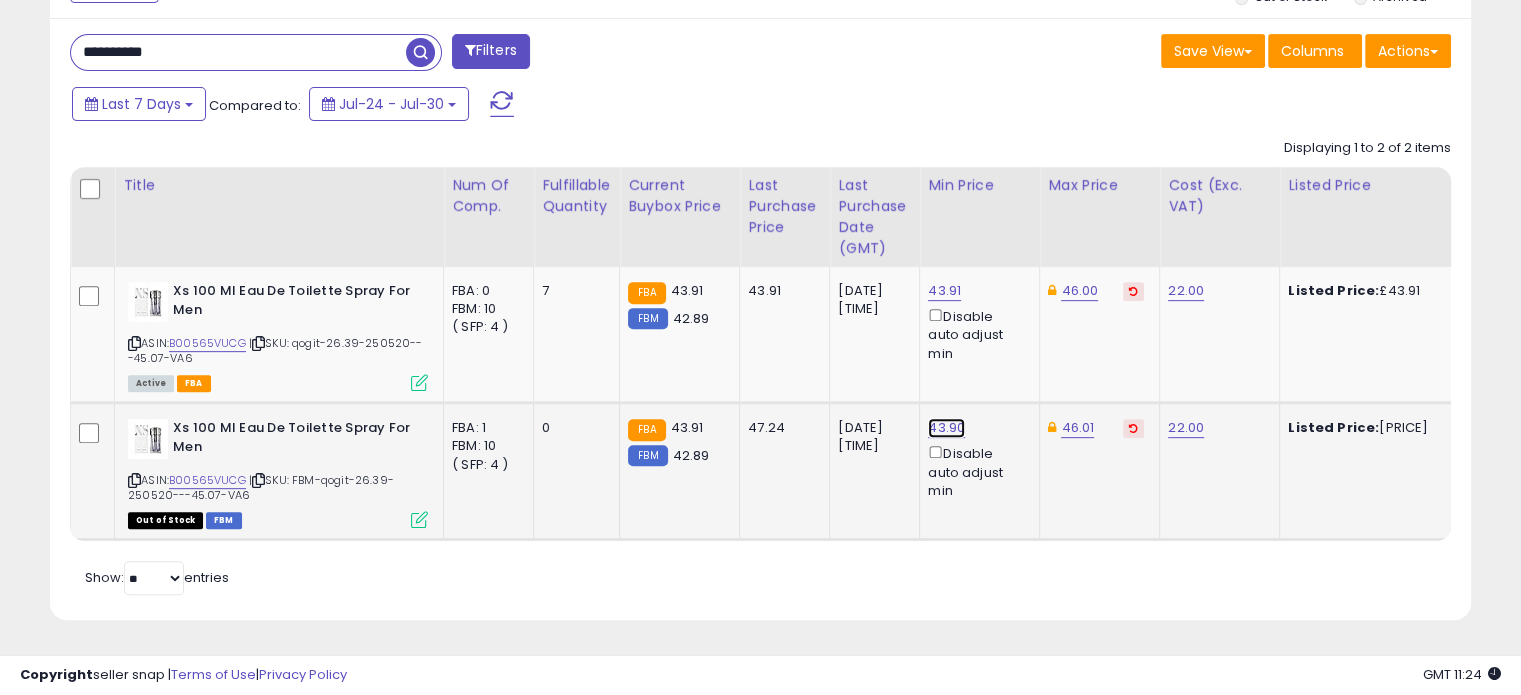 click on "43.90" at bounding box center (944, 291) 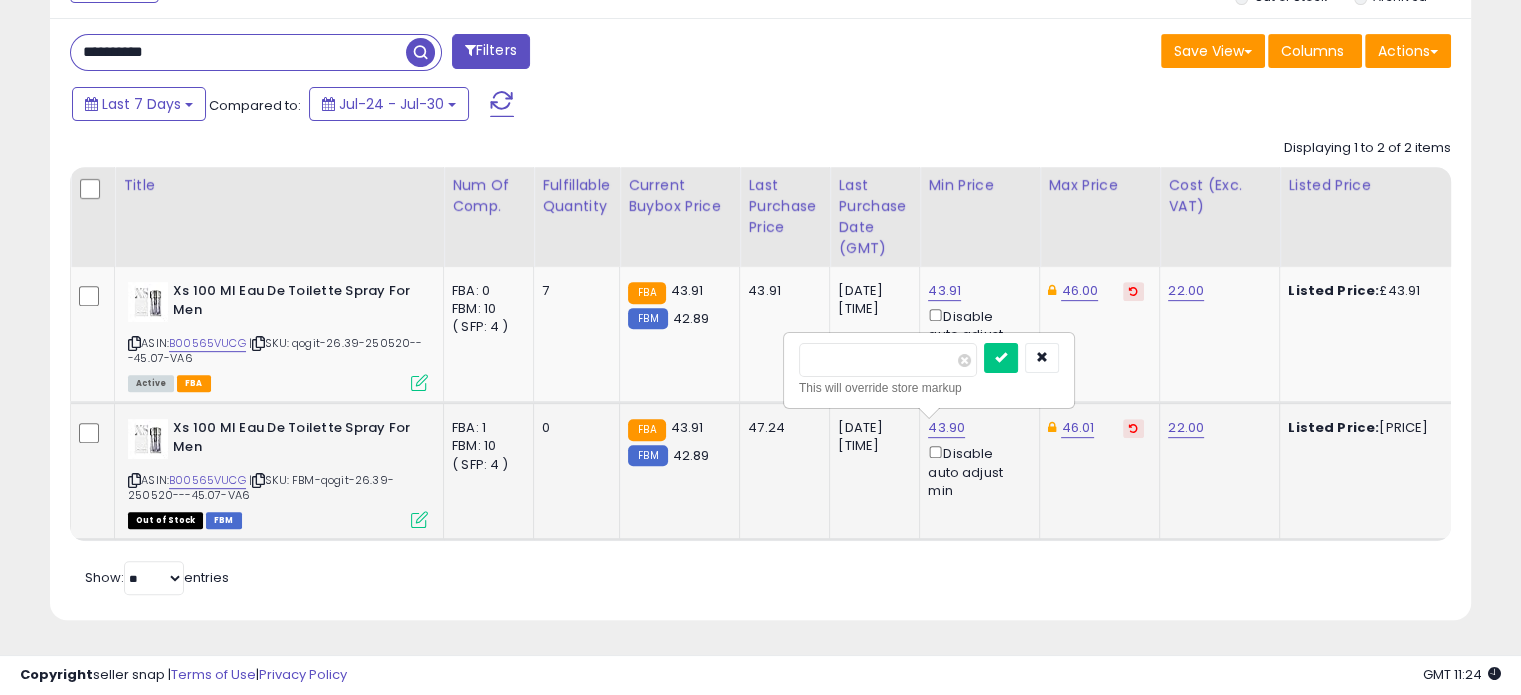 click on "*****" at bounding box center (888, 360) 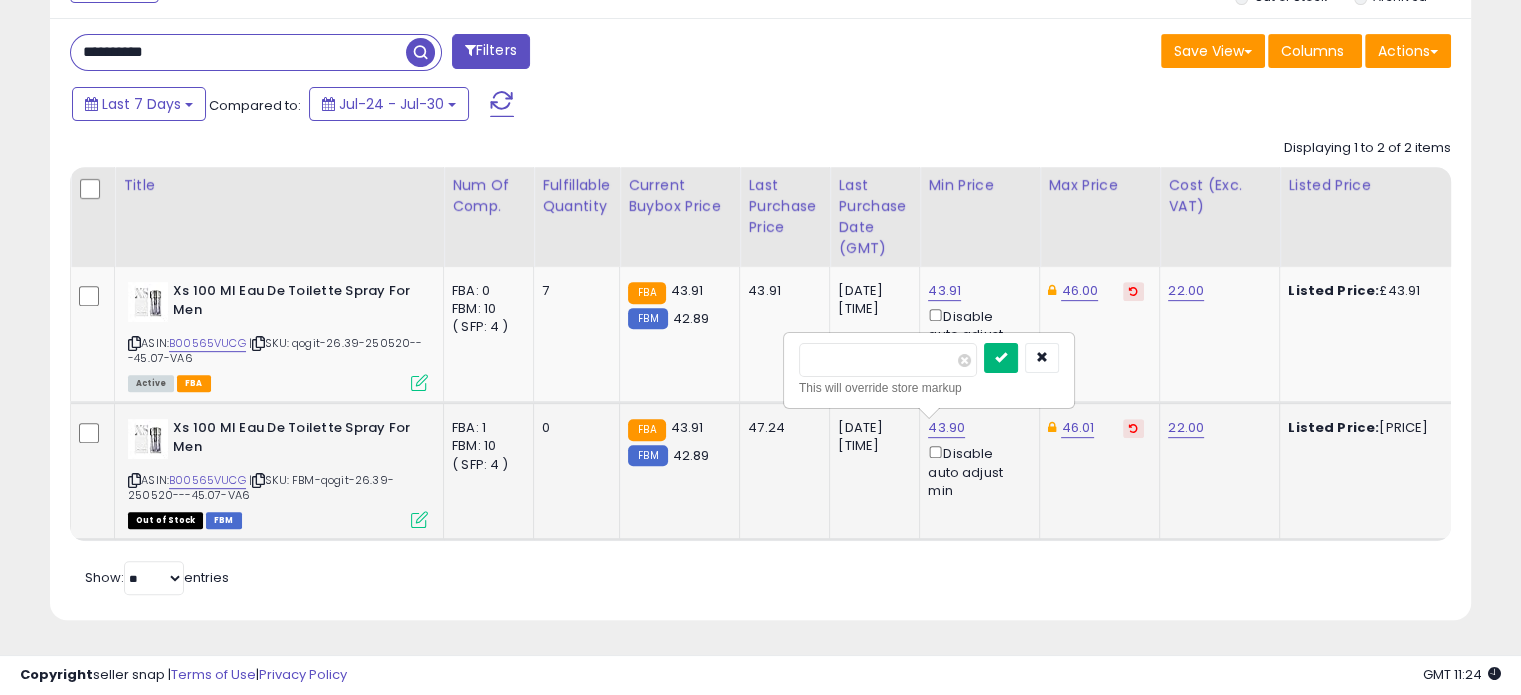 type on "*****" 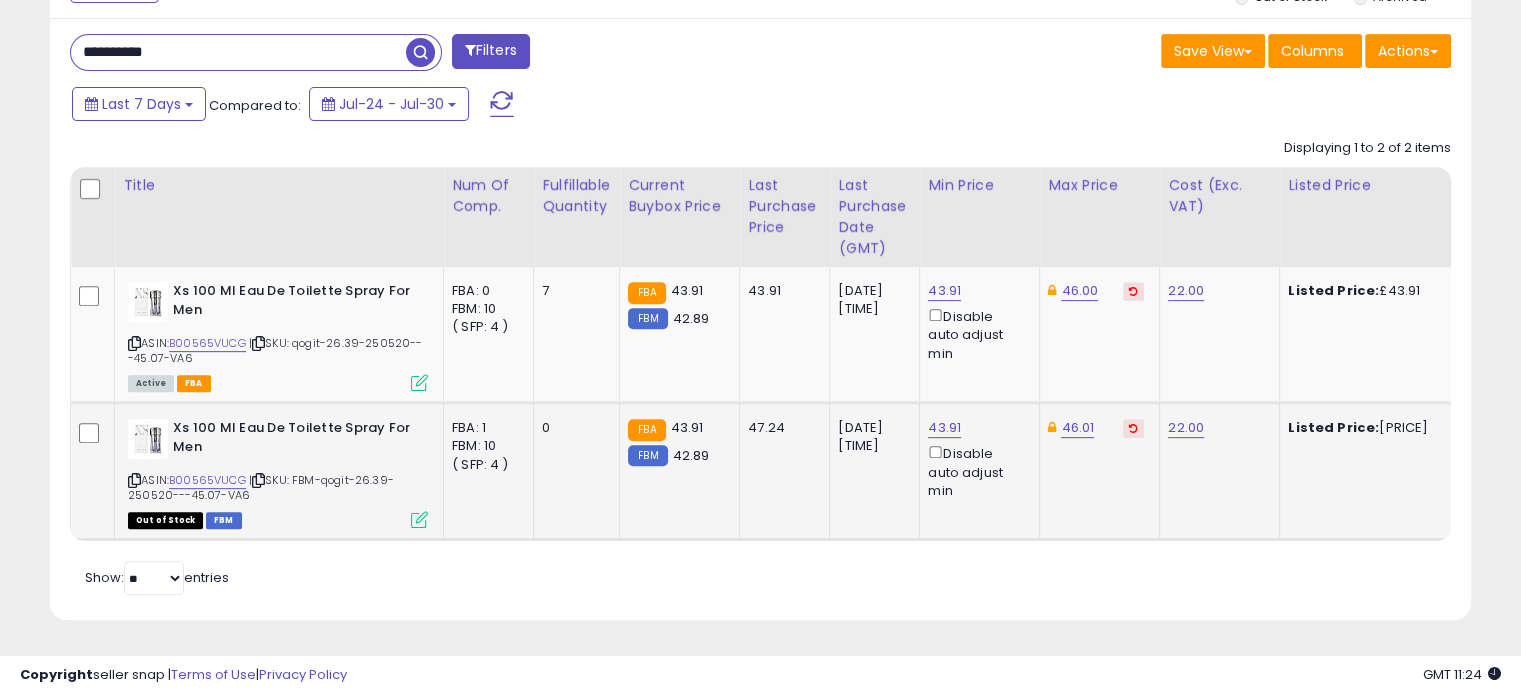 click on "**********" at bounding box center (238, 52) 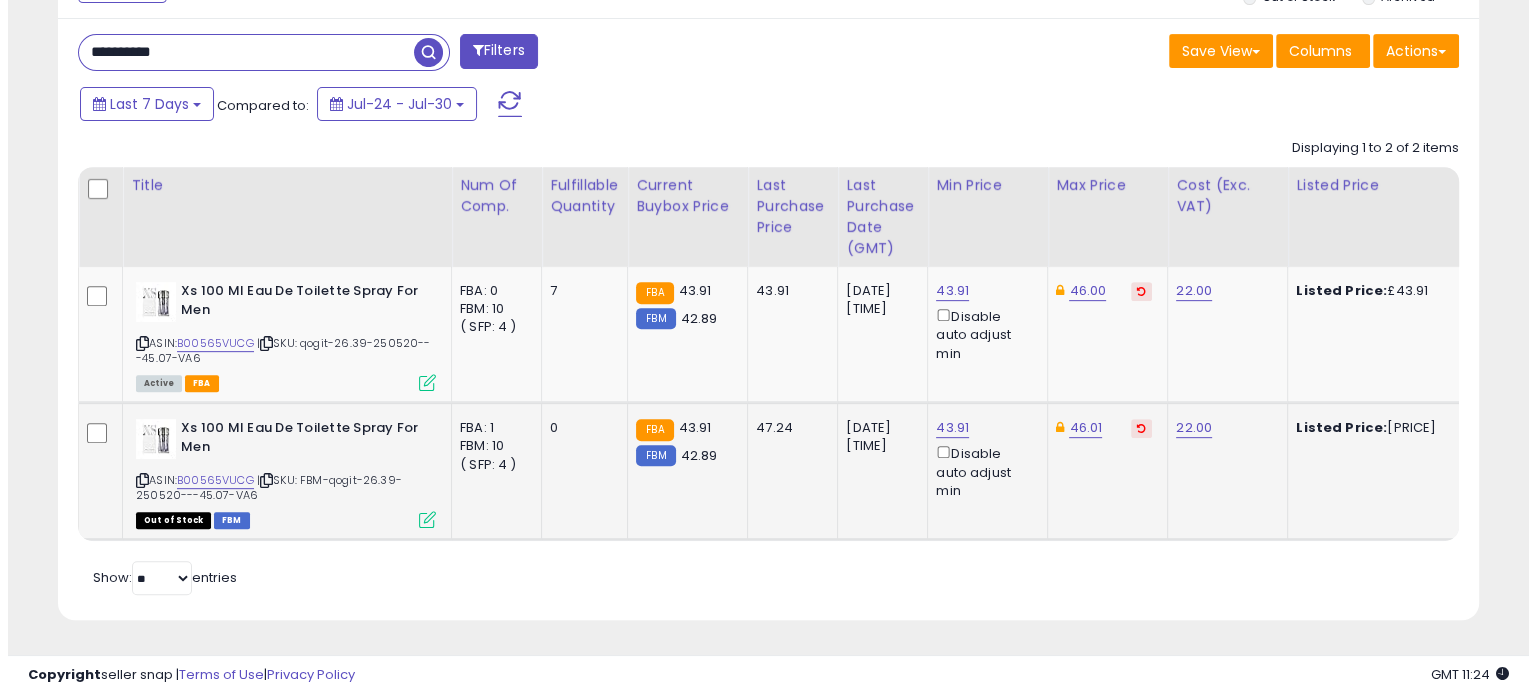 scroll, scrollTop: 544, scrollLeft: 0, axis: vertical 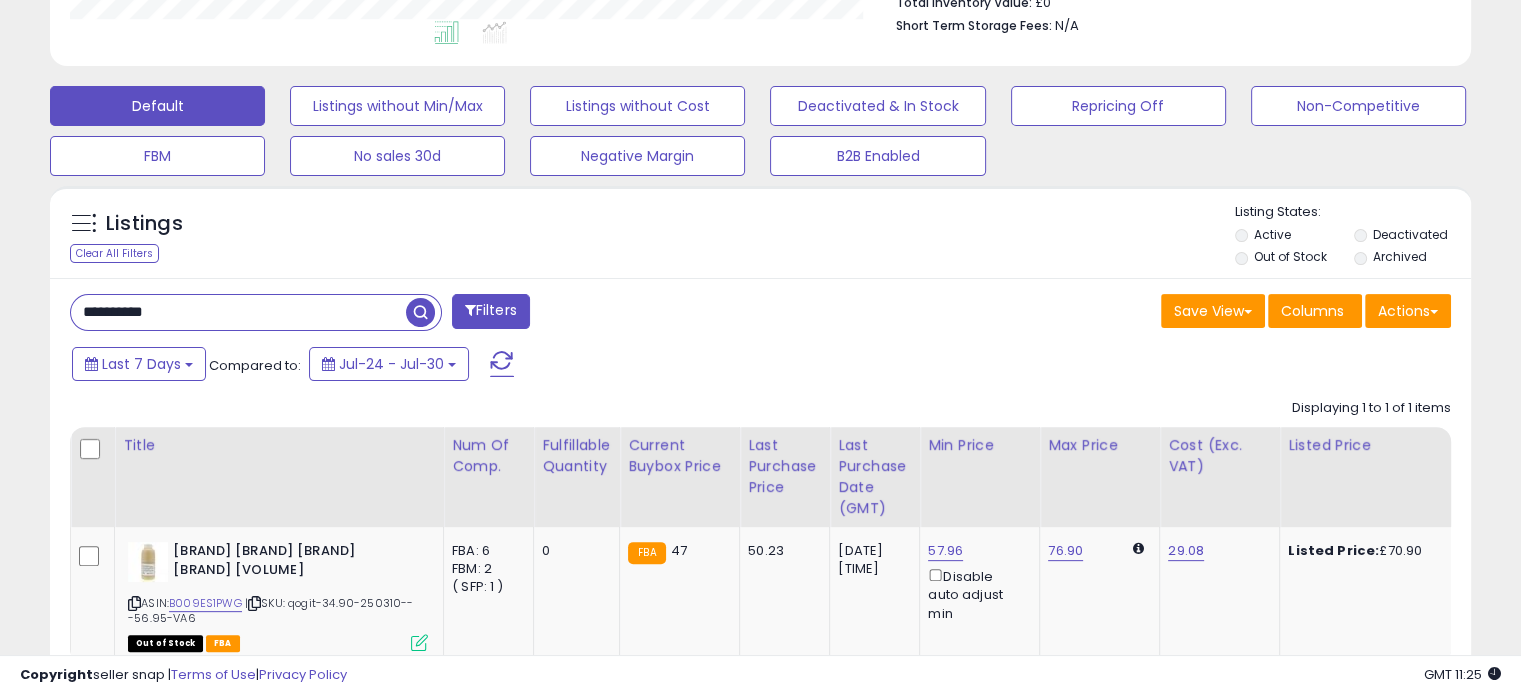 click on "**********" at bounding box center [238, 312] 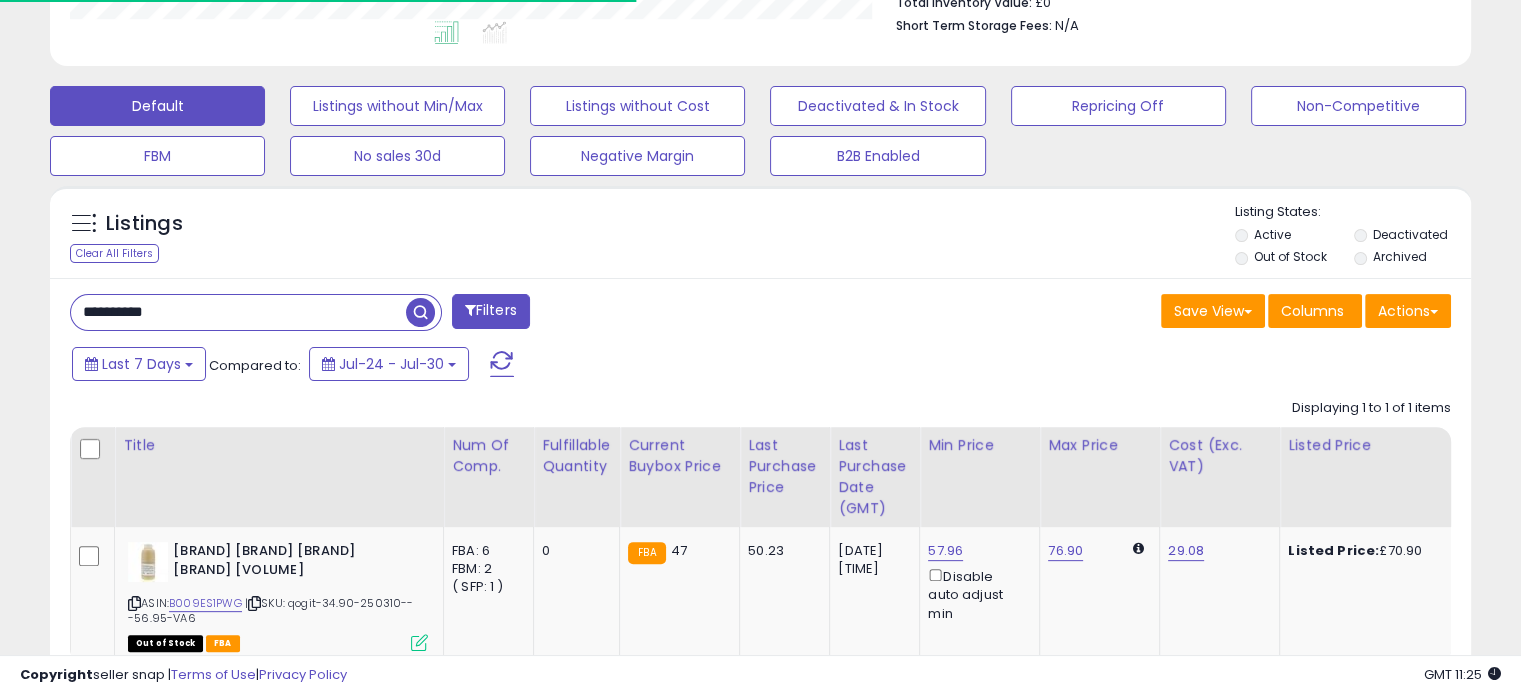 scroll, scrollTop: 409, scrollLeft: 822, axis: both 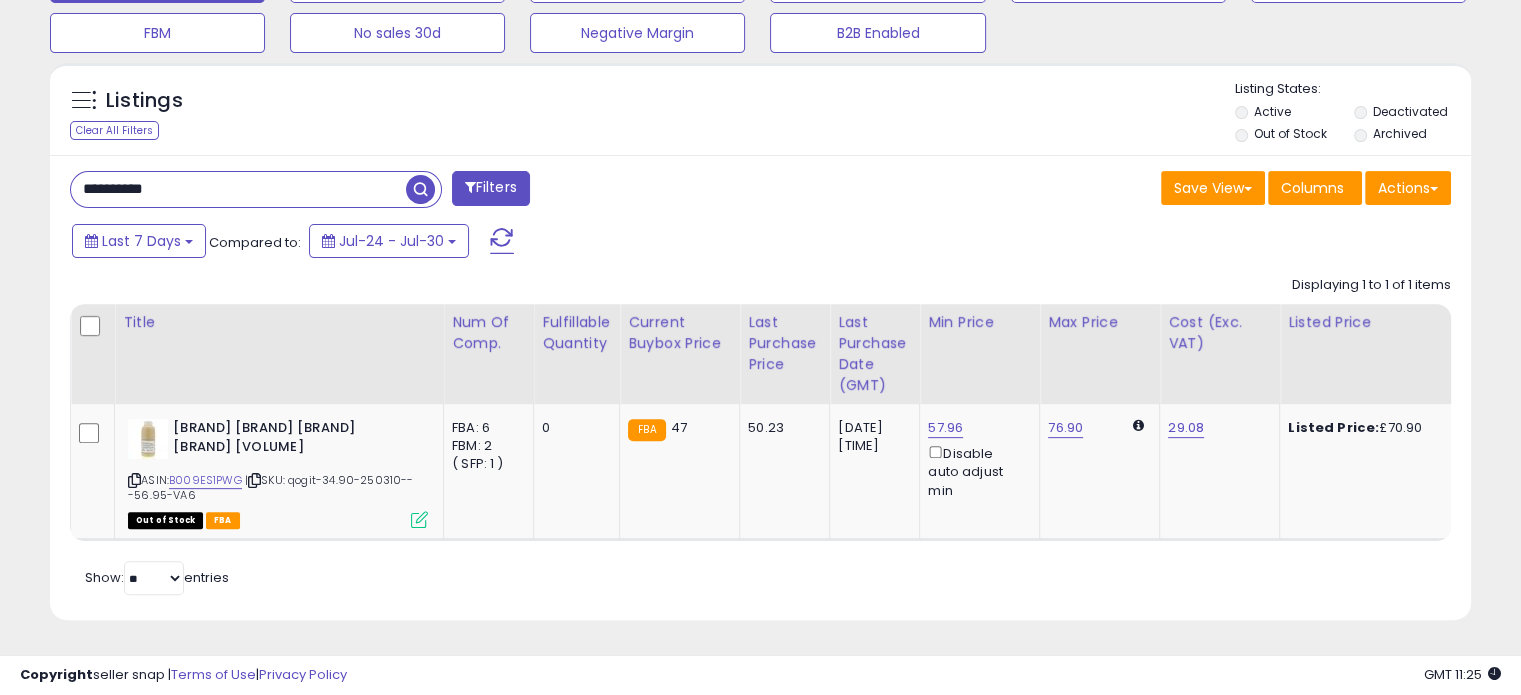 click on "**********" at bounding box center [238, 189] 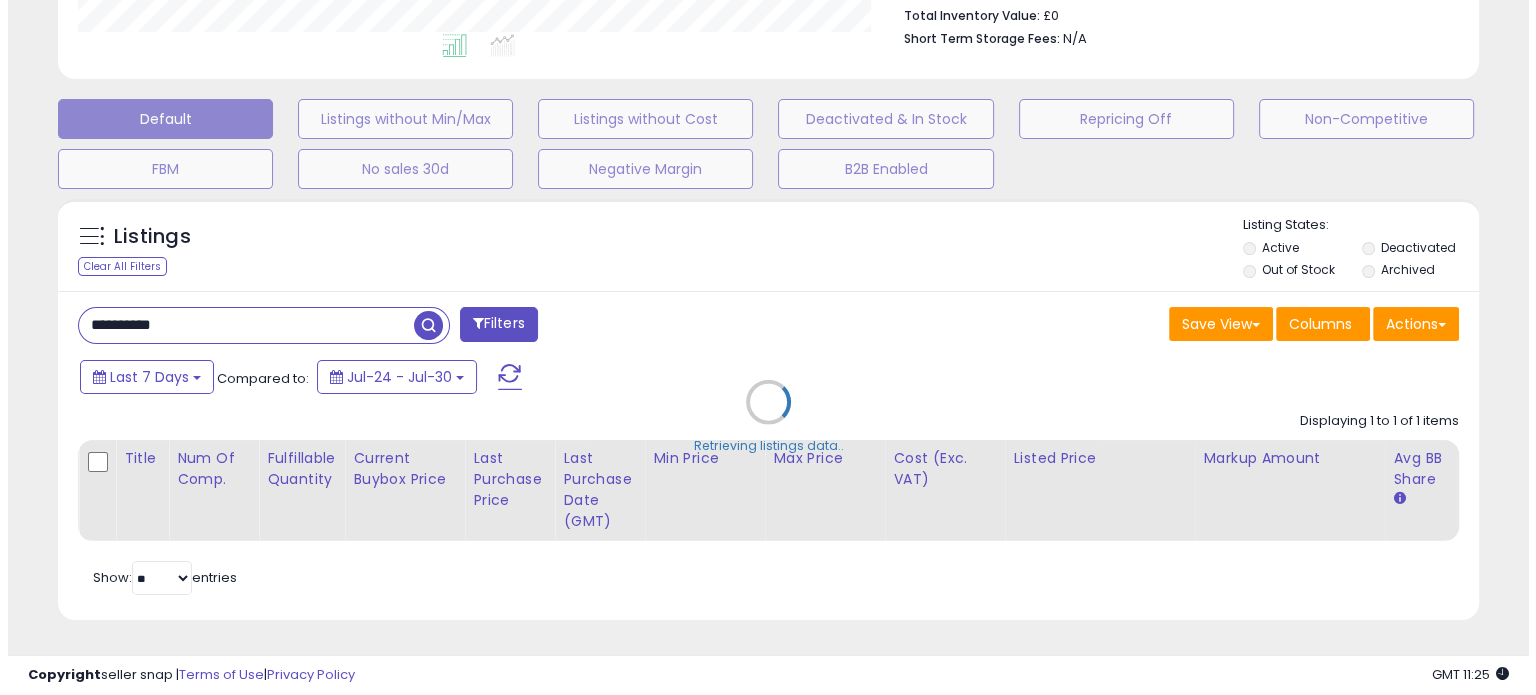 scroll, scrollTop: 544, scrollLeft: 0, axis: vertical 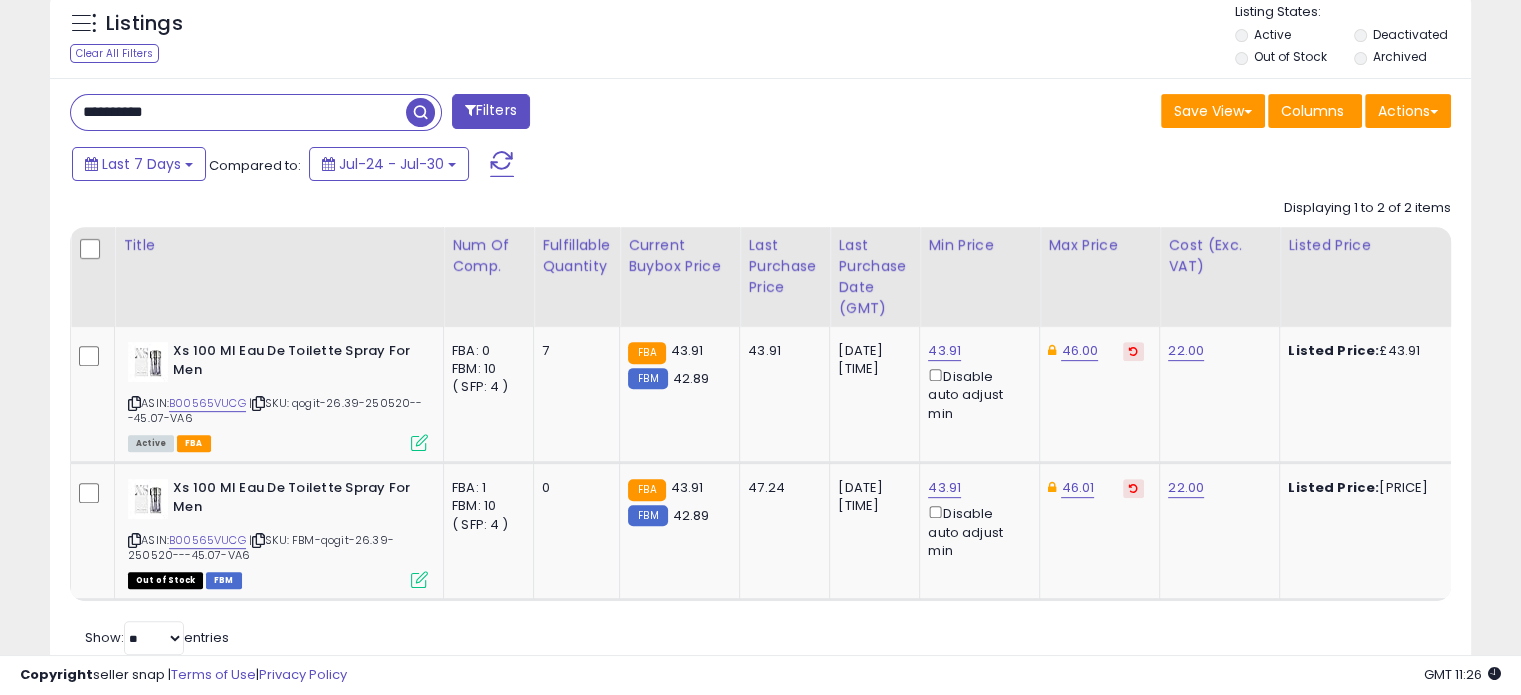 click on "**********" at bounding box center (238, 112) 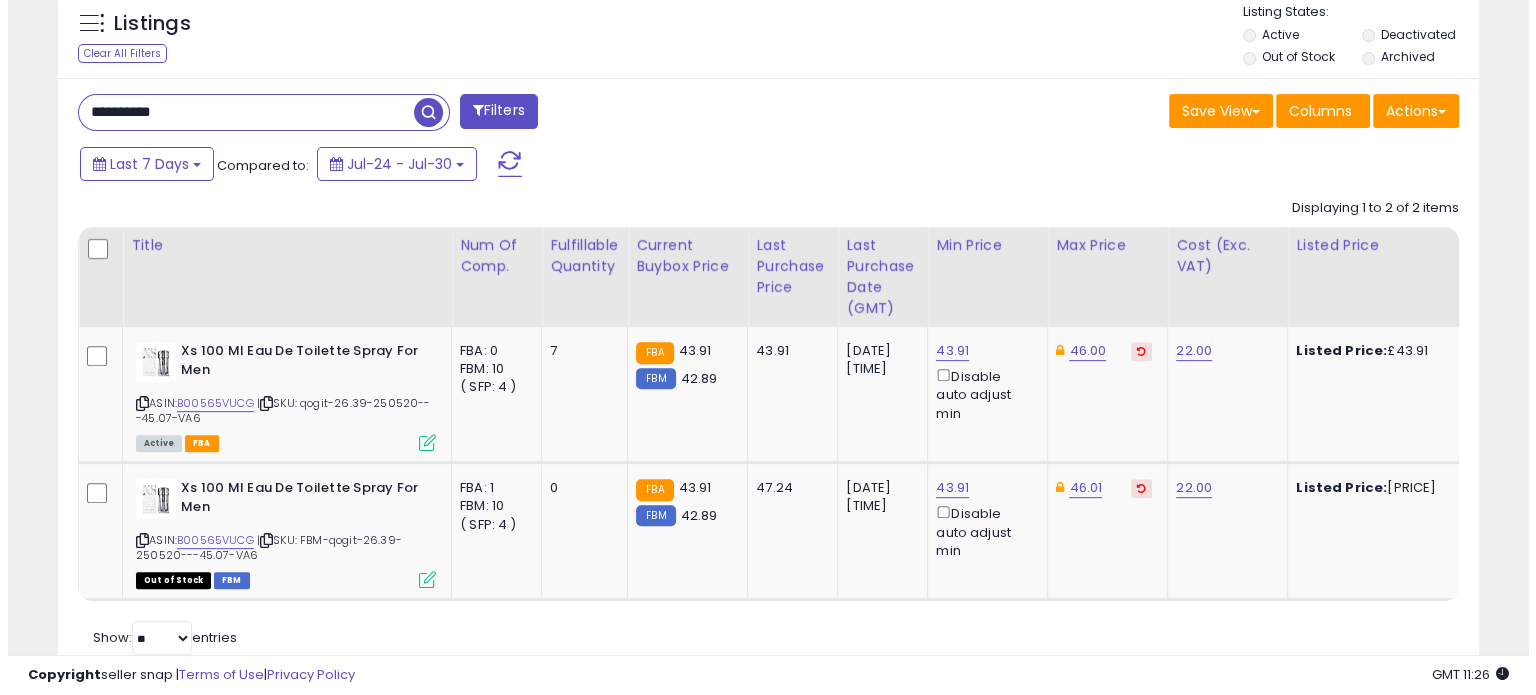 scroll, scrollTop: 544, scrollLeft: 0, axis: vertical 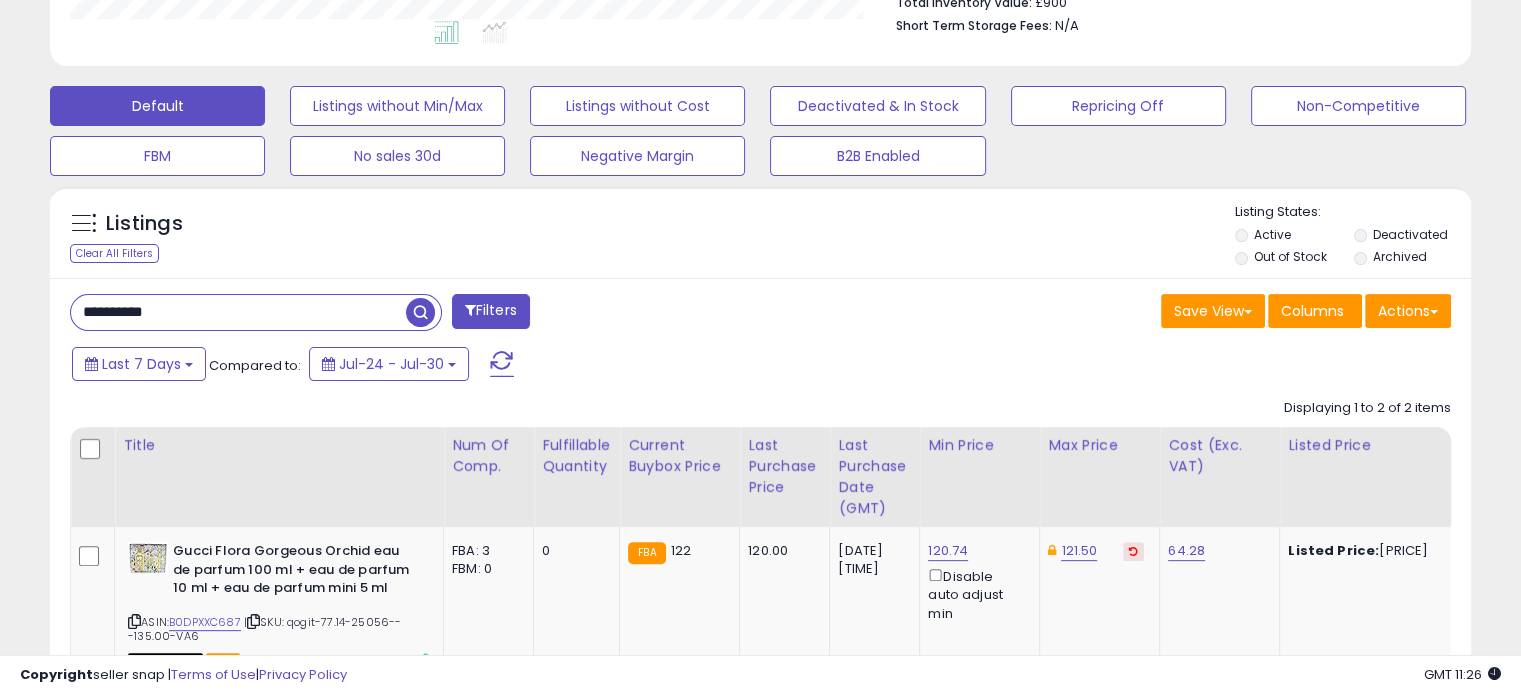 click on "**********" at bounding box center (238, 312) 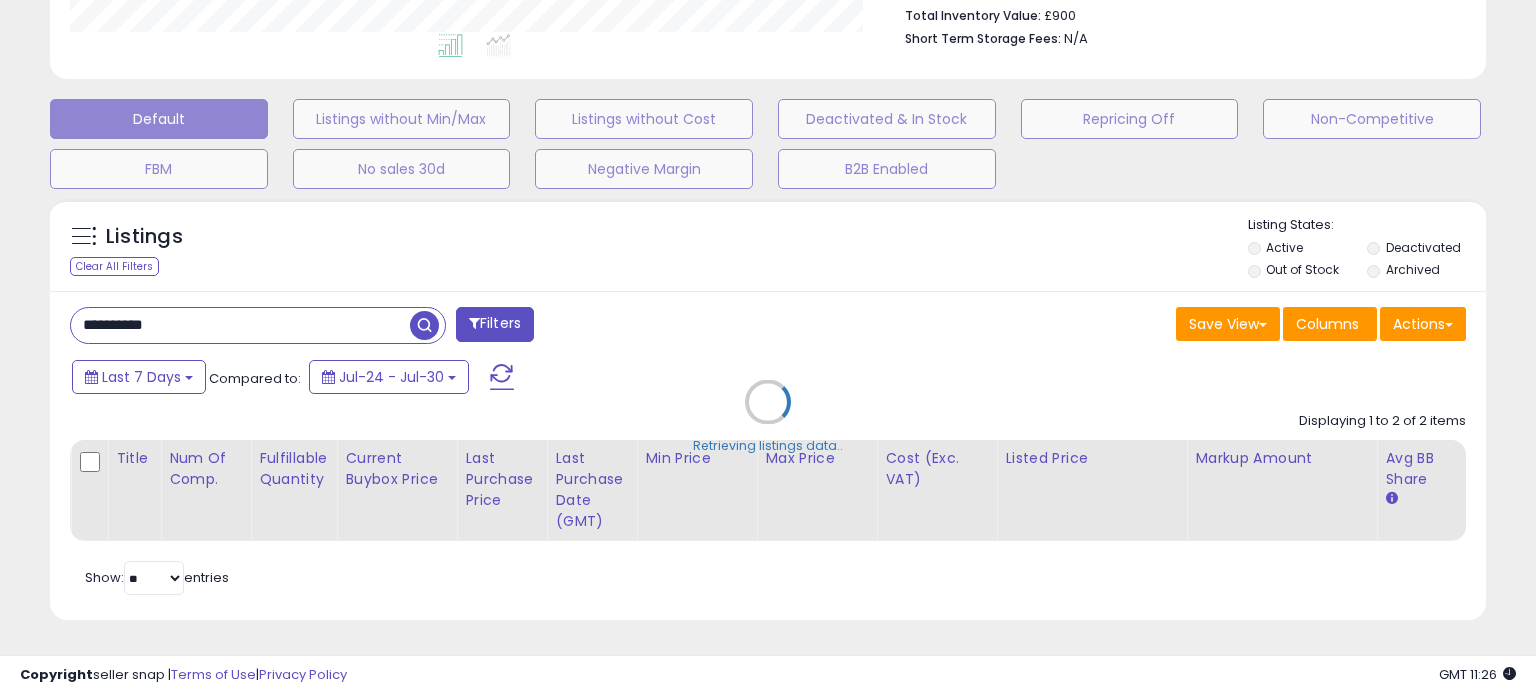 scroll, scrollTop: 999589, scrollLeft: 999168, axis: both 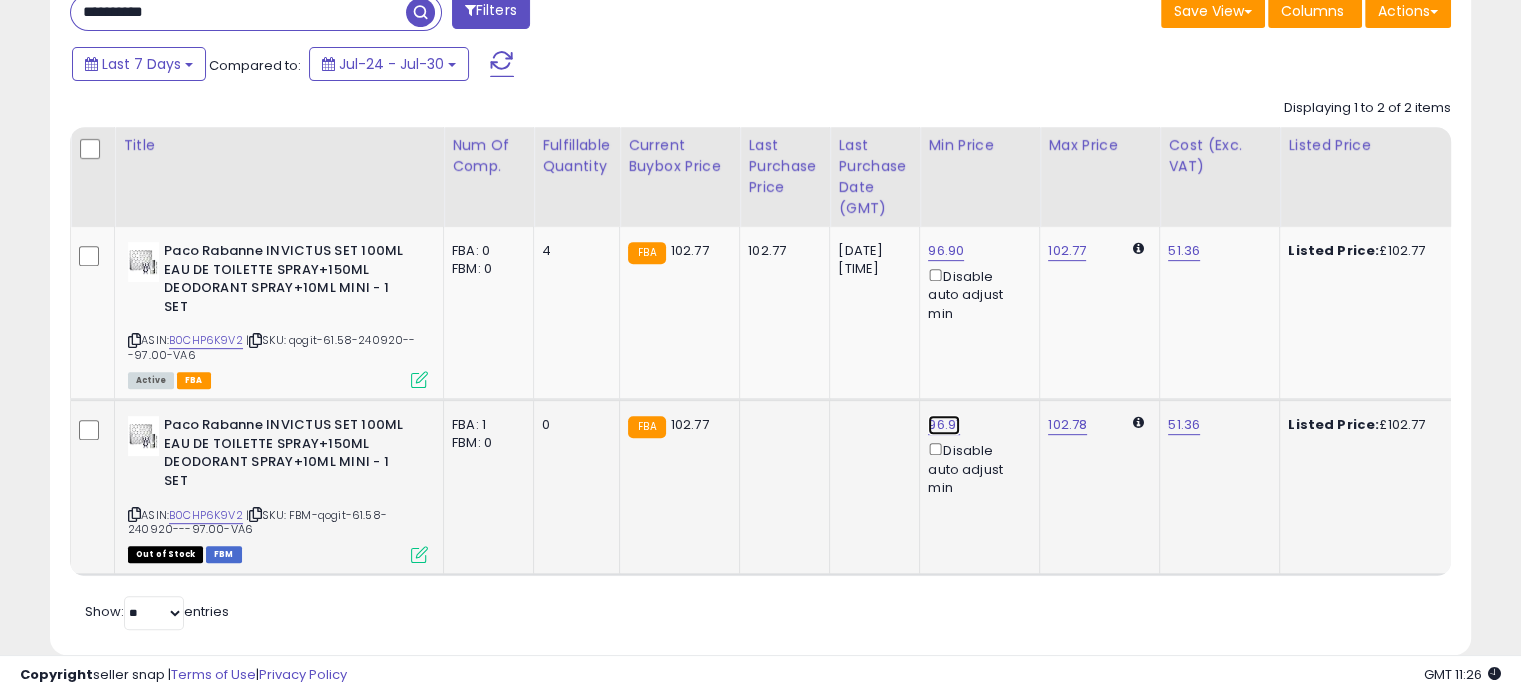 click on "96.91" at bounding box center [946, 251] 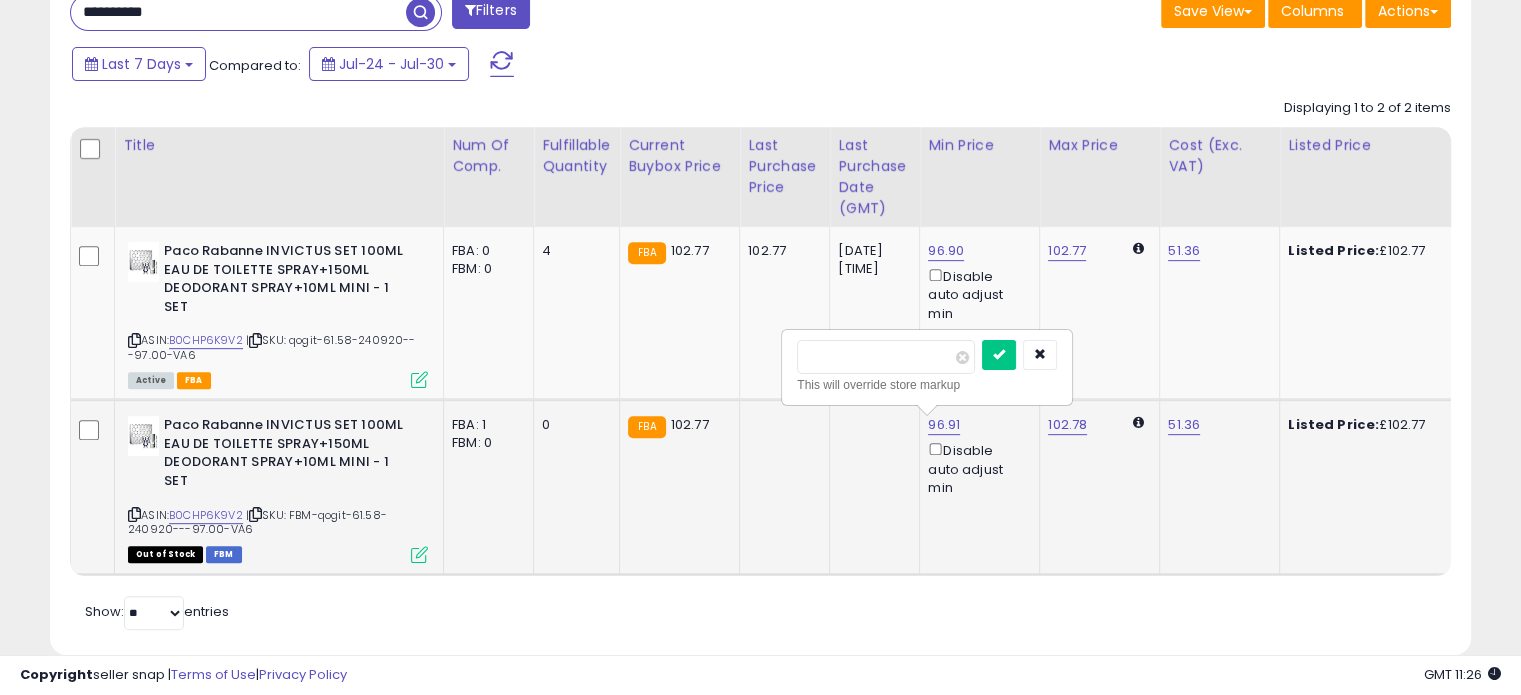 click on "*****" at bounding box center [886, 357] 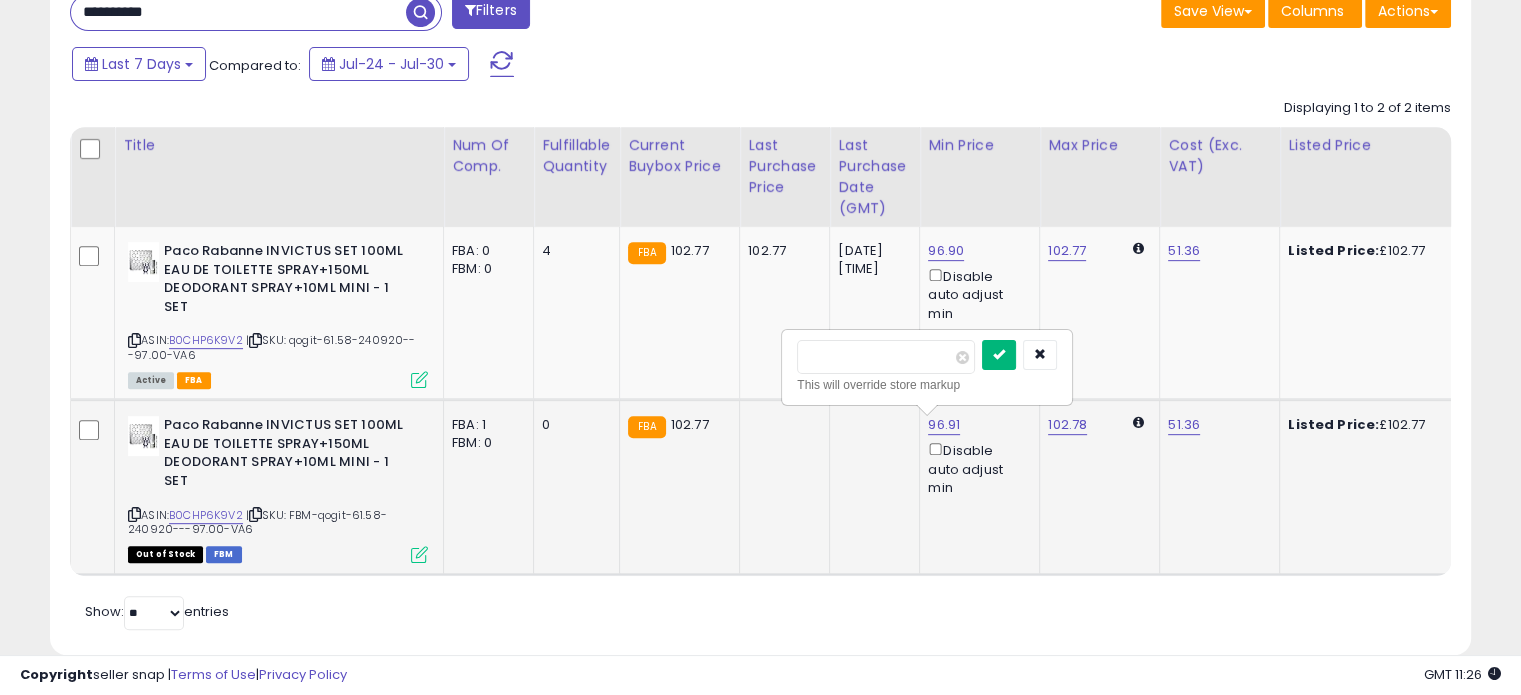 type on "*****" 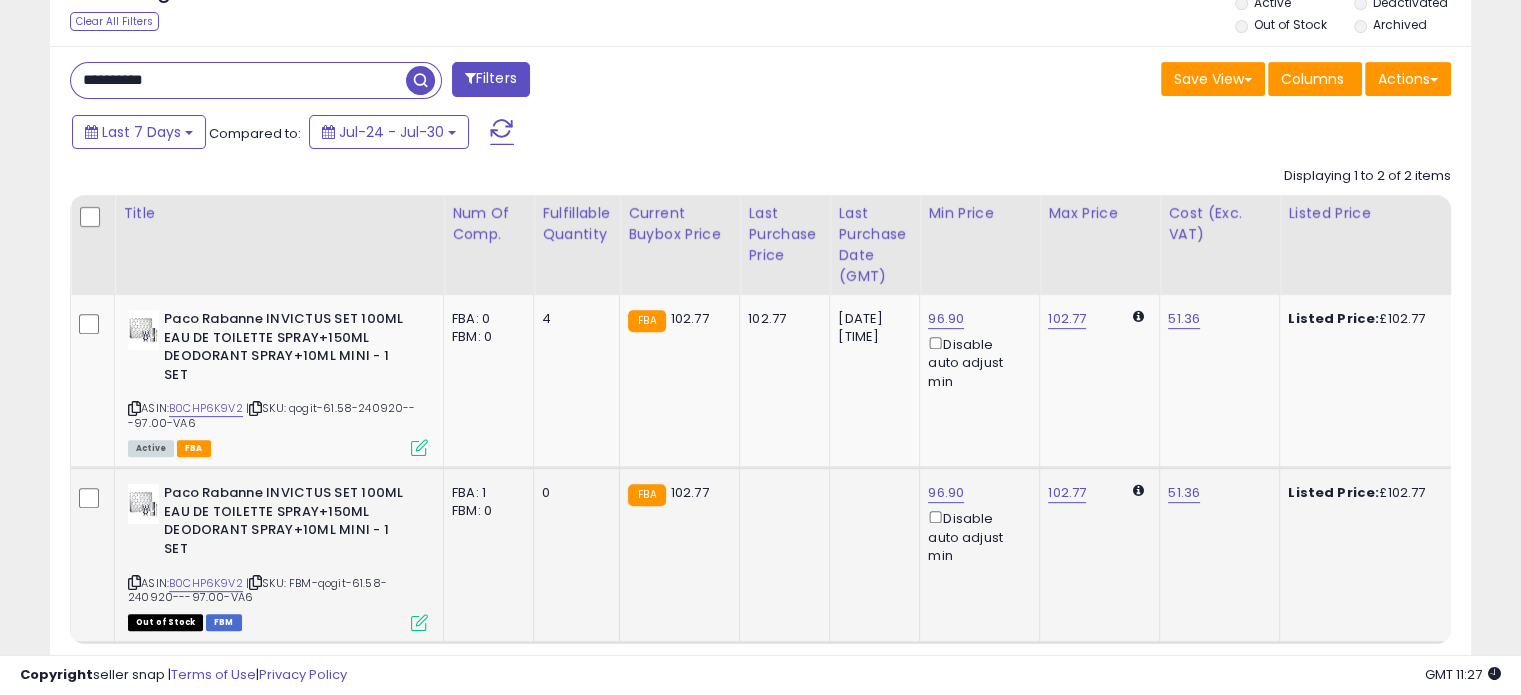 scroll, scrollTop: 744, scrollLeft: 0, axis: vertical 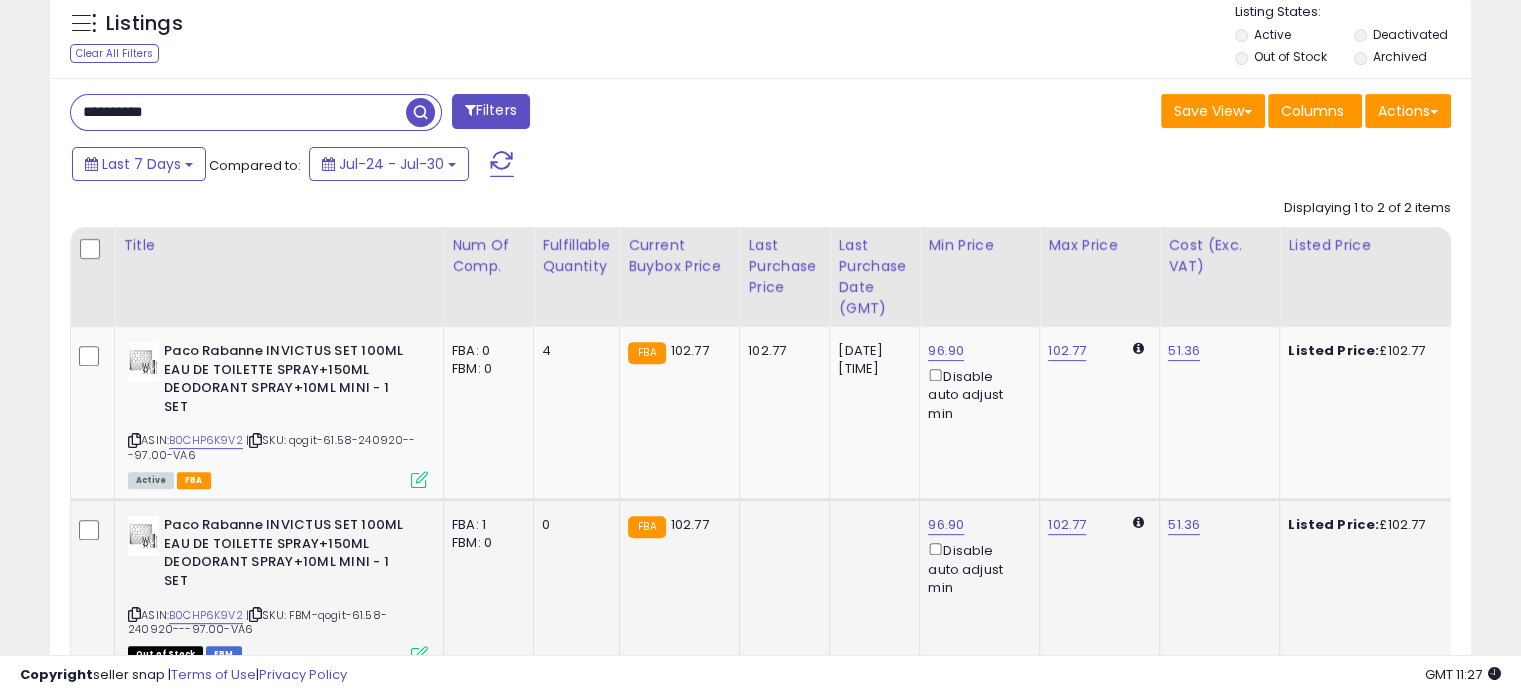 click on "**********" at bounding box center (238, 112) 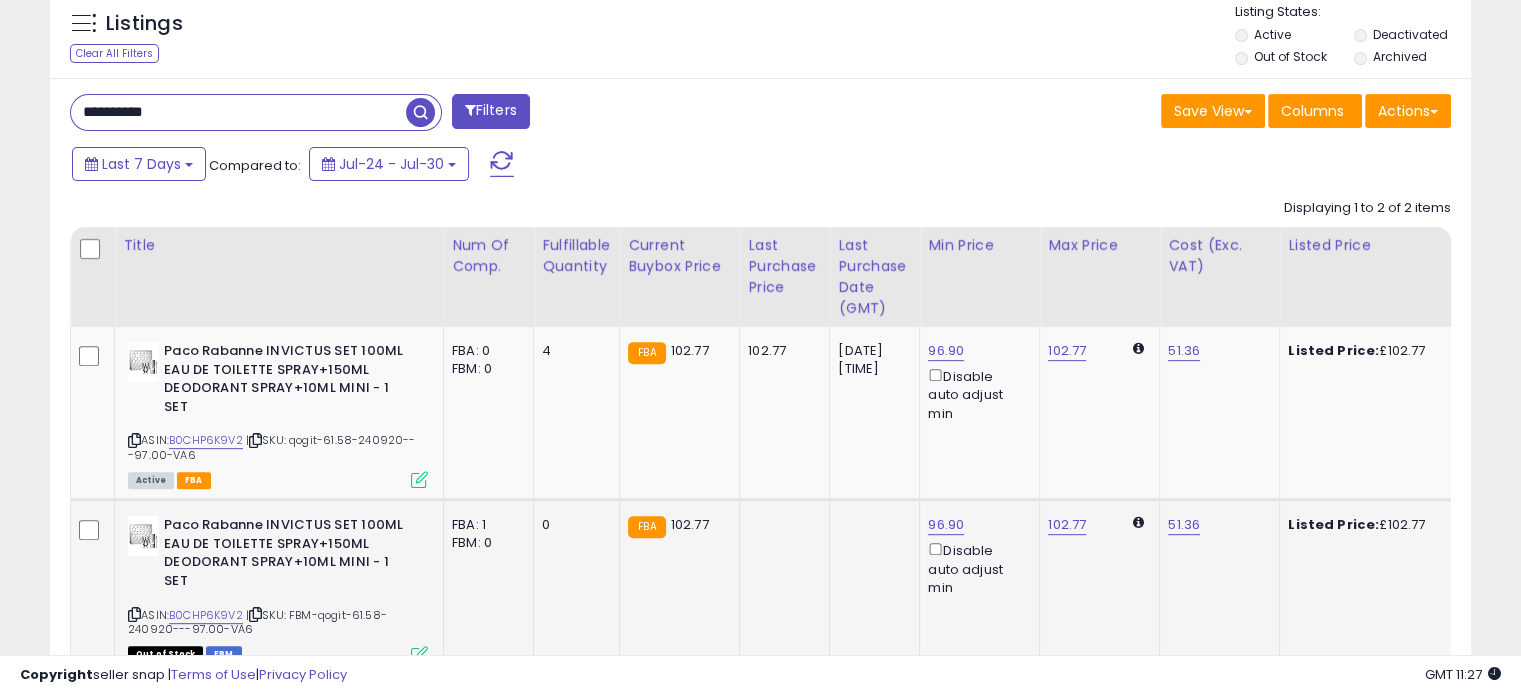 paste 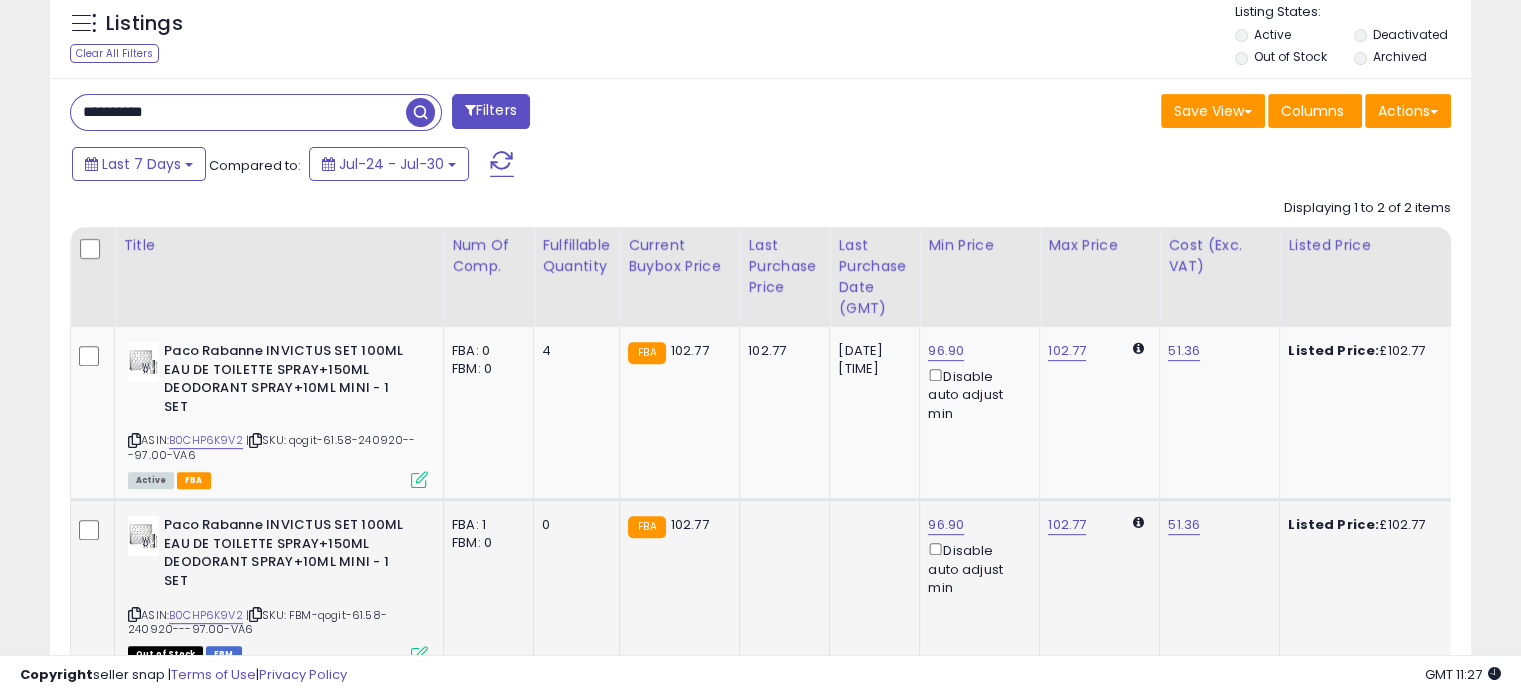 click at bounding box center [420, 112] 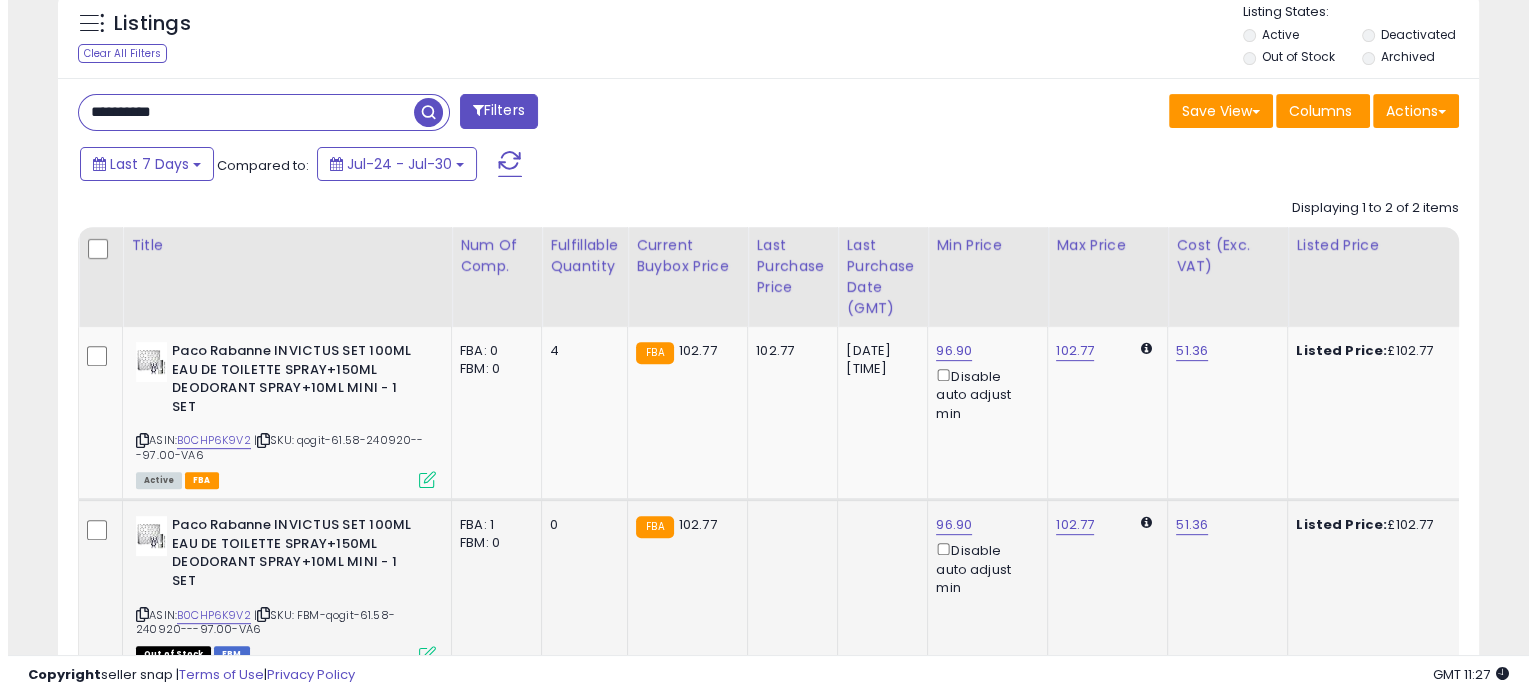 scroll, scrollTop: 544, scrollLeft: 0, axis: vertical 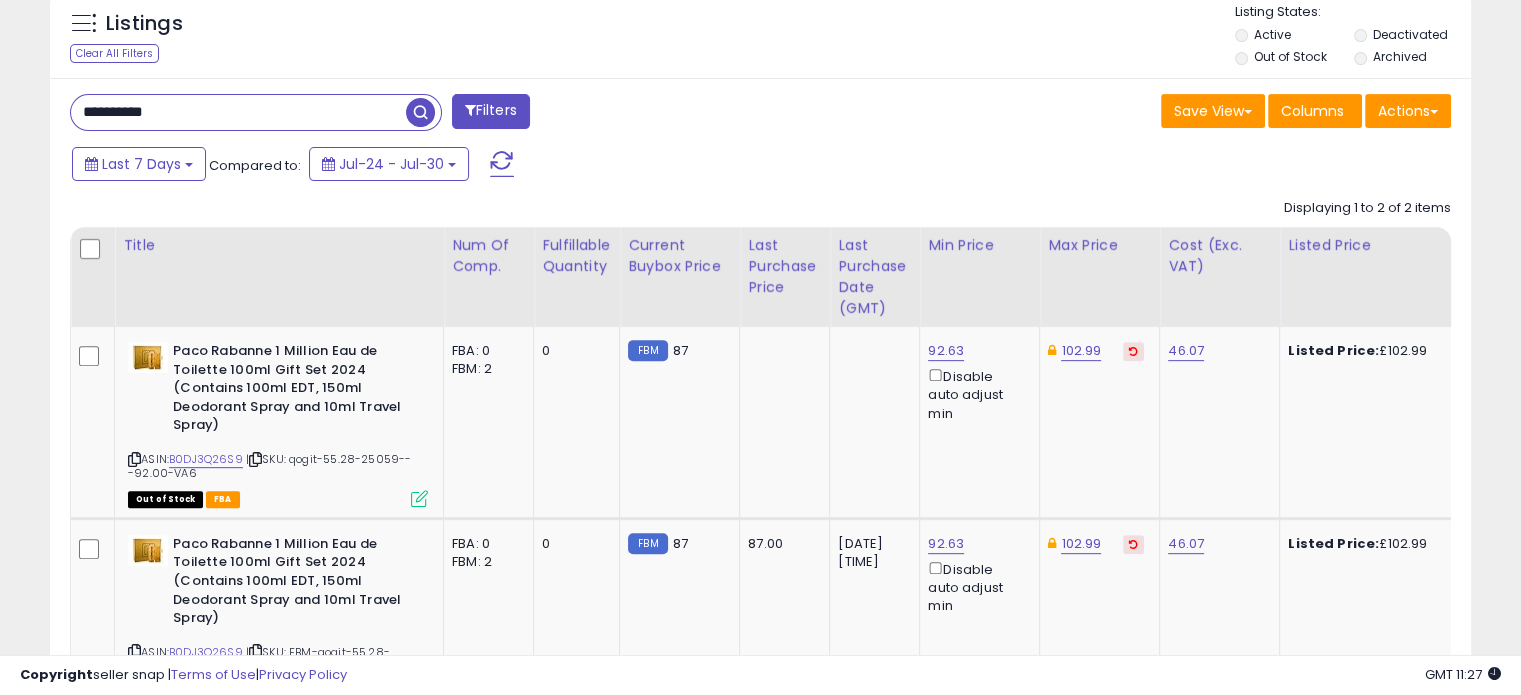 click on "**********" at bounding box center (238, 112) 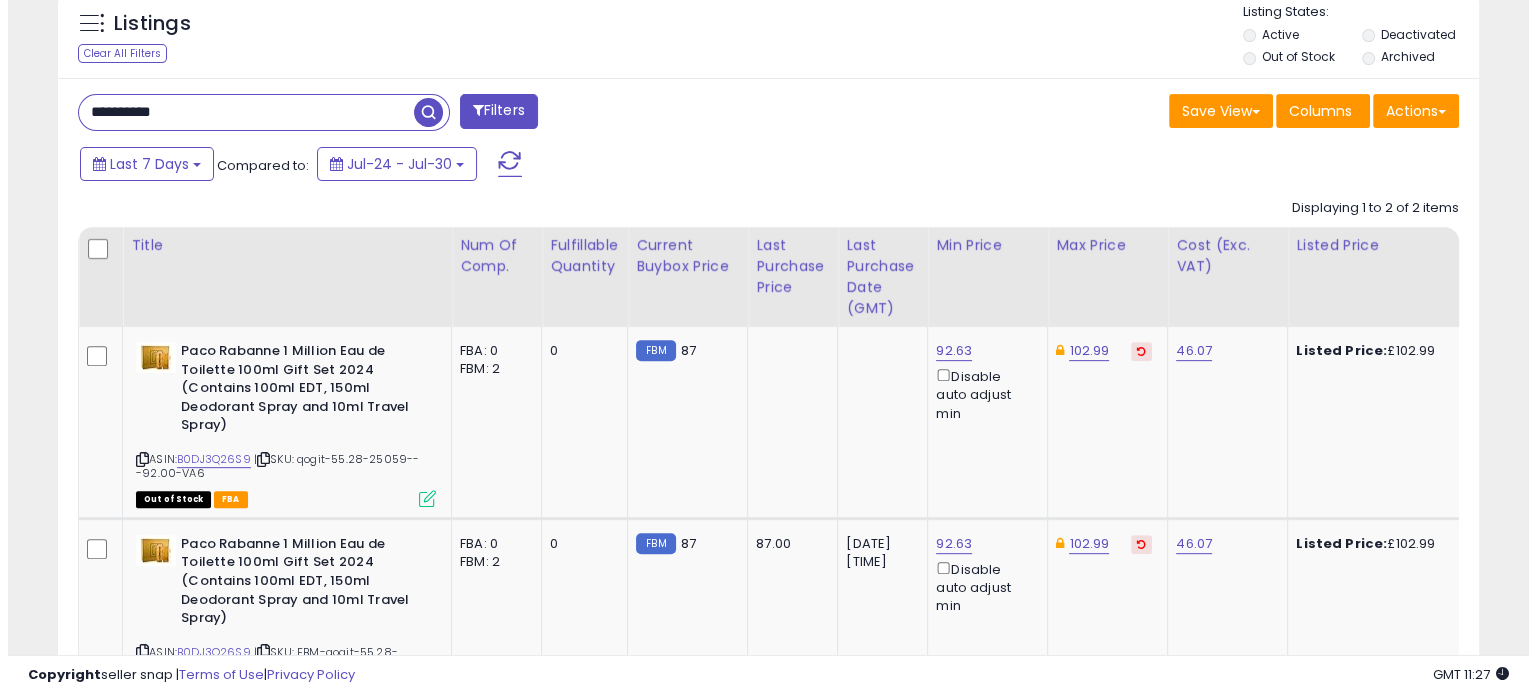 scroll, scrollTop: 544, scrollLeft: 0, axis: vertical 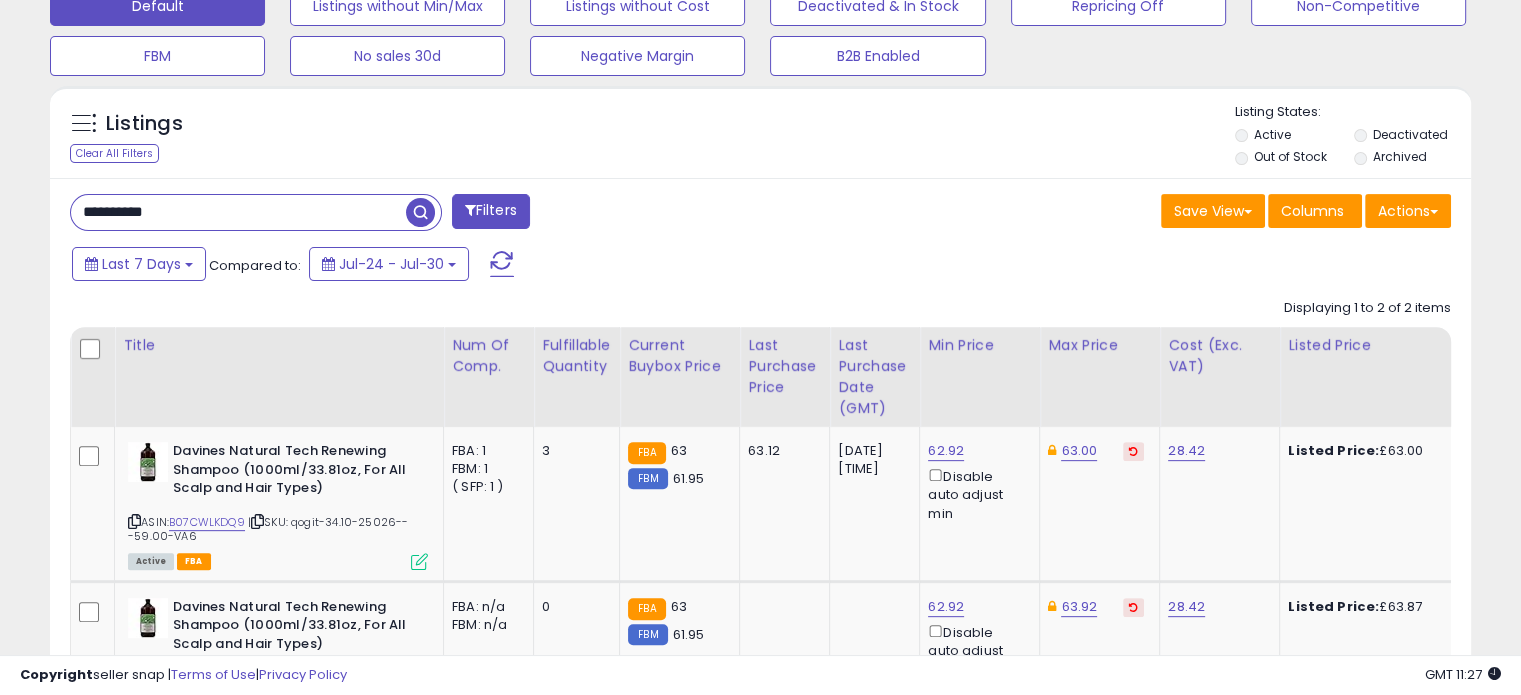 click on "**********" at bounding box center [408, 214] 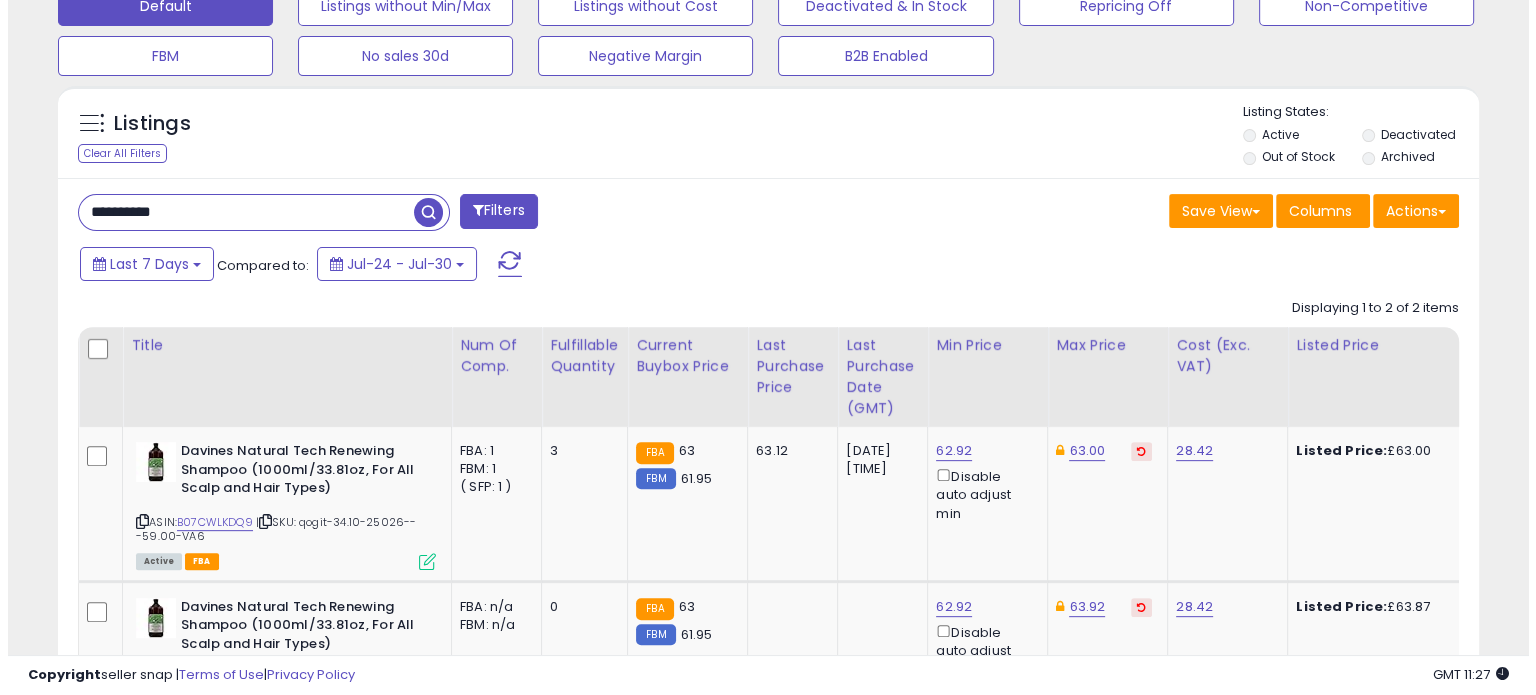 scroll, scrollTop: 544, scrollLeft: 0, axis: vertical 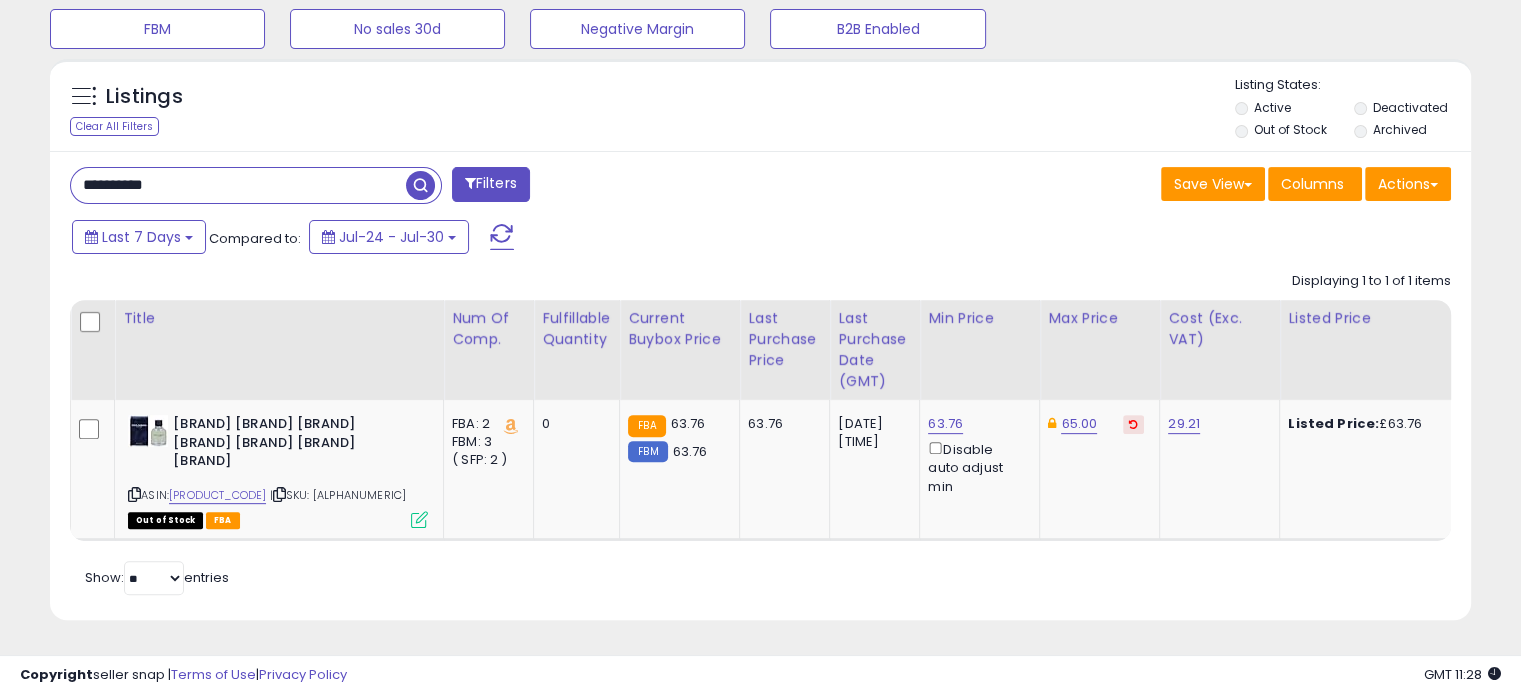 click on "**********" at bounding box center [238, 185] 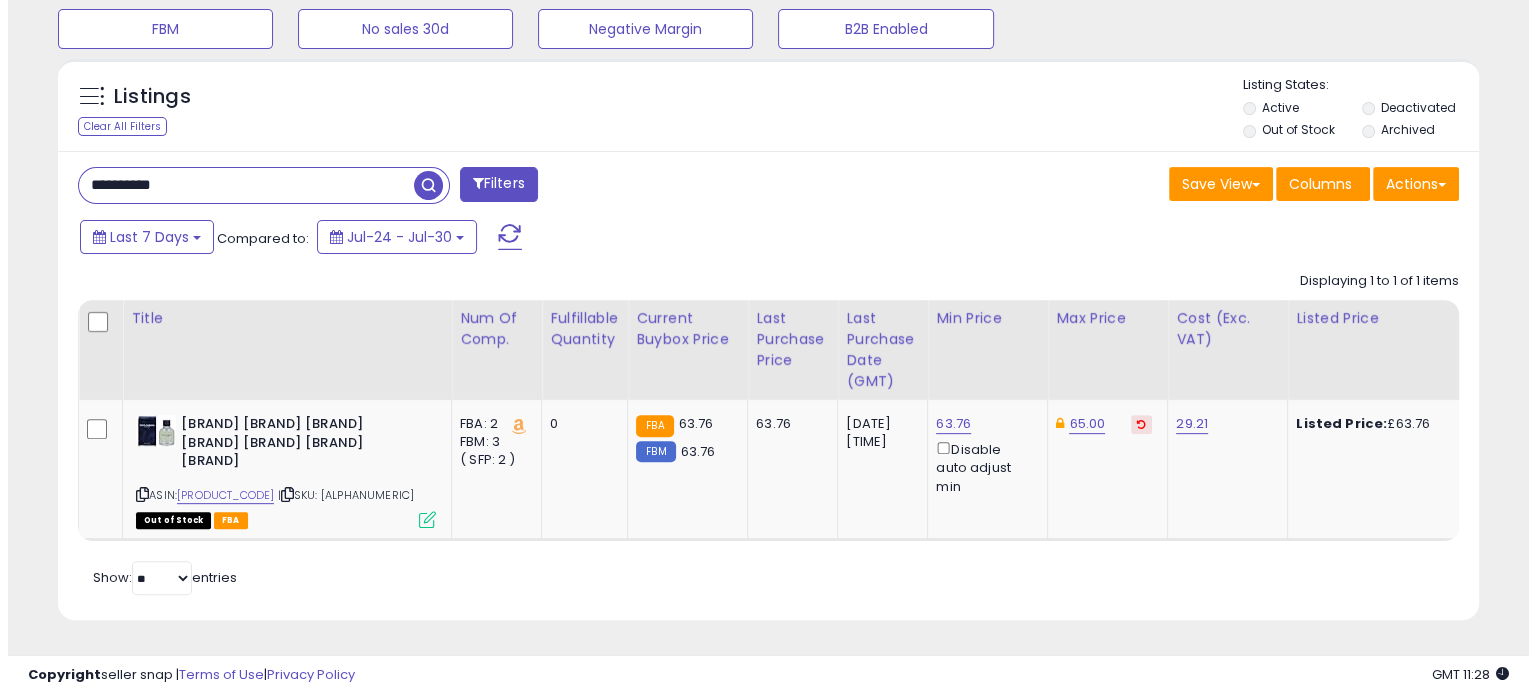 scroll, scrollTop: 544, scrollLeft: 0, axis: vertical 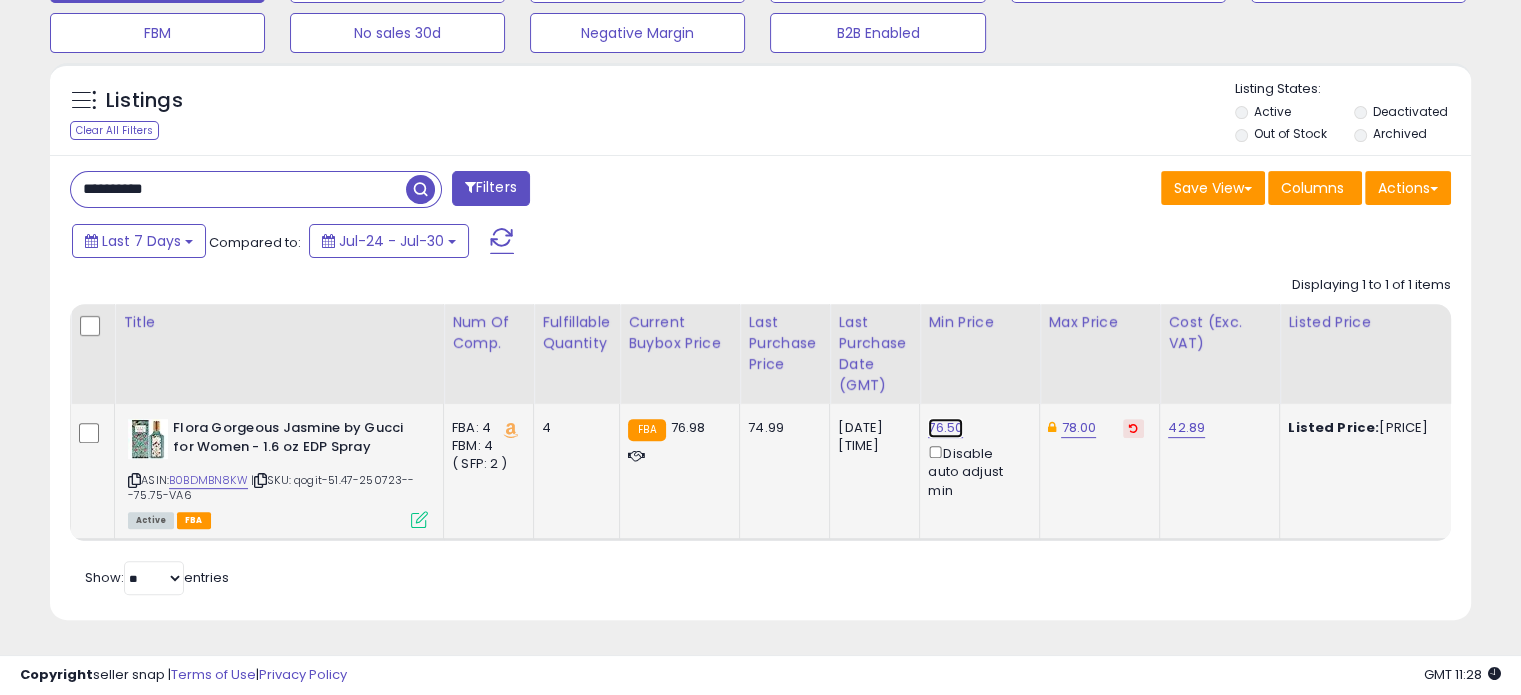 click on "76.50" at bounding box center (945, 428) 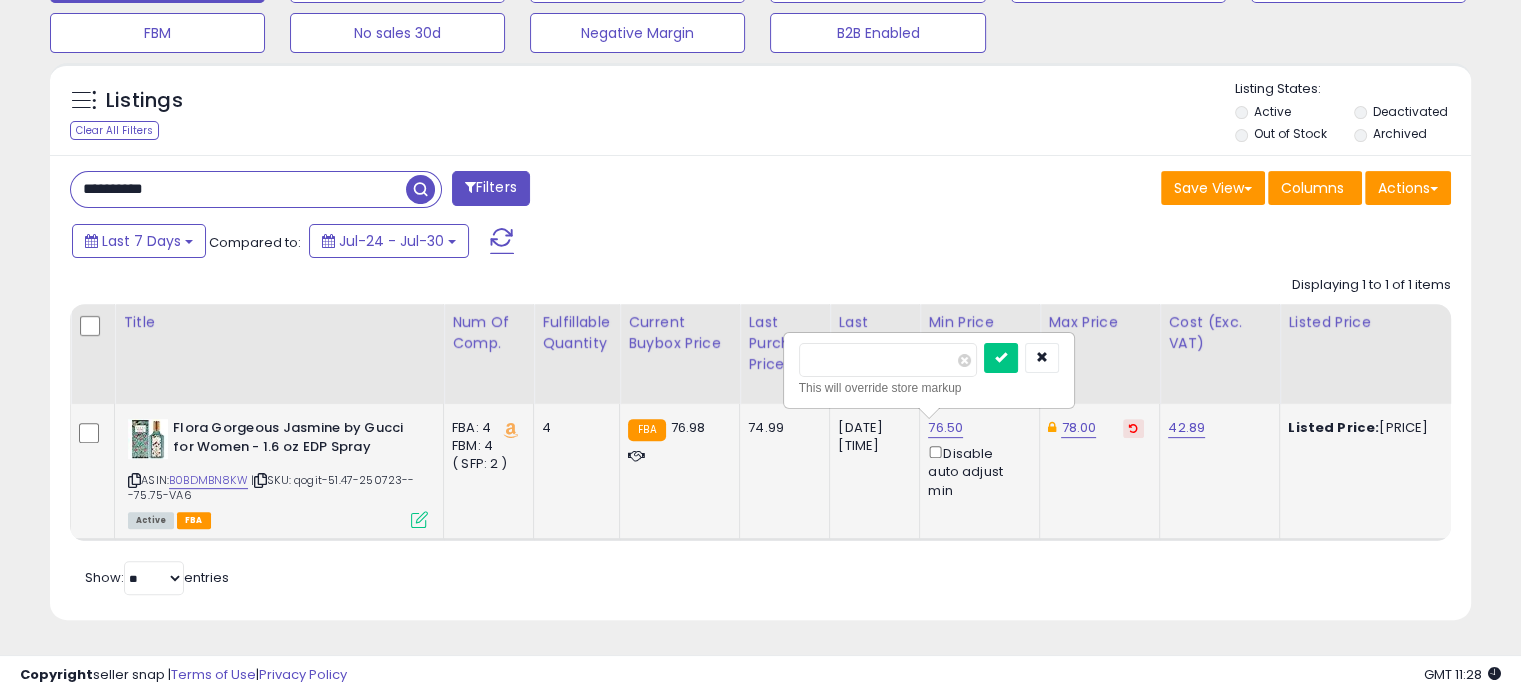 drag, startPoint x: 853, startPoint y: 342, endPoint x: 833, endPoint y: 346, distance: 20.396078 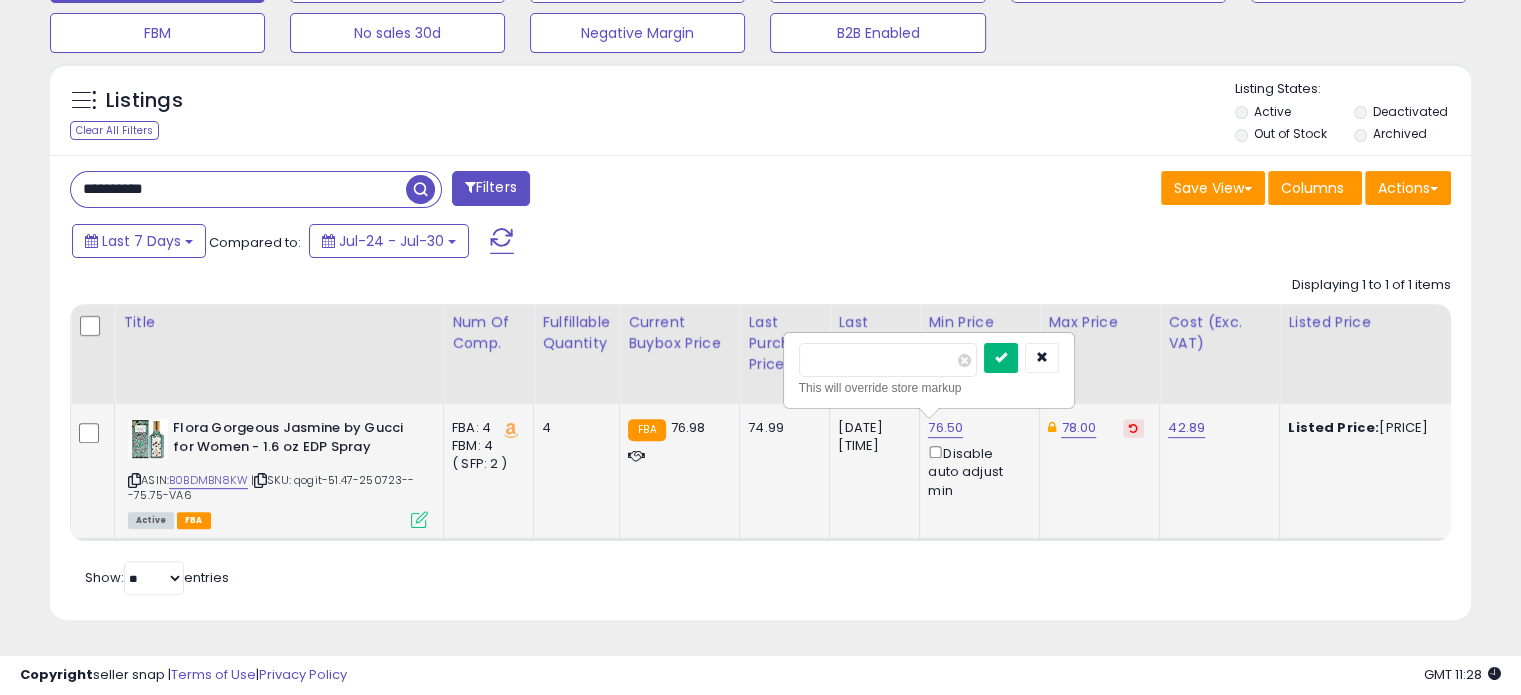 type on "*****" 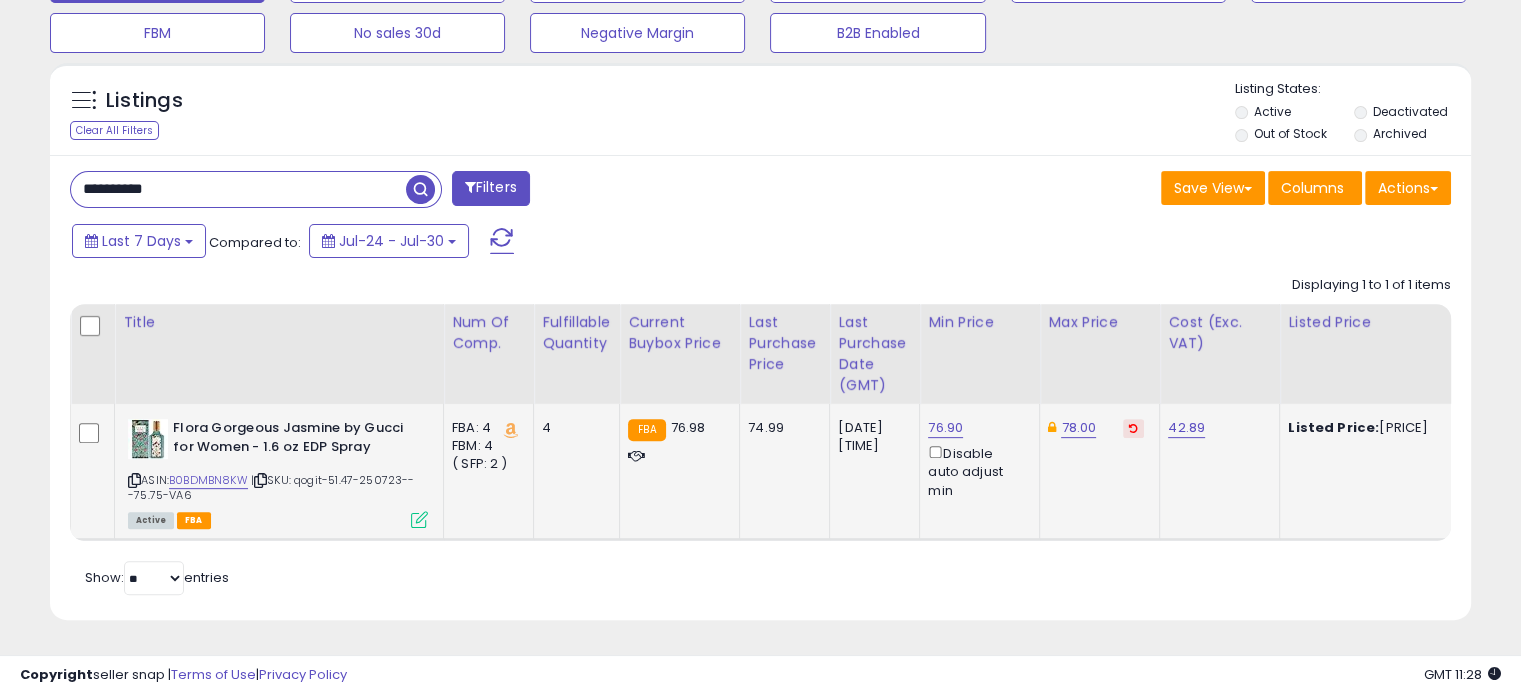 click on "**********" at bounding box center (238, 189) 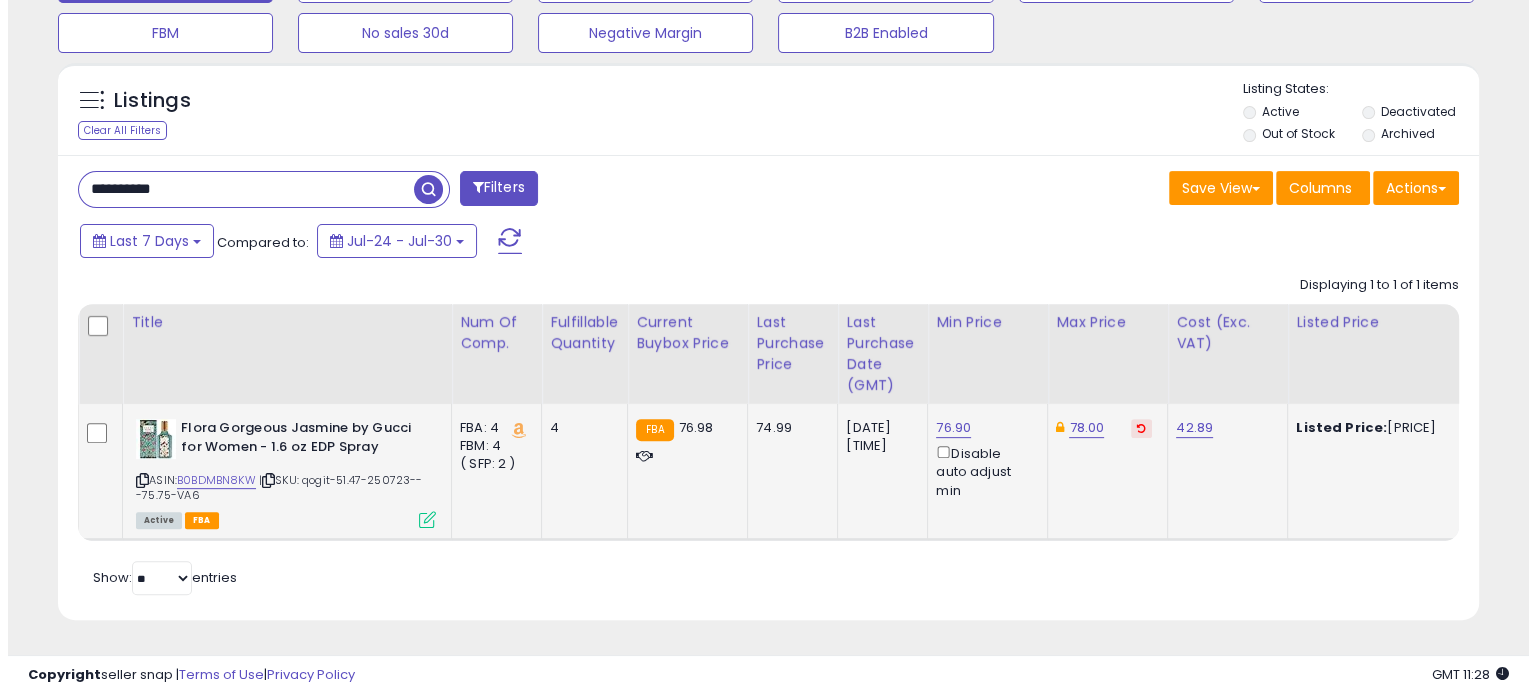 scroll, scrollTop: 544, scrollLeft: 0, axis: vertical 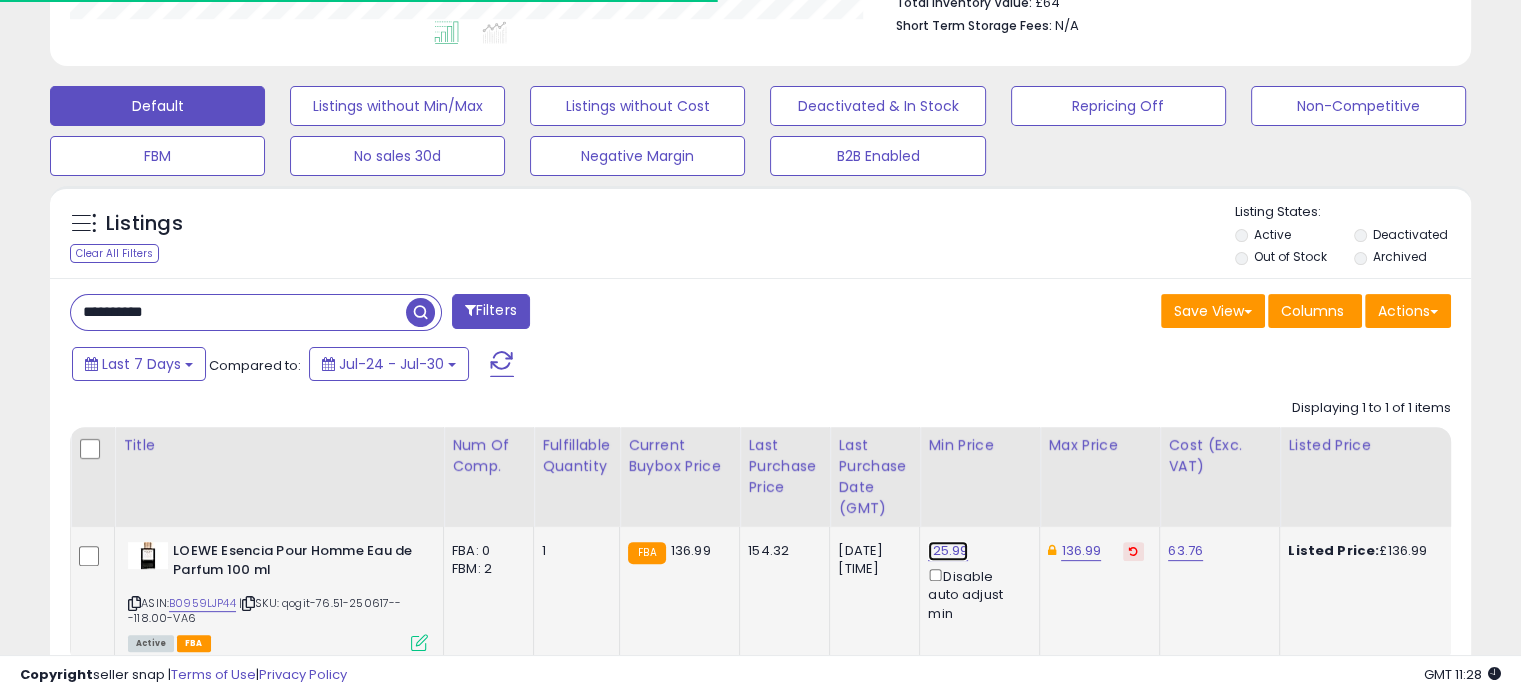 click on "125.99" at bounding box center (948, 551) 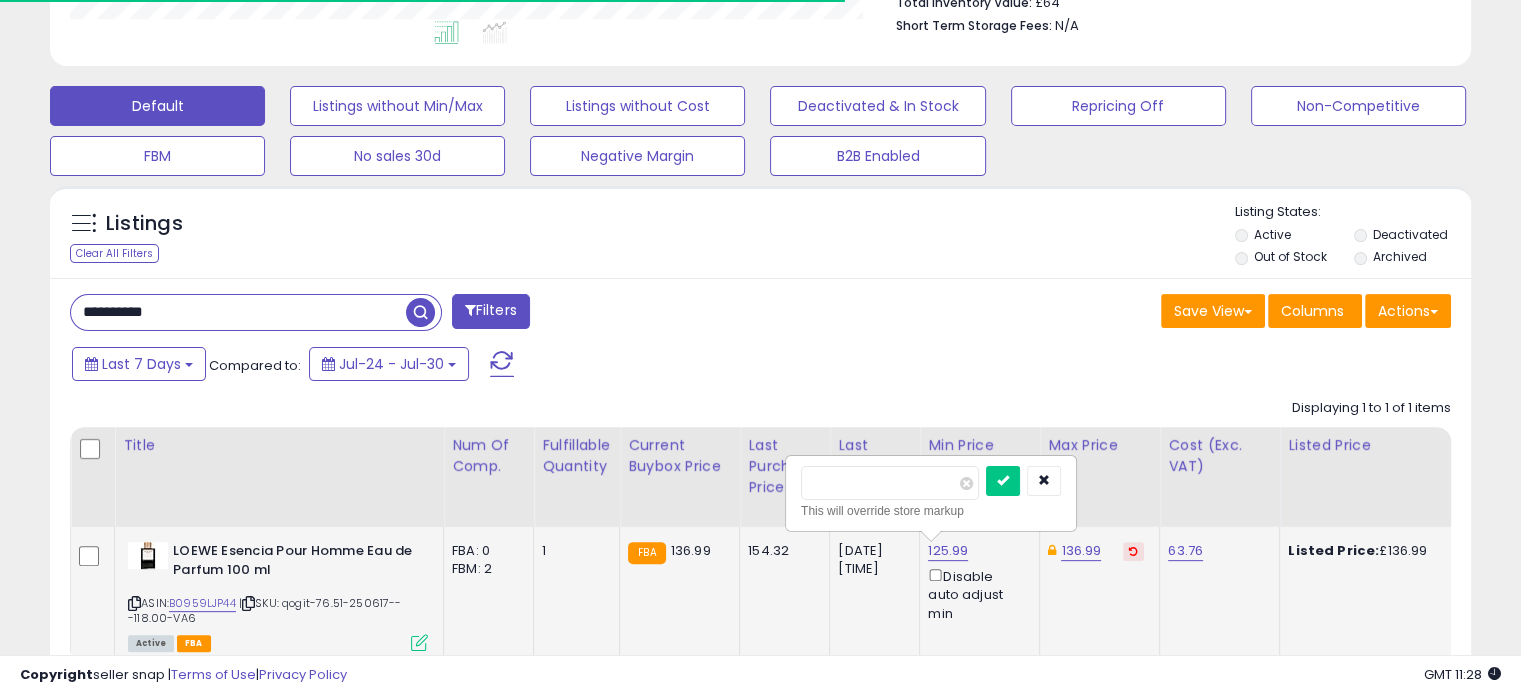 scroll, scrollTop: 999589, scrollLeft: 999176, axis: both 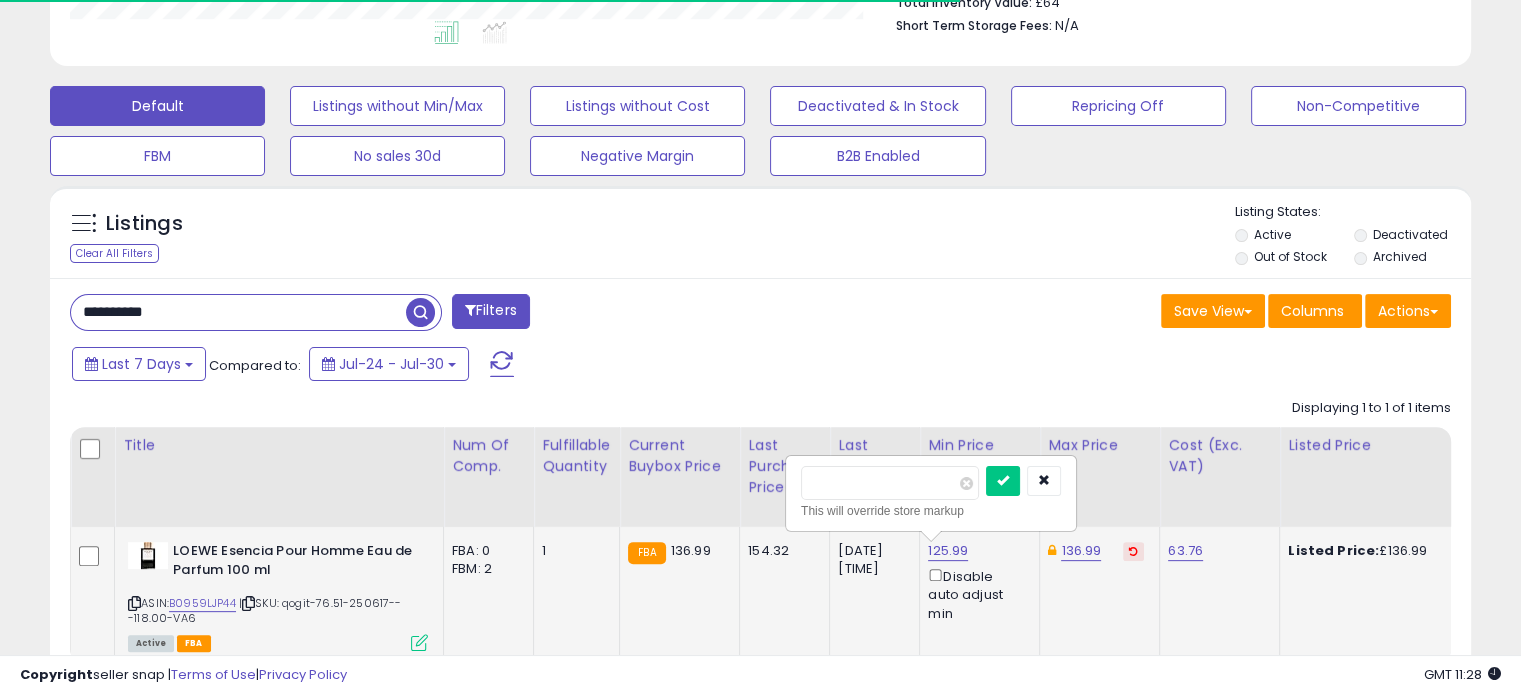 drag, startPoint x: 860, startPoint y: 480, endPoint x: 788, endPoint y: 471, distance: 72.56032 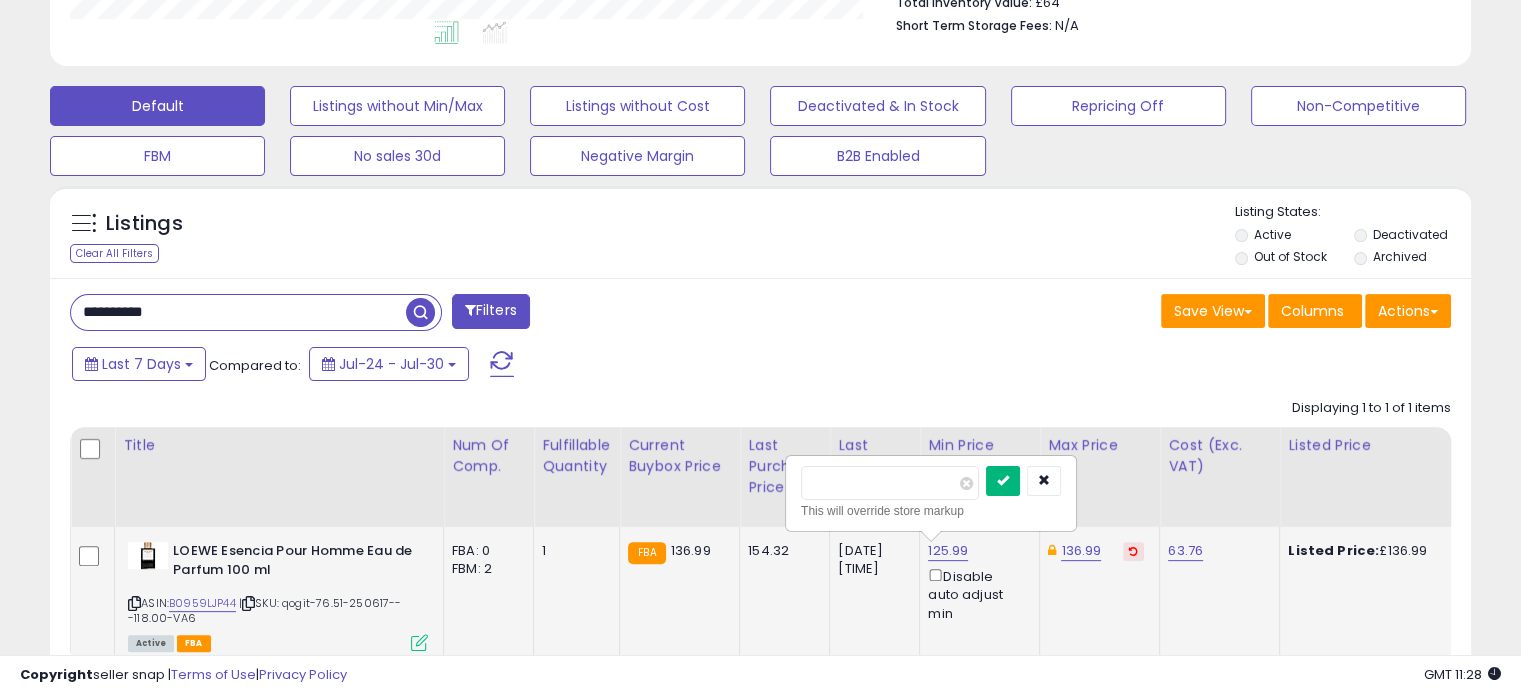type on "******" 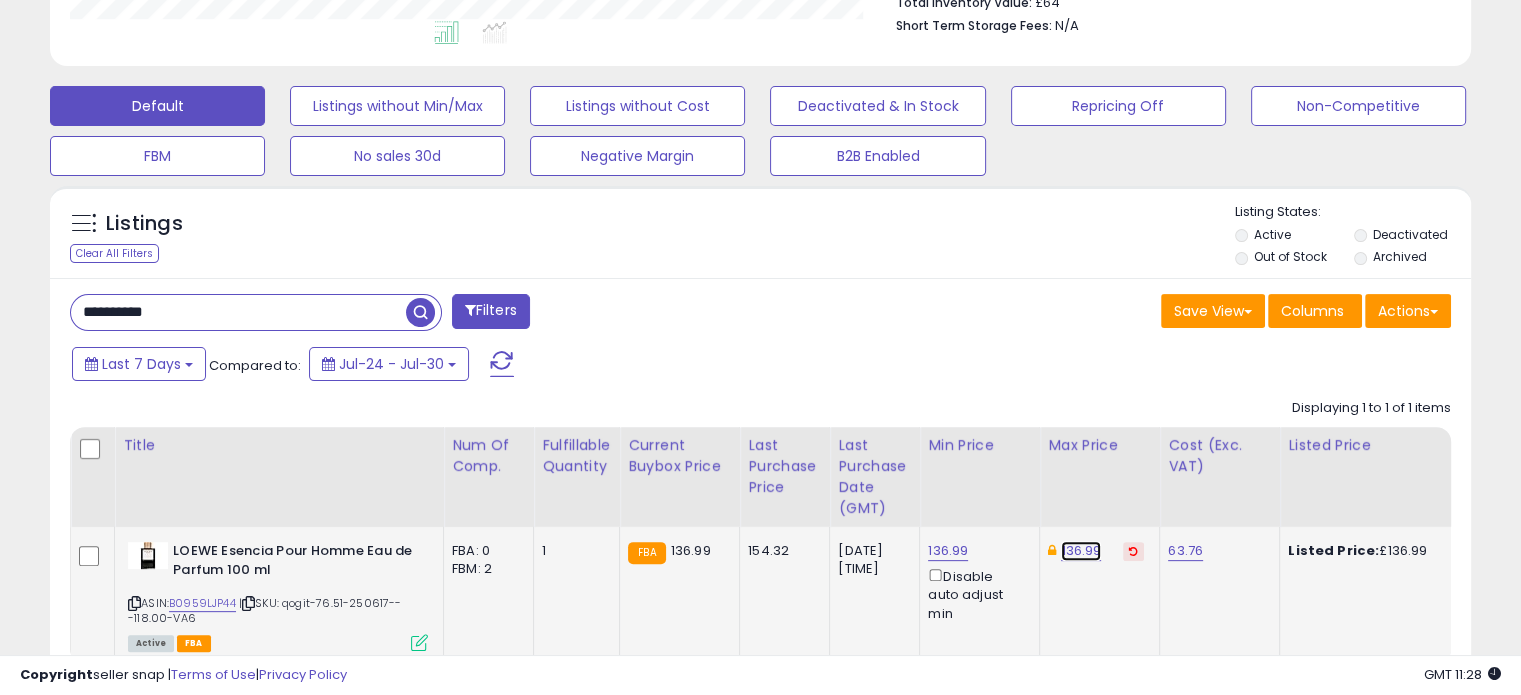 click on "136.99" at bounding box center (1081, 551) 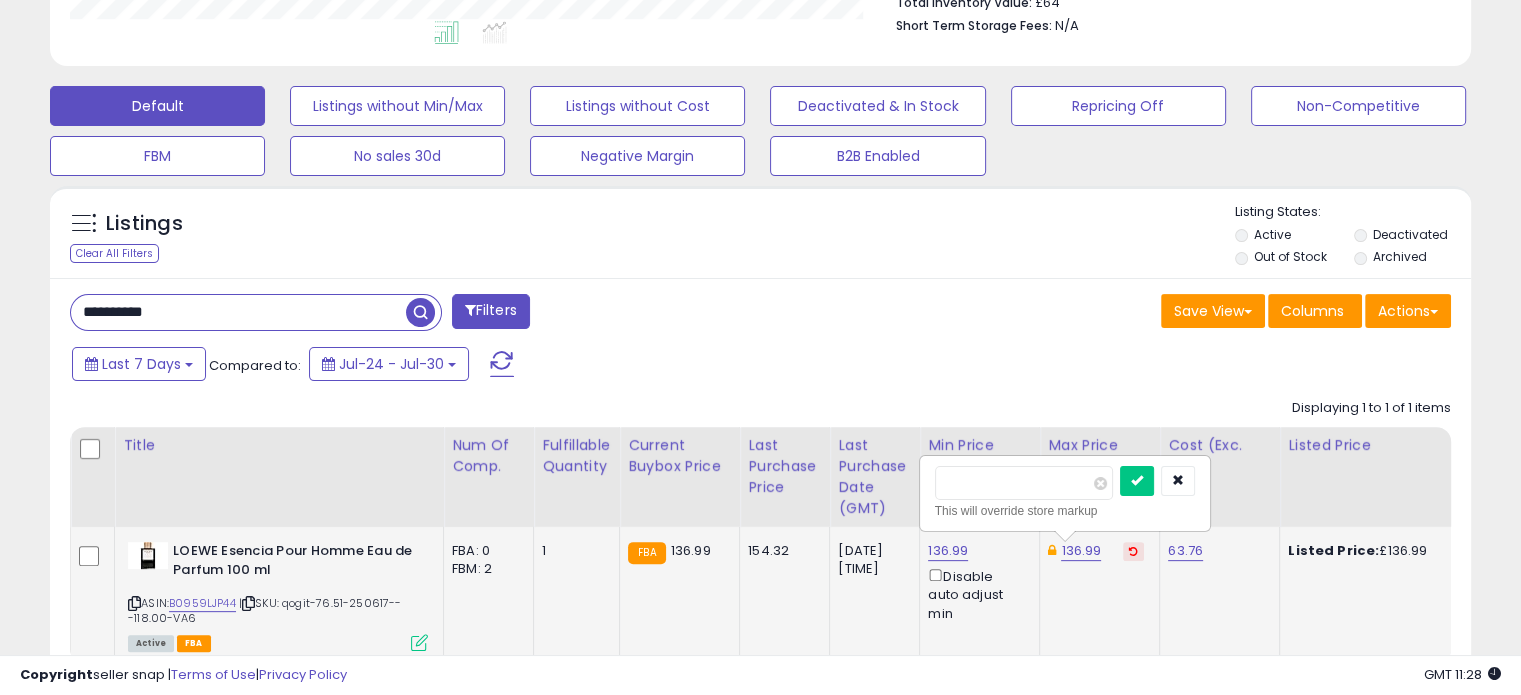 drag, startPoint x: 998, startPoint y: 483, endPoint x: 963, endPoint y: 483, distance: 35 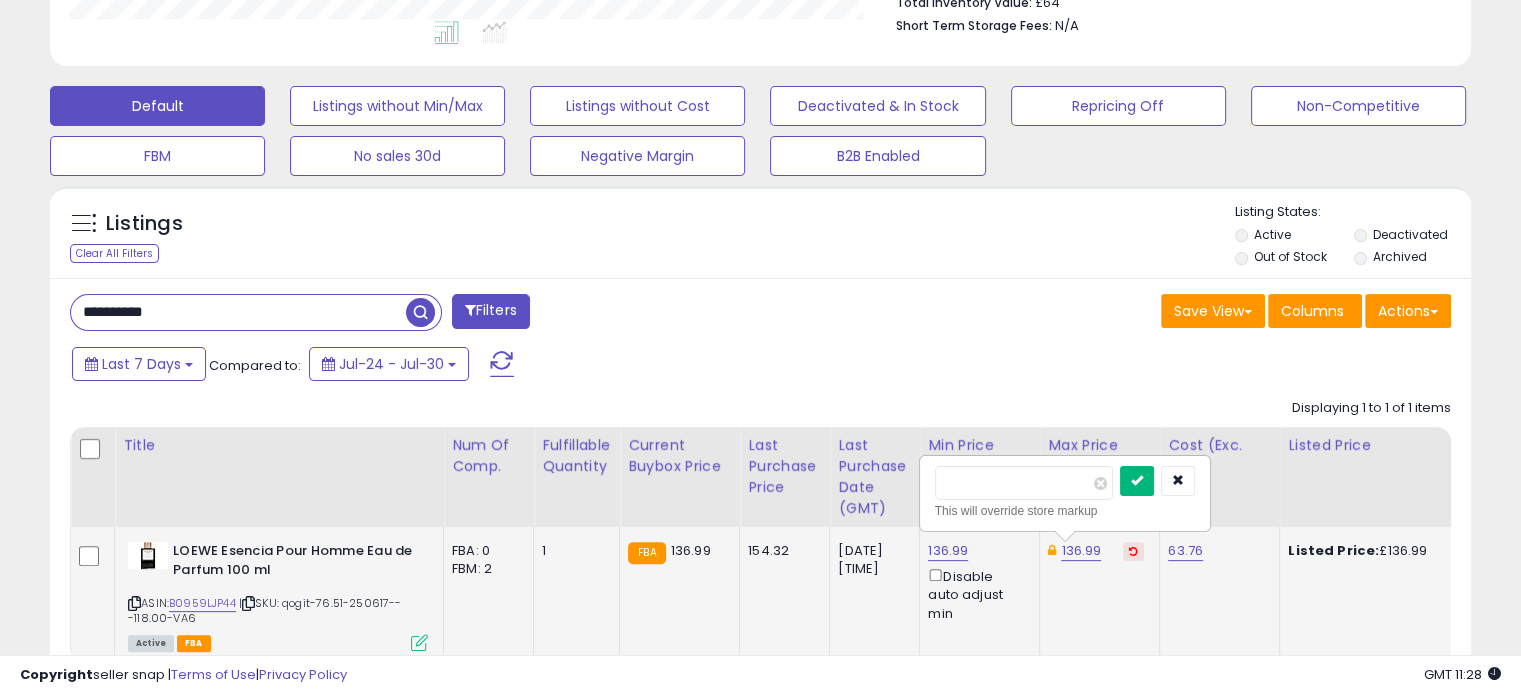 type on "***" 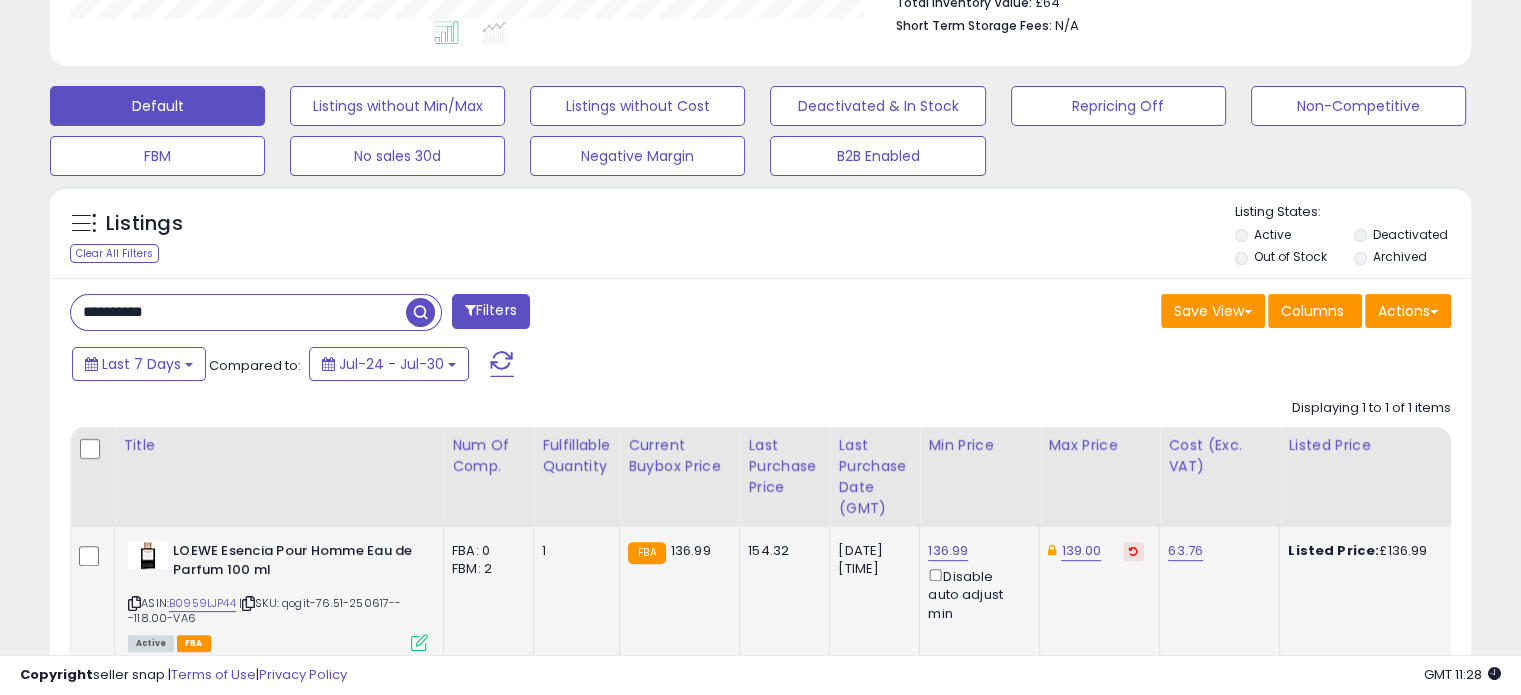 click on "139.00" 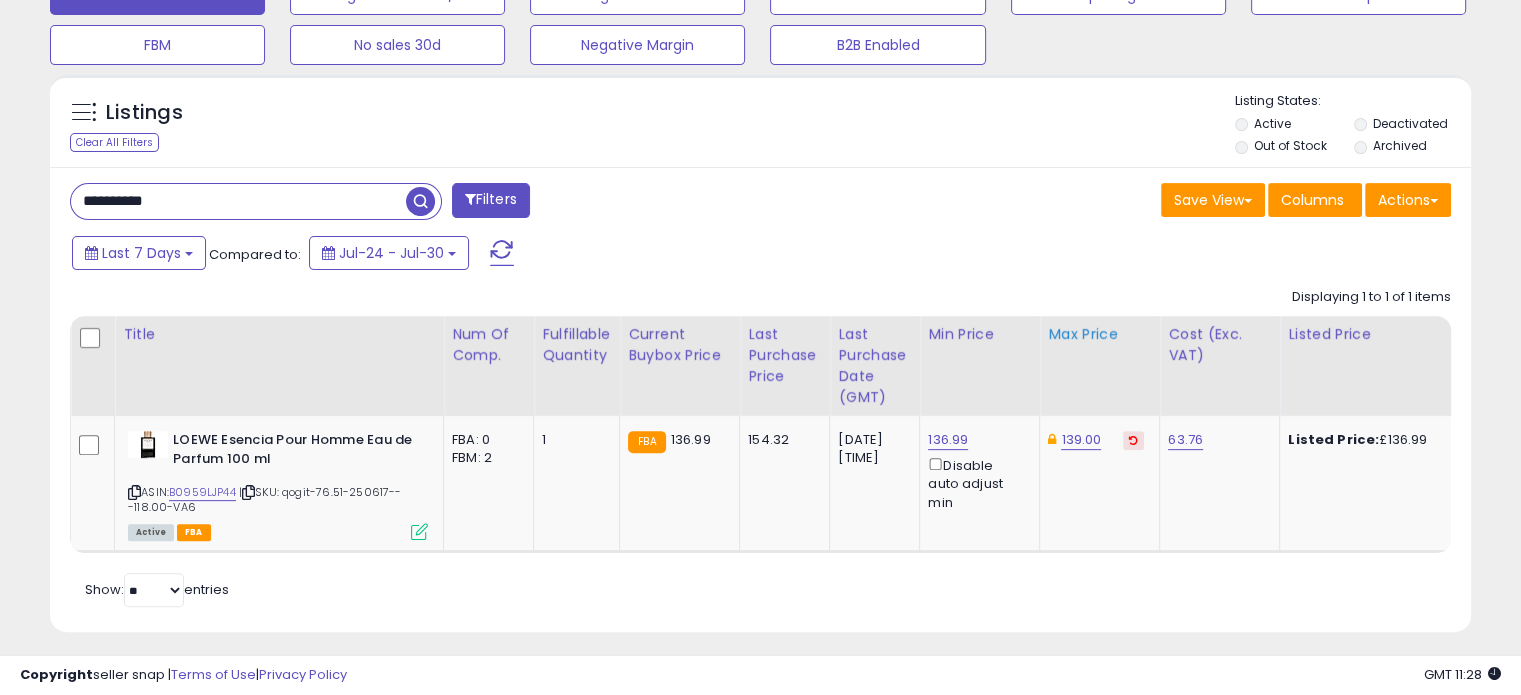 scroll, scrollTop: 680, scrollLeft: 0, axis: vertical 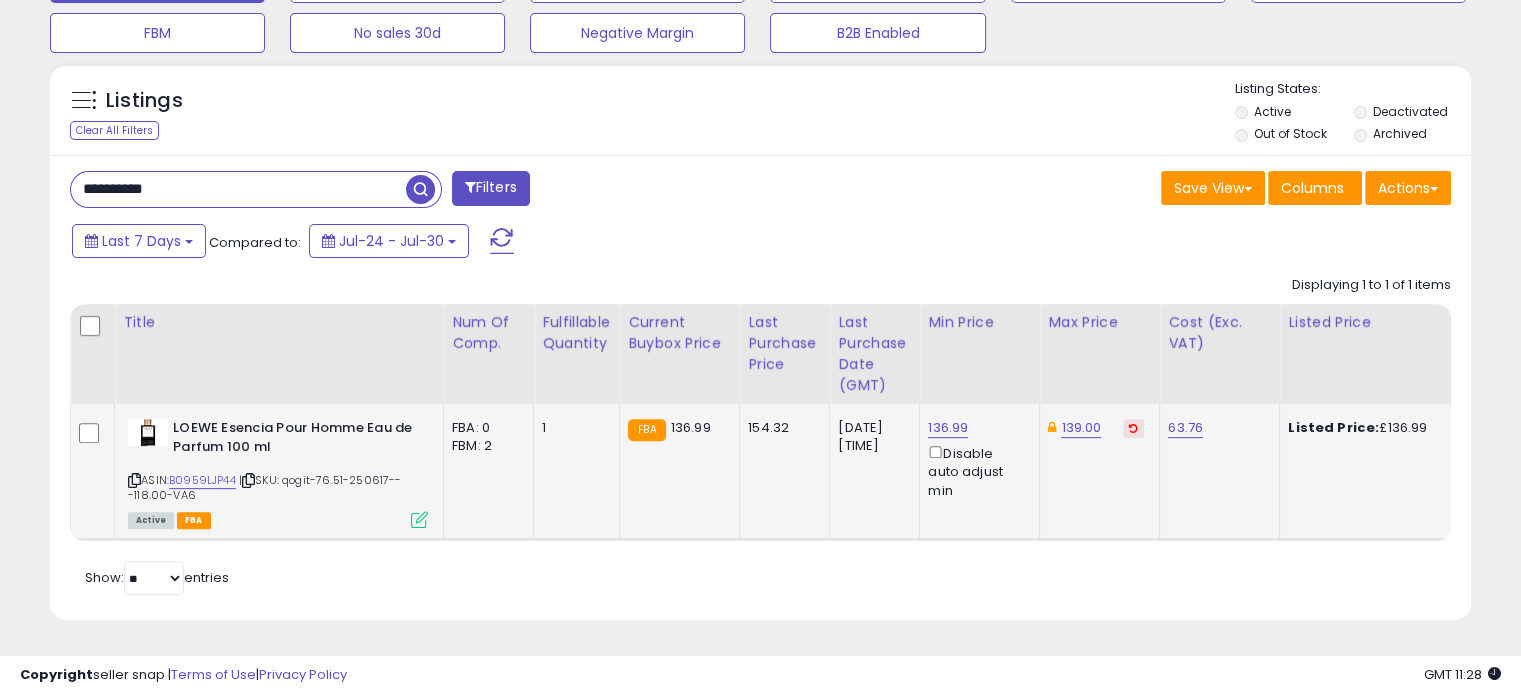 click on "139.00" 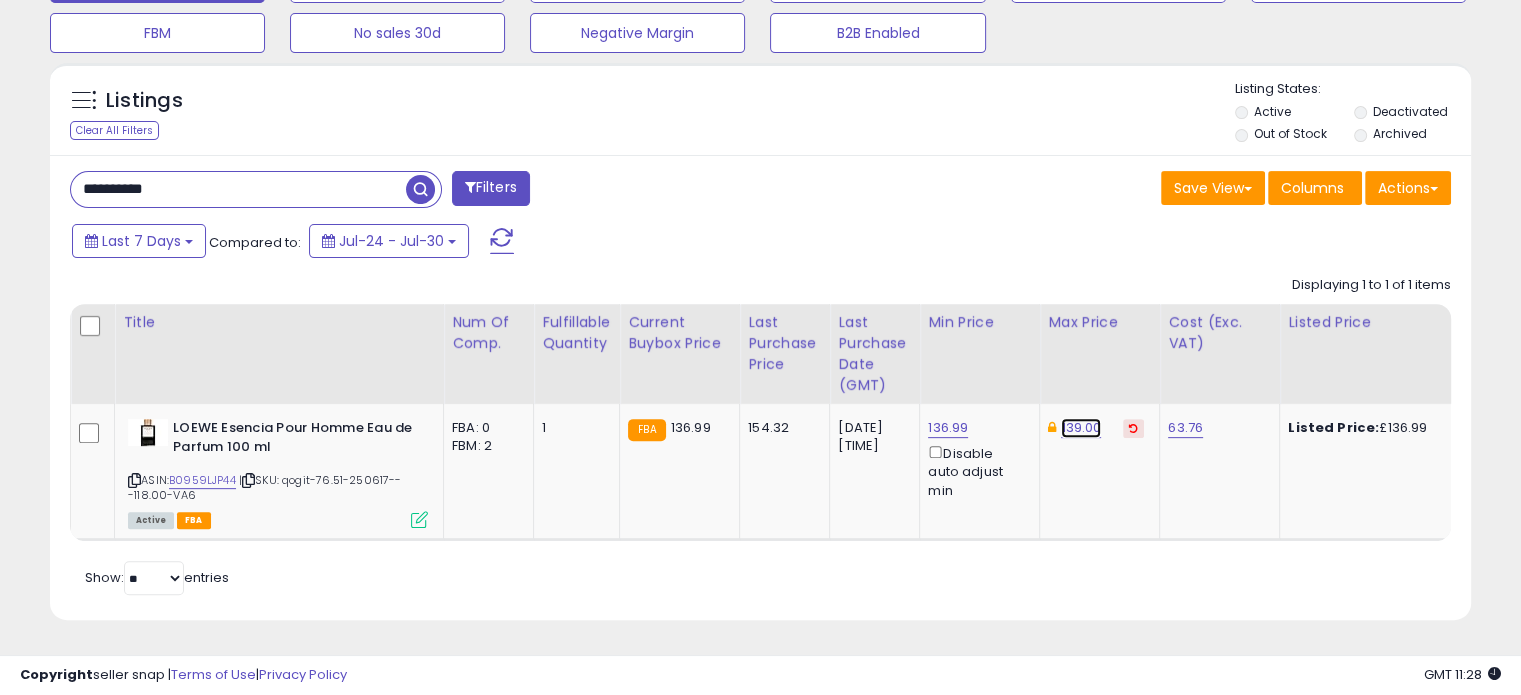 click on "139.00" at bounding box center (1081, 428) 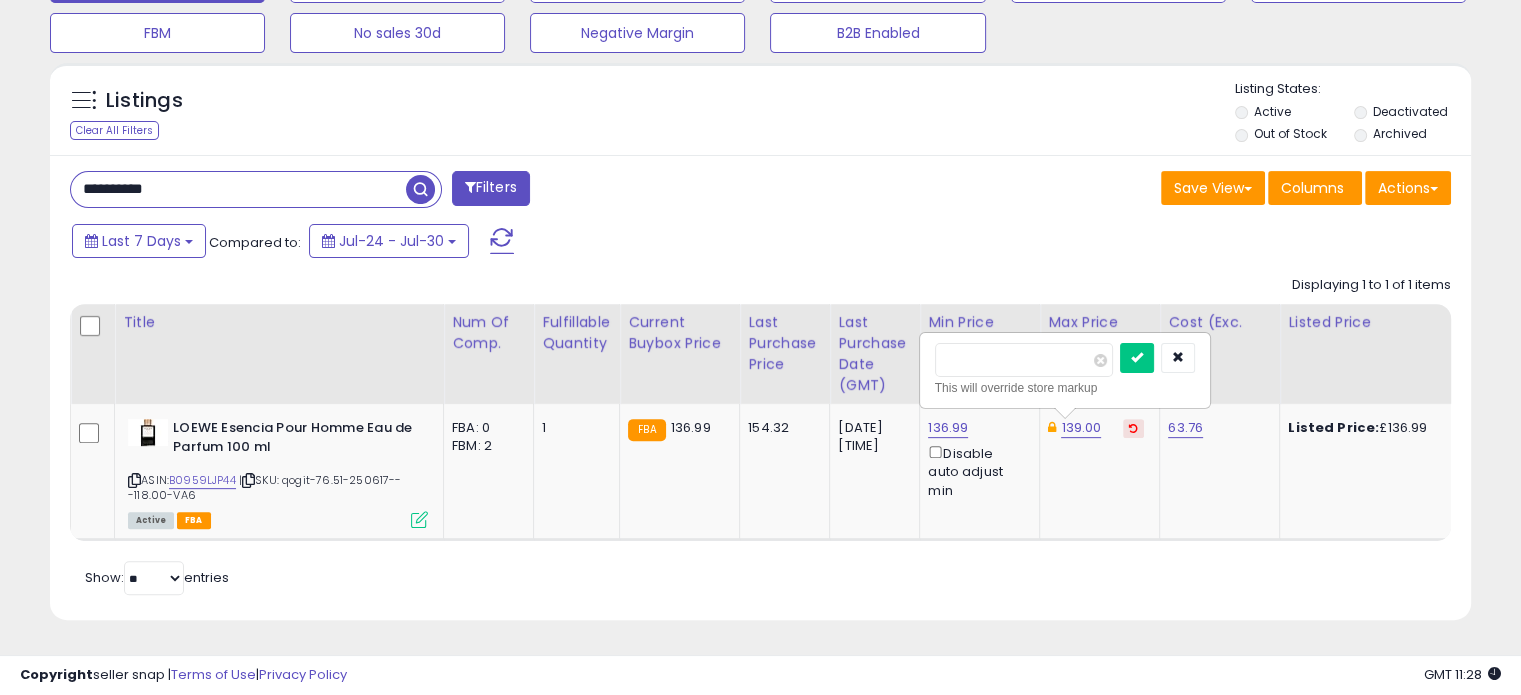 click on "******" at bounding box center (1024, 360) 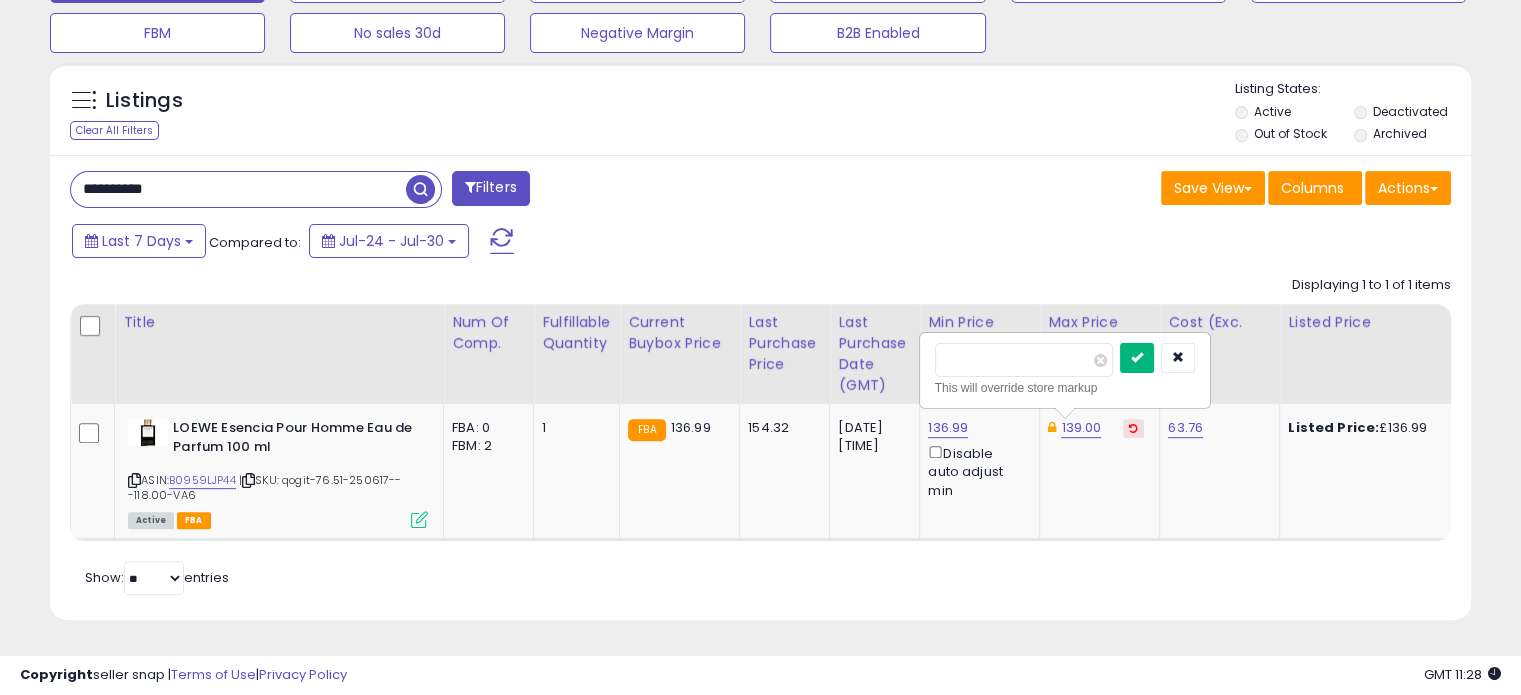 click at bounding box center [1137, 358] 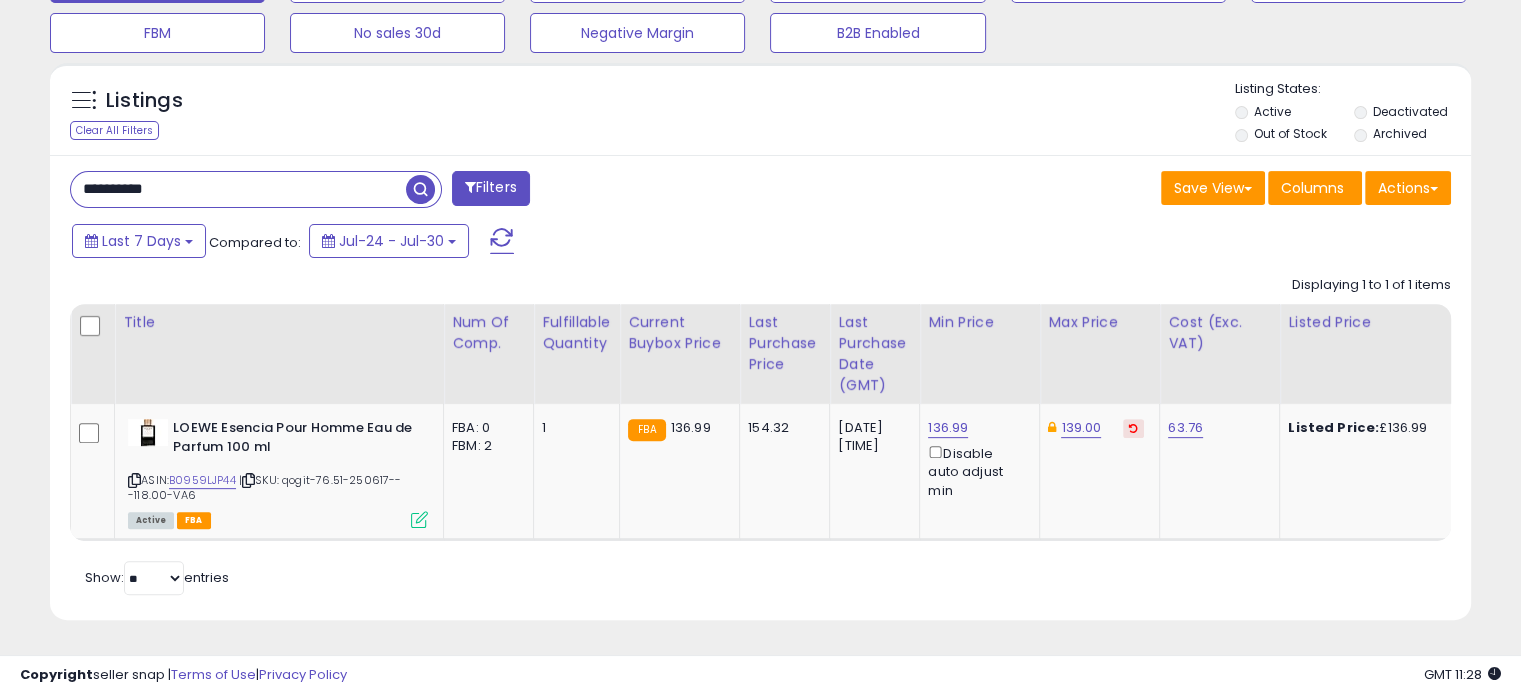 click at bounding box center (1133, 428) 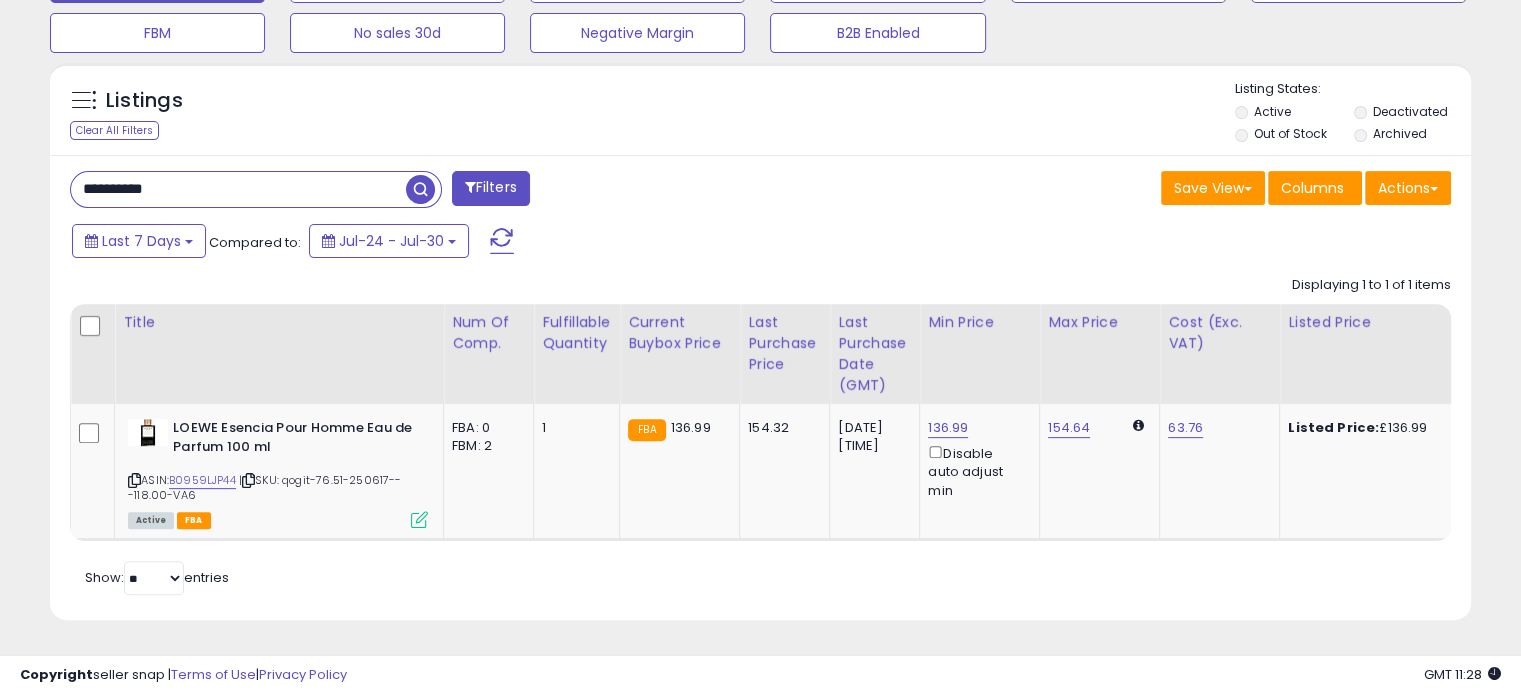 click on "**********" at bounding box center [238, 189] 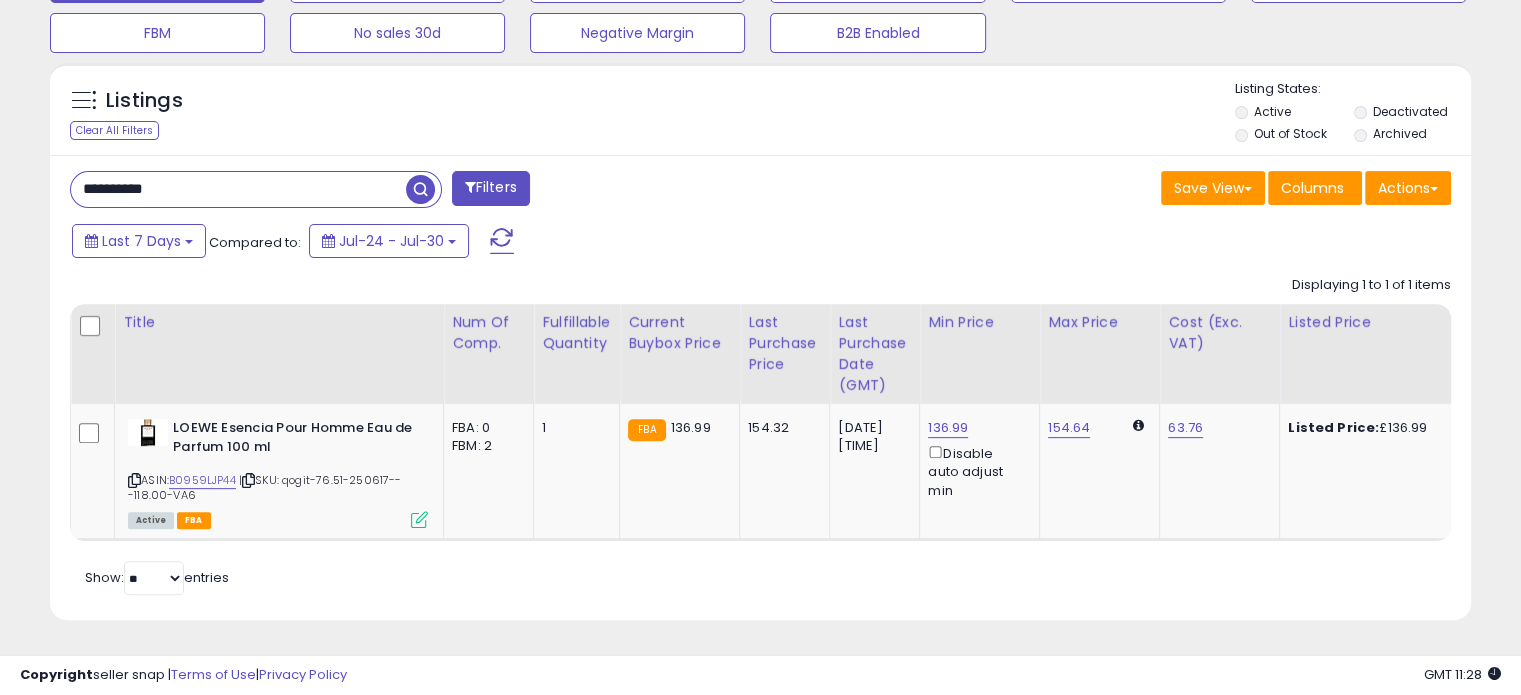 paste 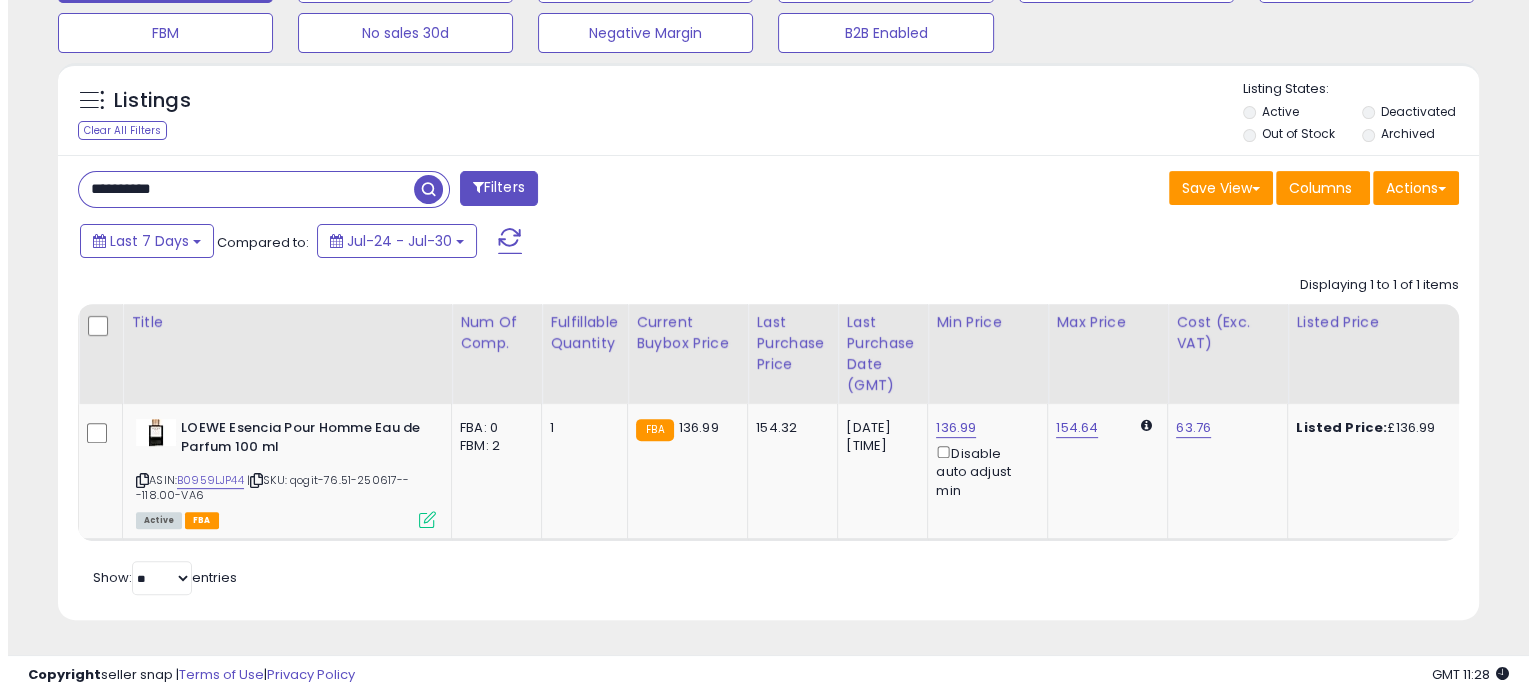 scroll, scrollTop: 544, scrollLeft: 0, axis: vertical 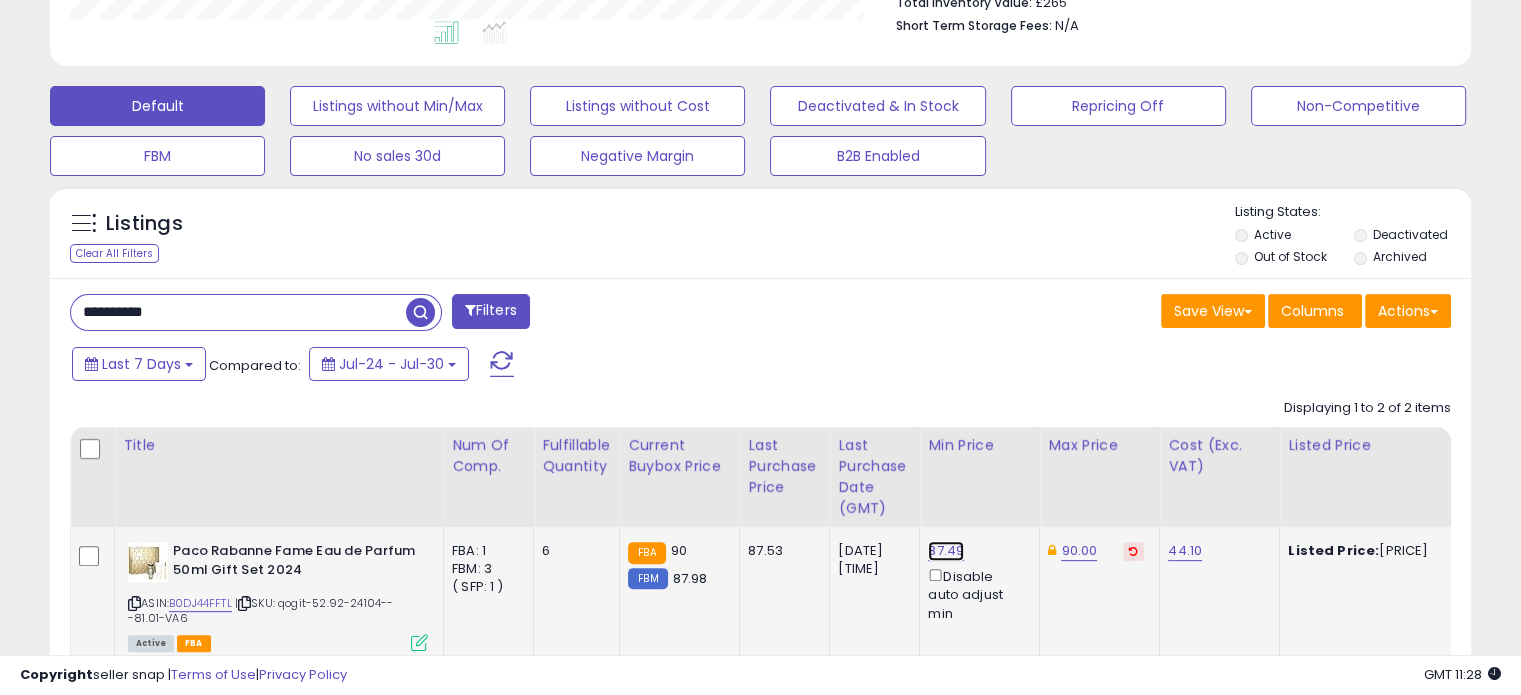 click on "87.49" at bounding box center (946, 551) 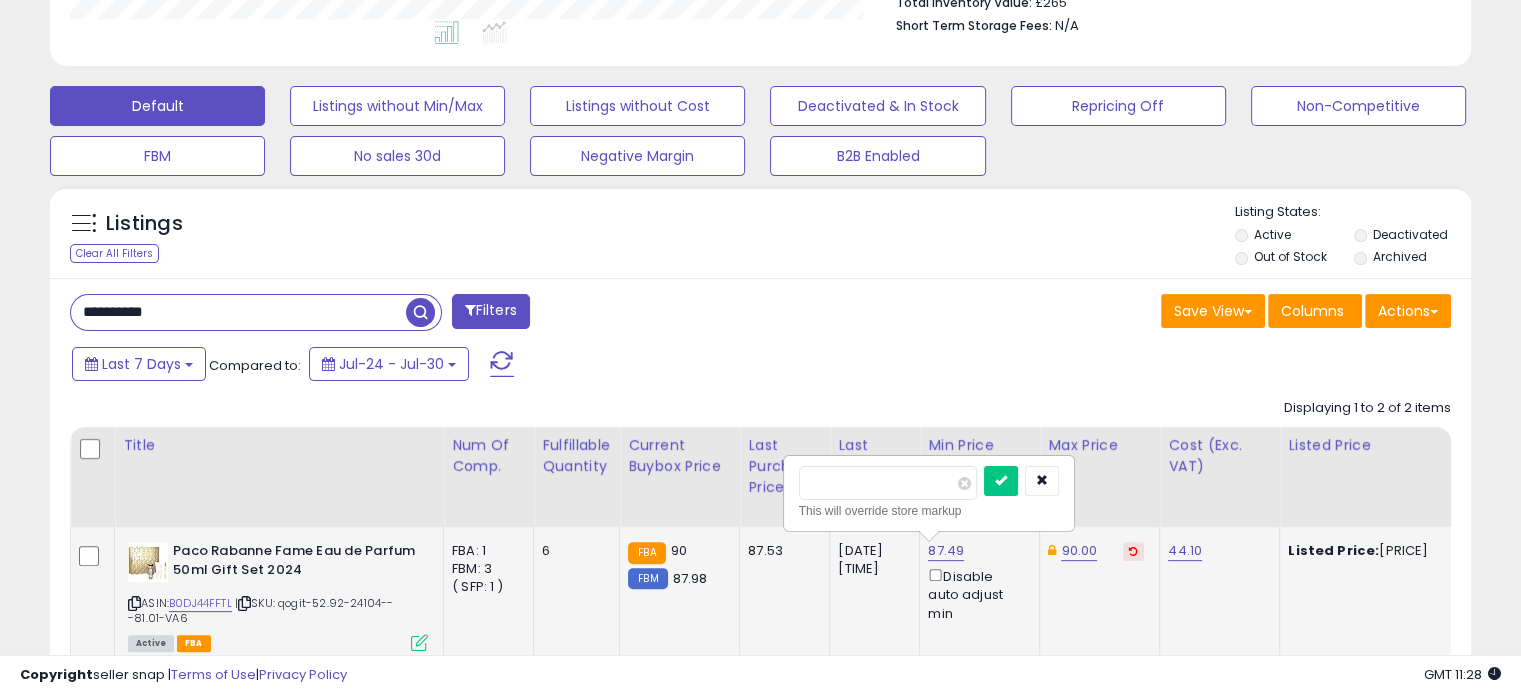 click on "*****" at bounding box center [888, 483] 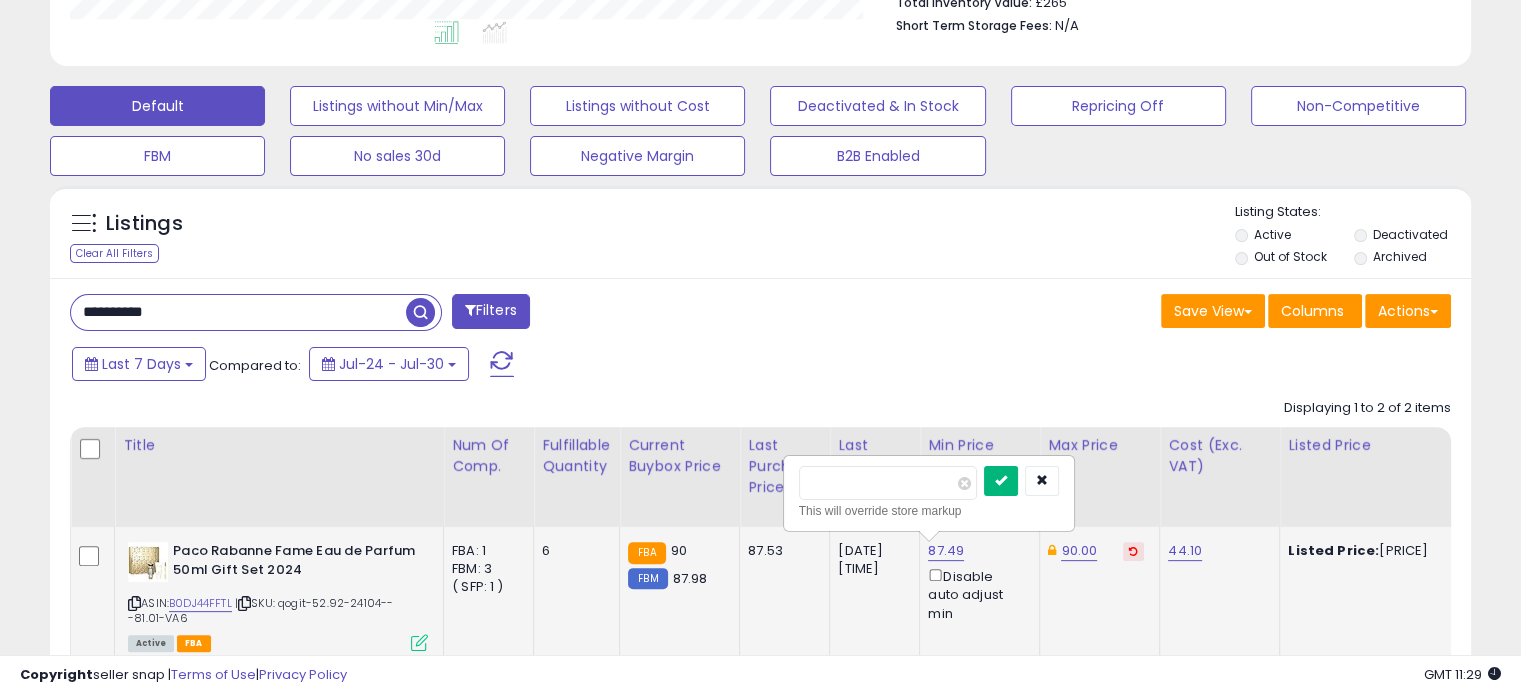 type on "*****" 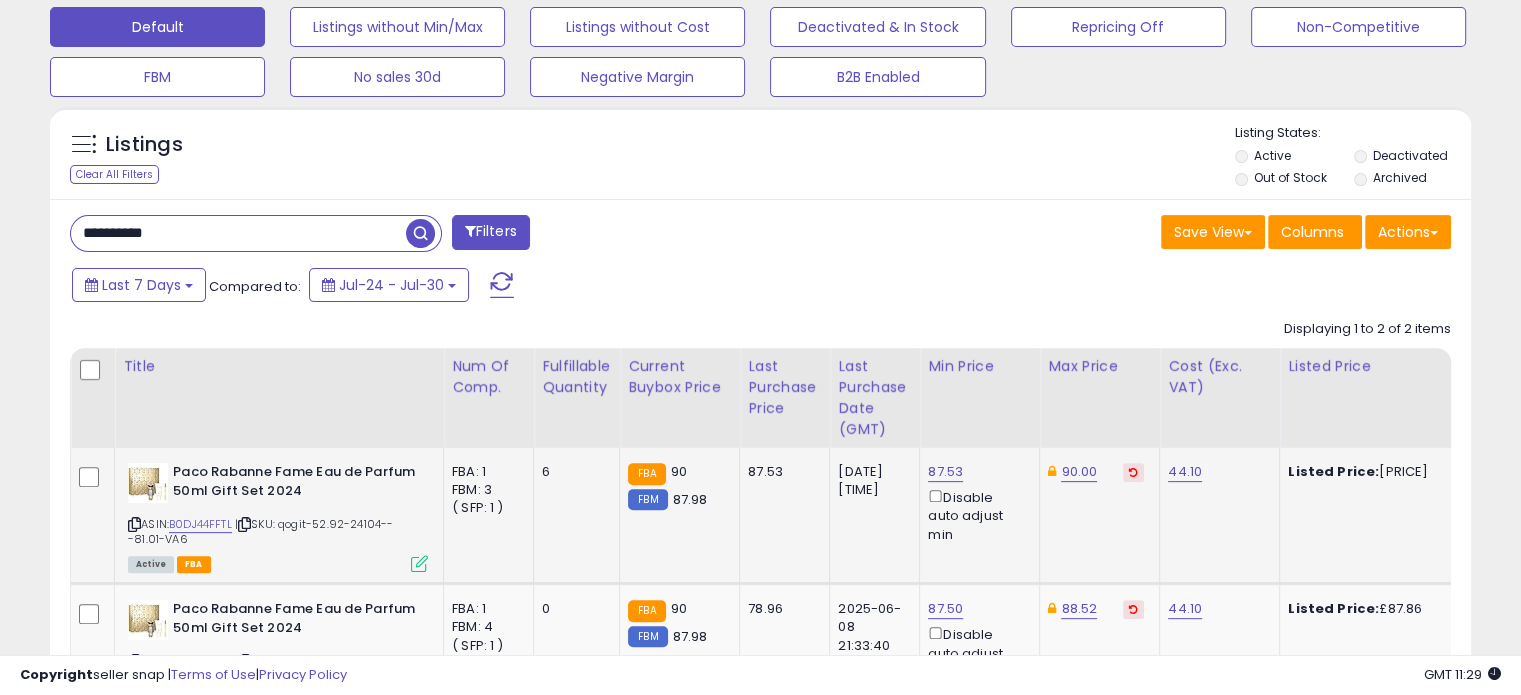 scroll, scrollTop: 744, scrollLeft: 0, axis: vertical 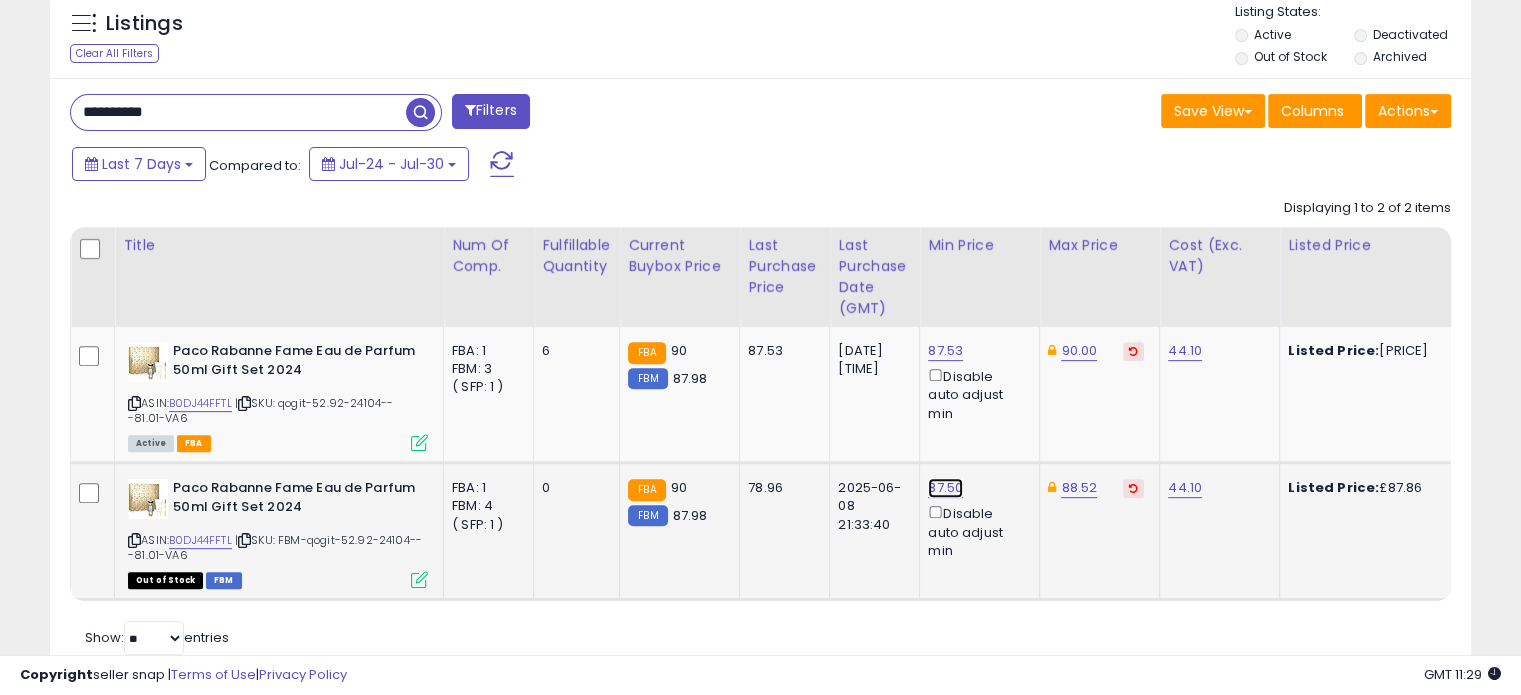 click on "87.50" at bounding box center (945, 351) 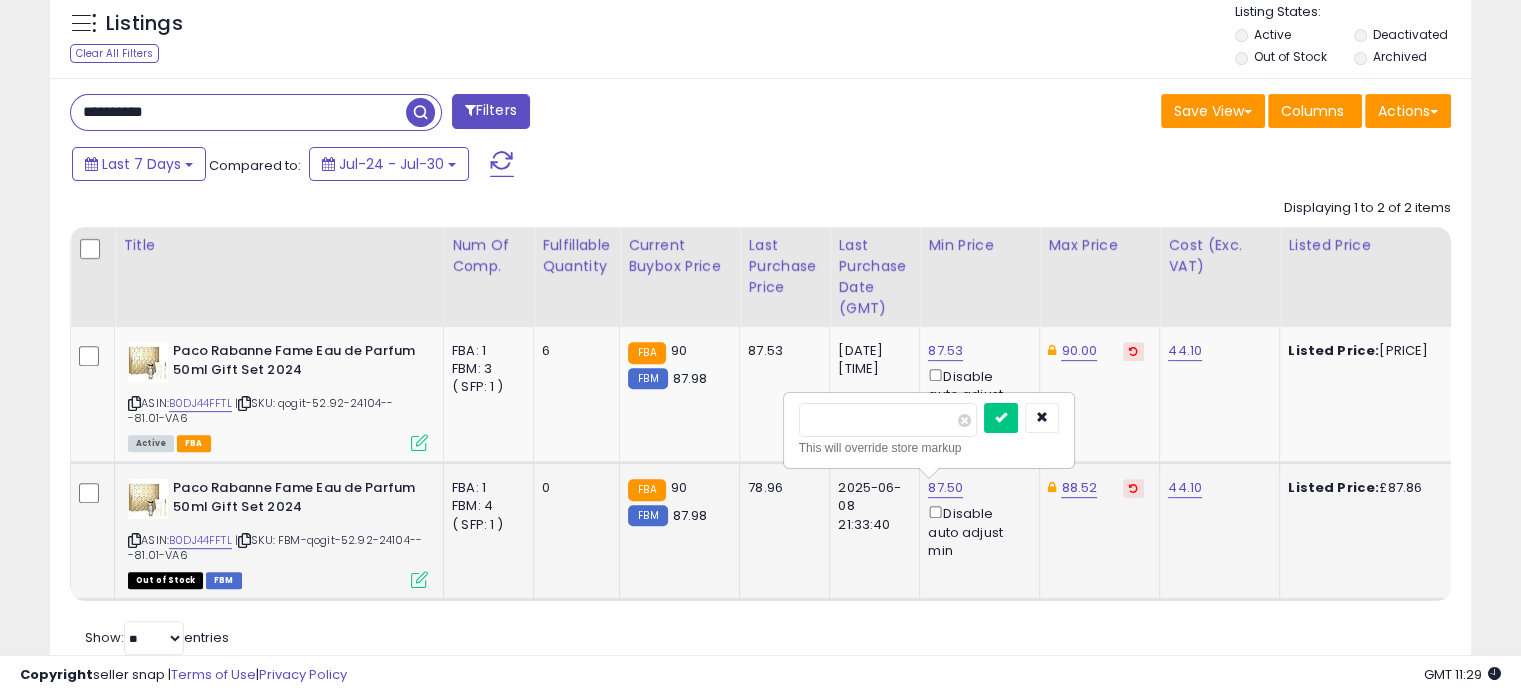 drag, startPoint x: 852, startPoint y: 425, endPoint x: 840, endPoint y: 429, distance: 12.649111 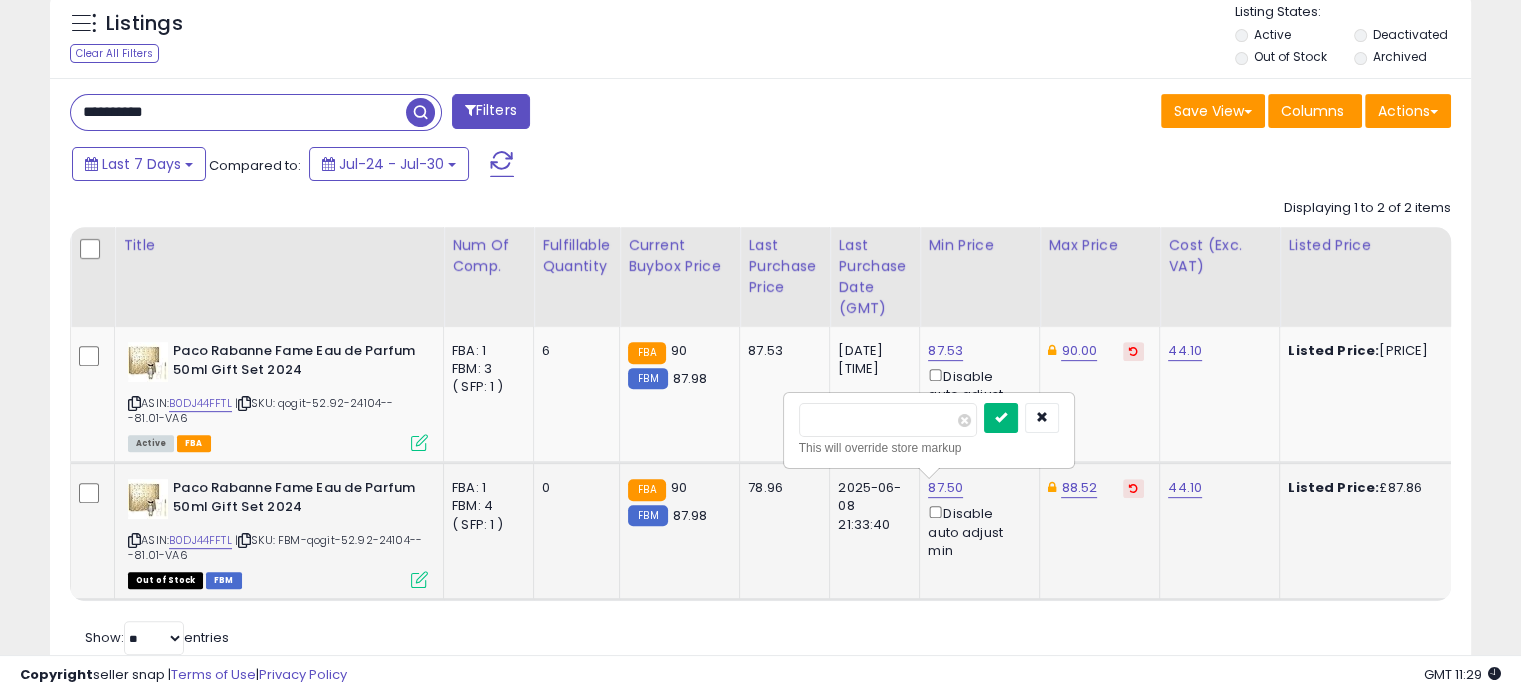 type on "*****" 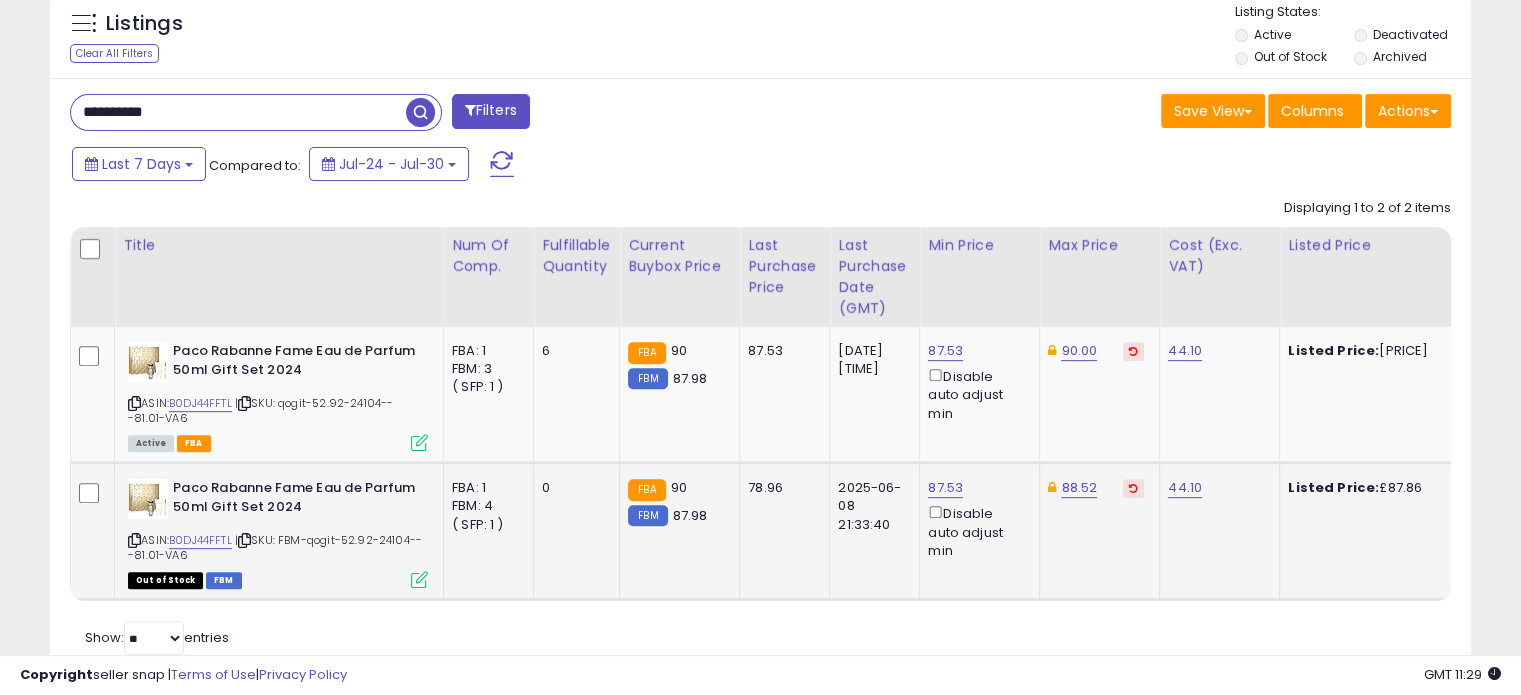 click on "[NUMBER]  Disable auto adjust min" 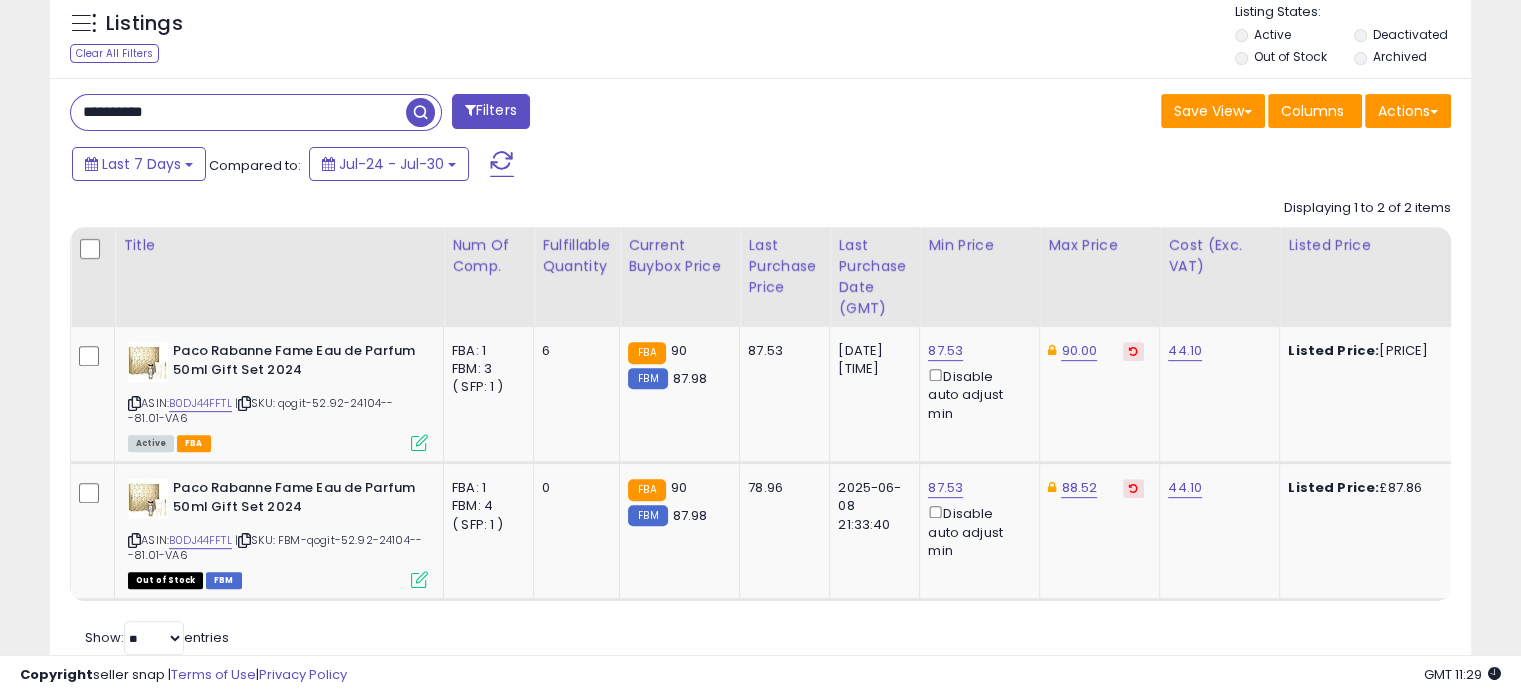 click on "**********" at bounding box center [238, 112] 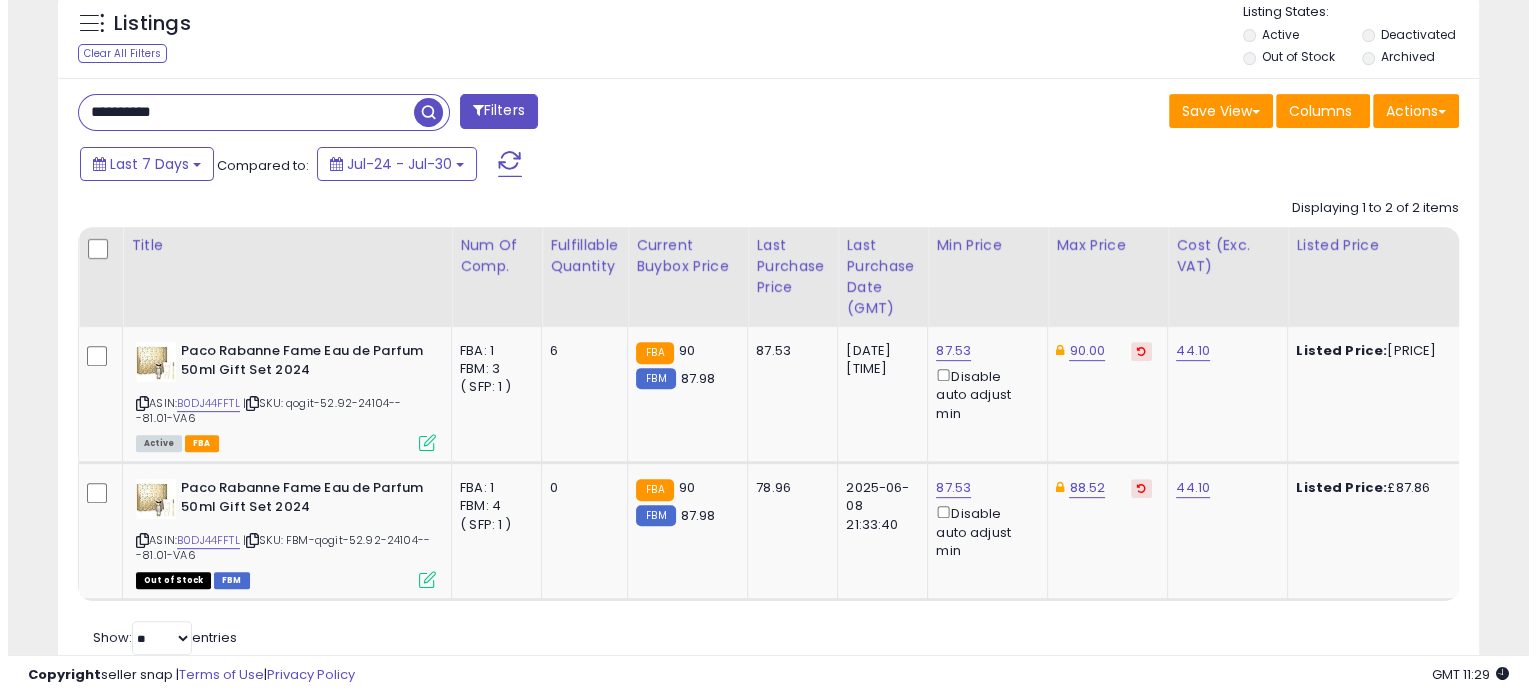 scroll, scrollTop: 544, scrollLeft: 0, axis: vertical 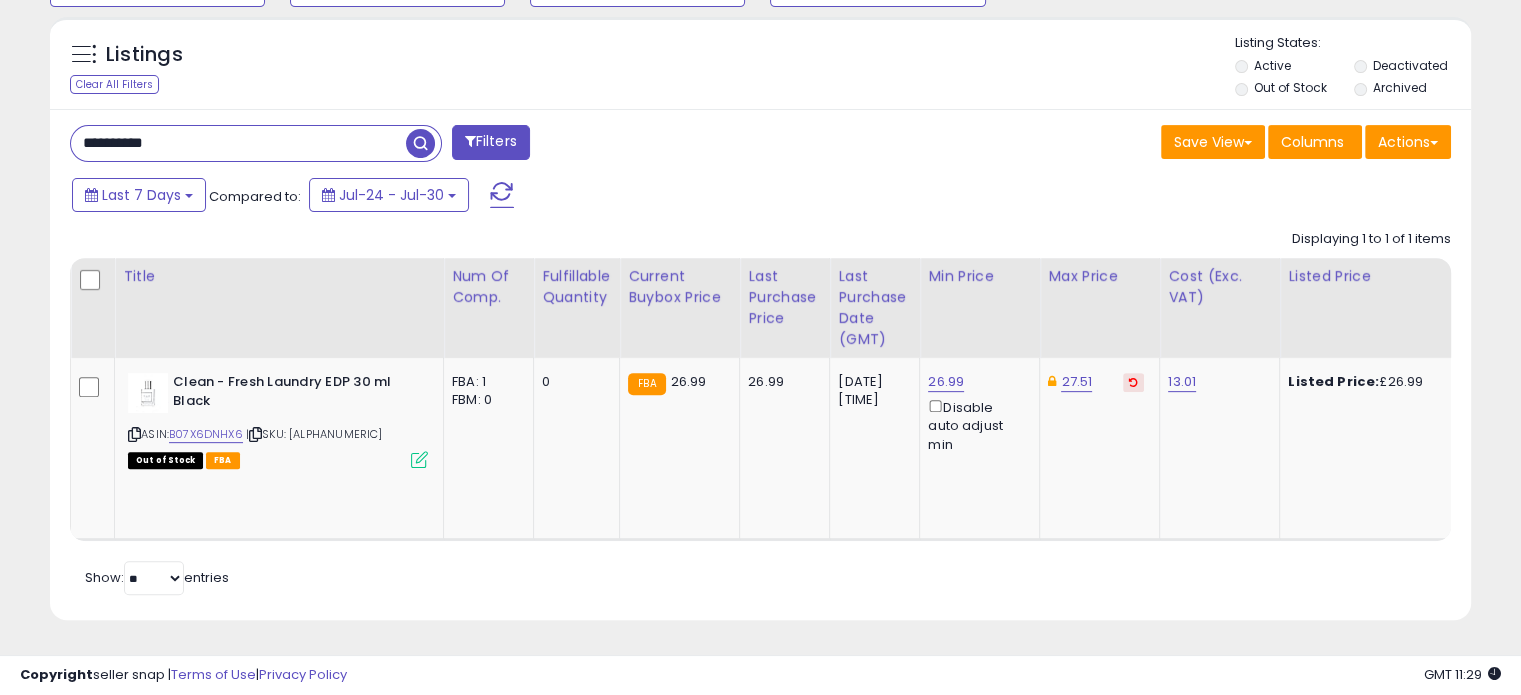 click on "**********" at bounding box center (238, 143) 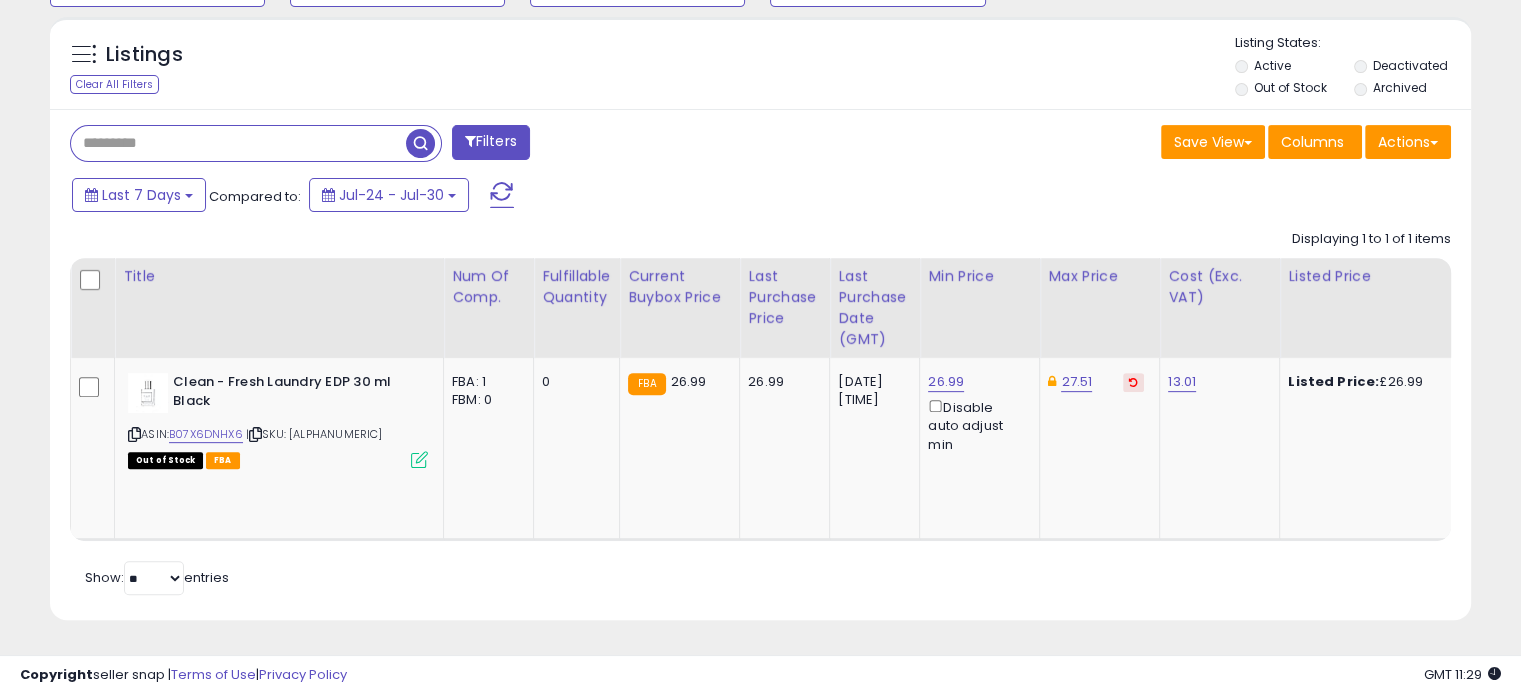type 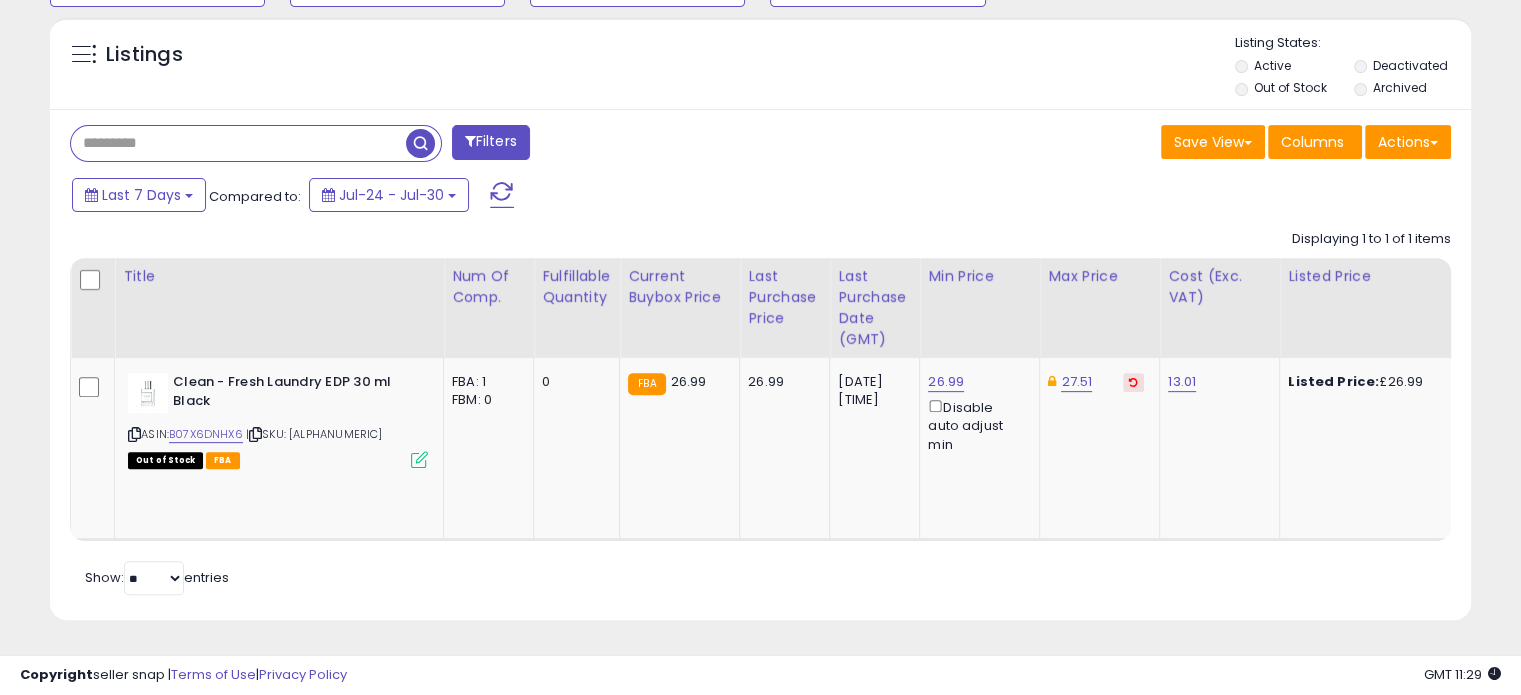 scroll, scrollTop: 999589, scrollLeft: 999168, axis: both 